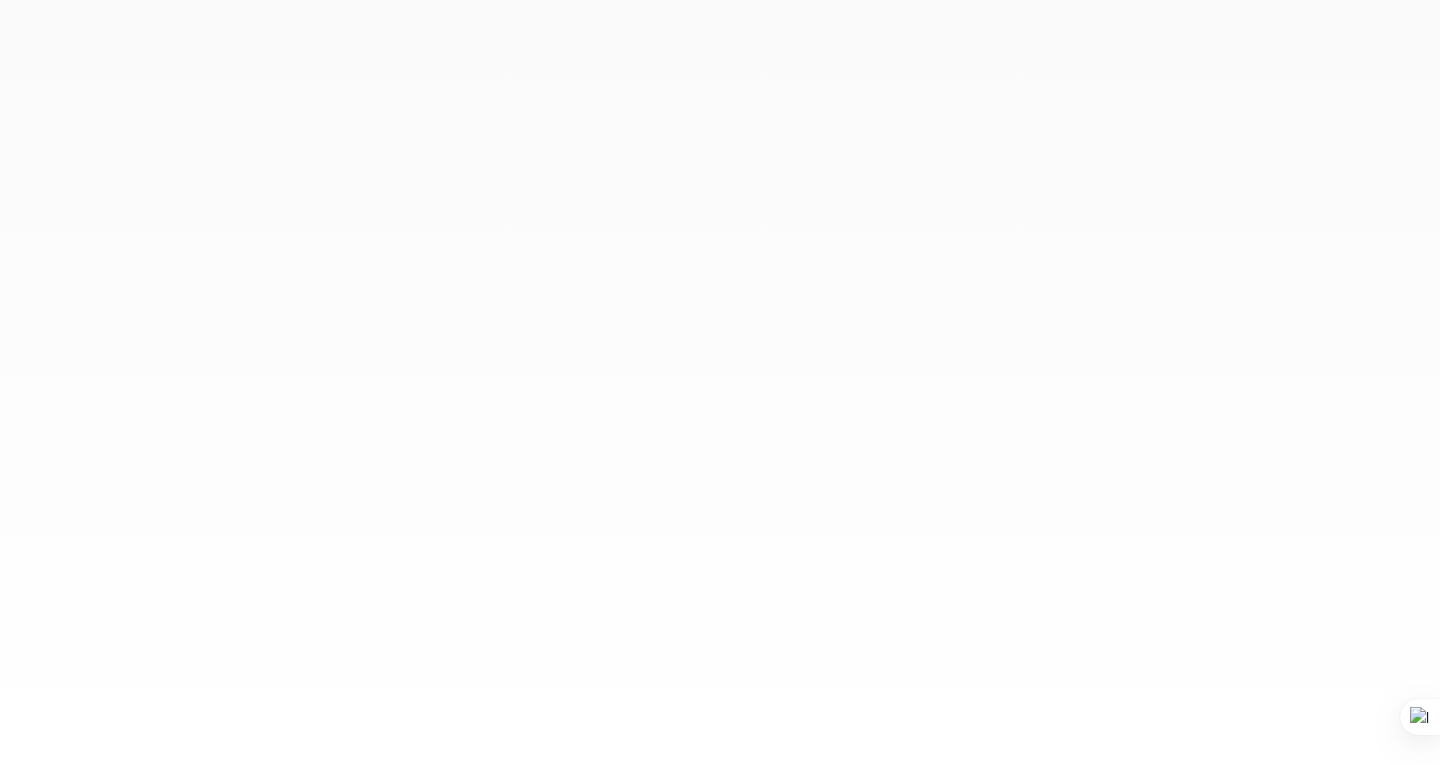 scroll, scrollTop: 0, scrollLeft: 0, axis: both 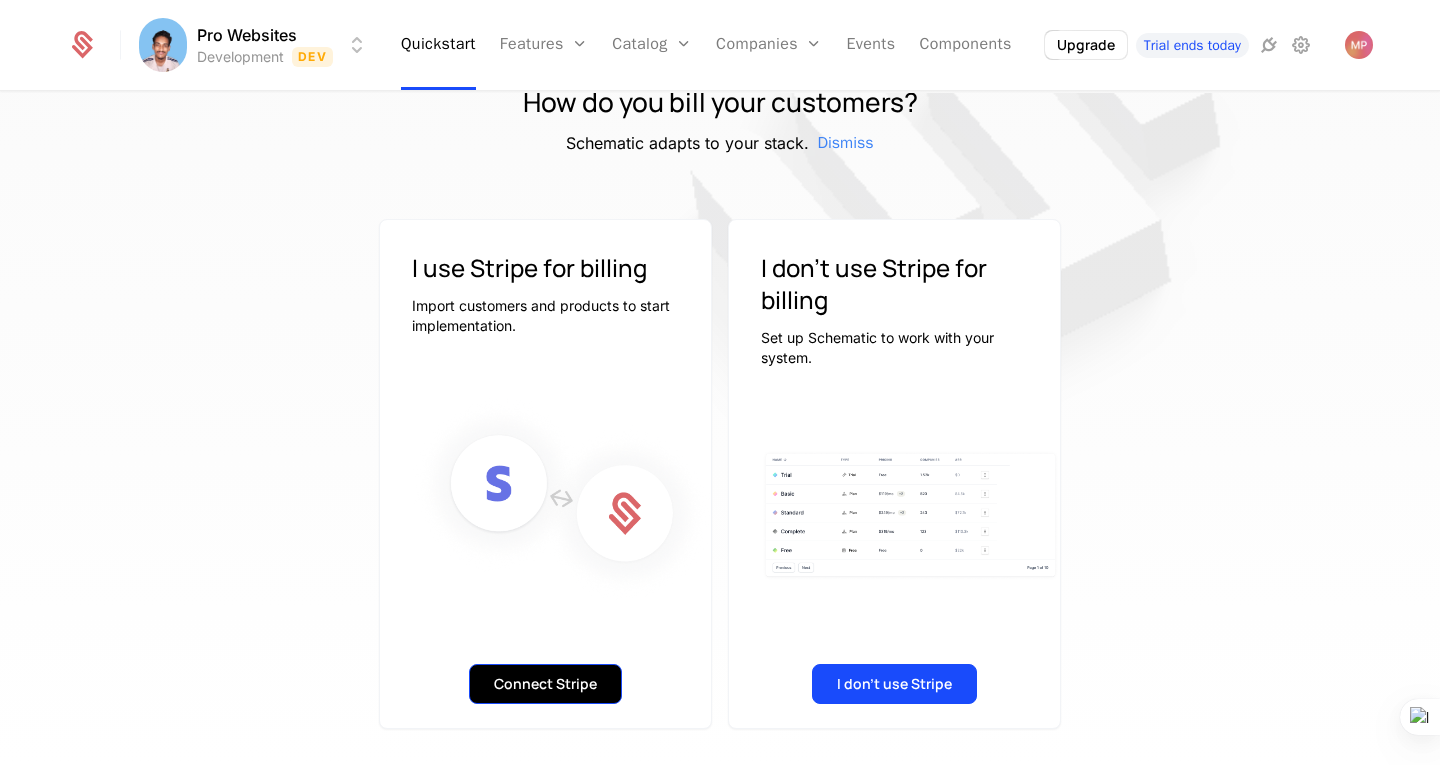 click on "Connect Stripe" at bounding box center (545, 684) 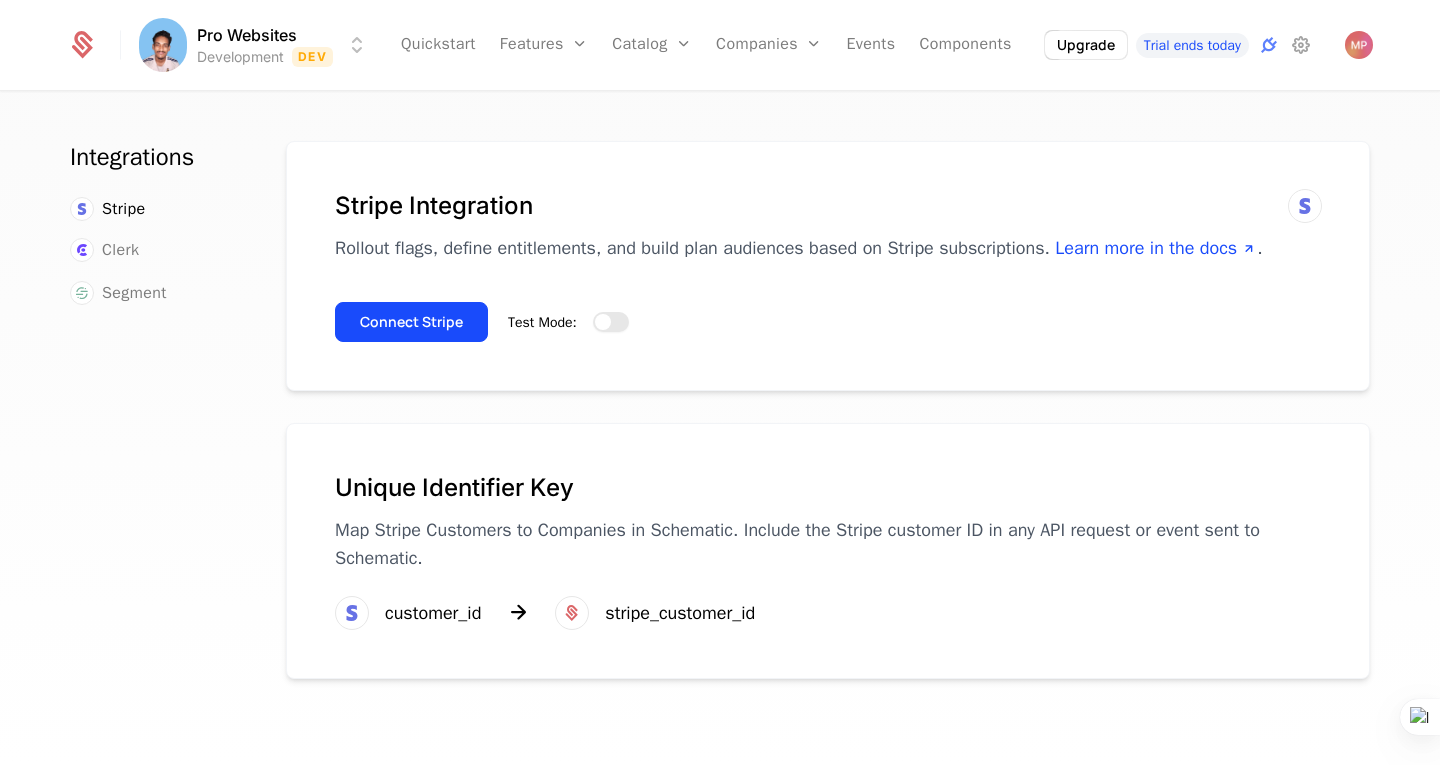 click on "Test Mode:" at bounding box center (611, 322) 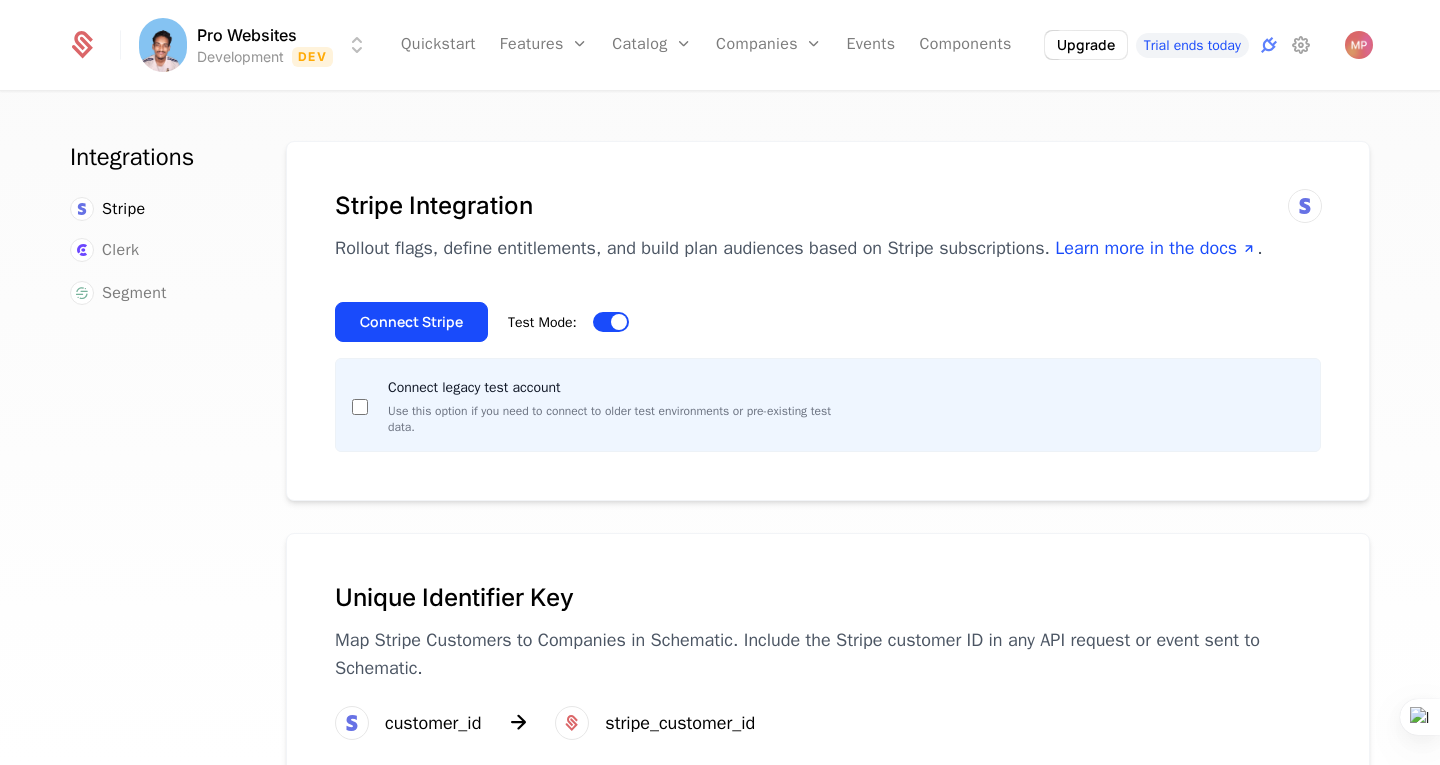 click on "Connect legacy test account Use this option if you need to connect to older test environments or pre-existing test data." at bounding box center (828, 405) 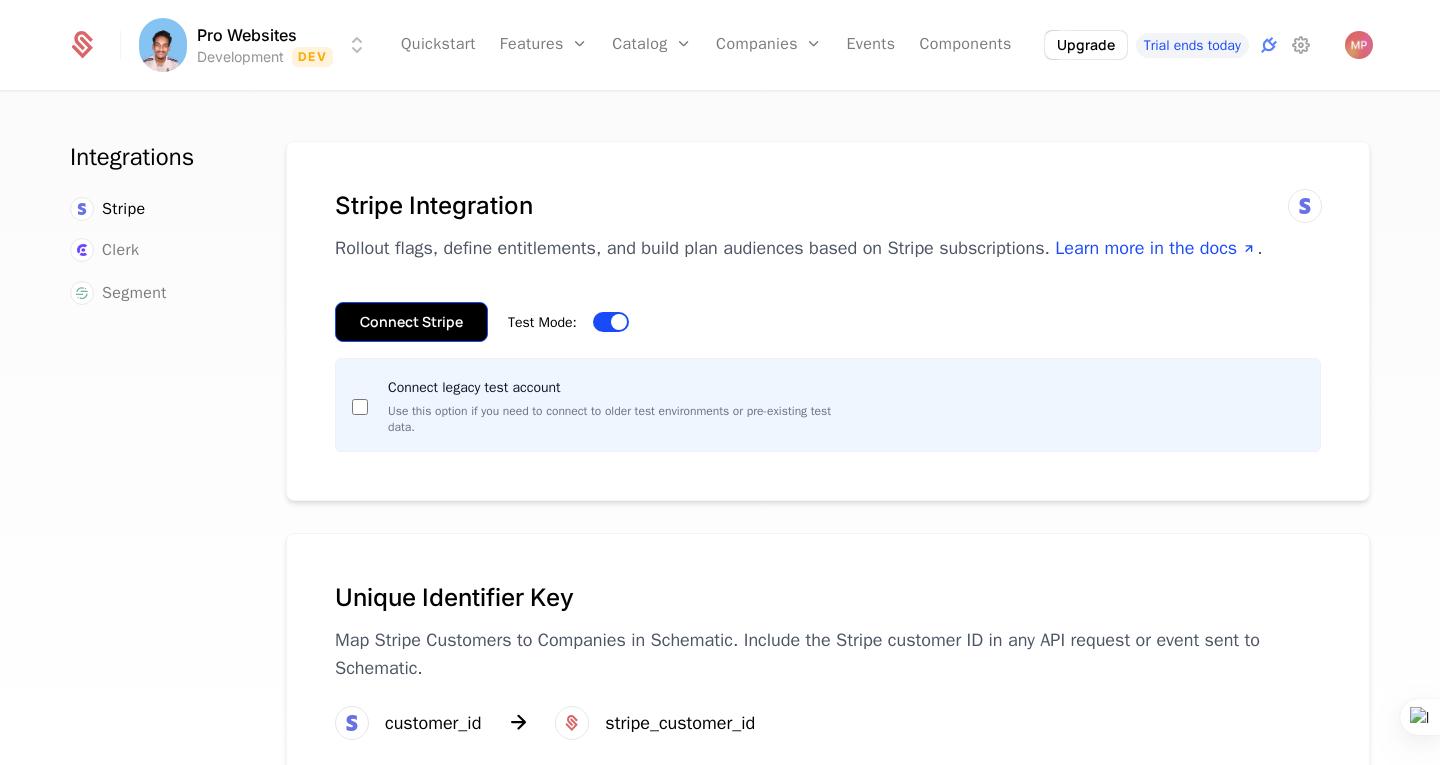 click on "Connect Stripe" at bounding box center (411, 322) 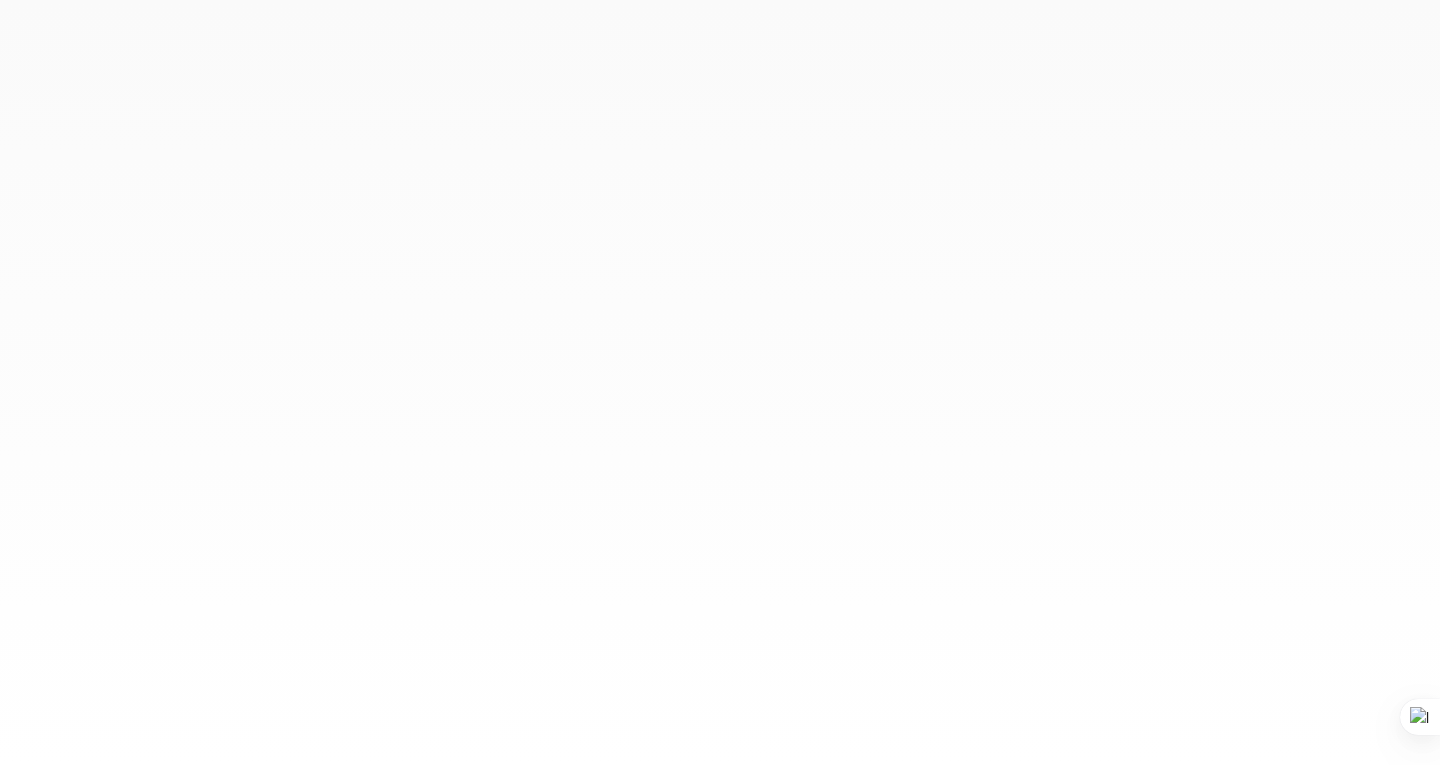 scroll, scrollTop: 0, scrollLeft: 0, axis: both 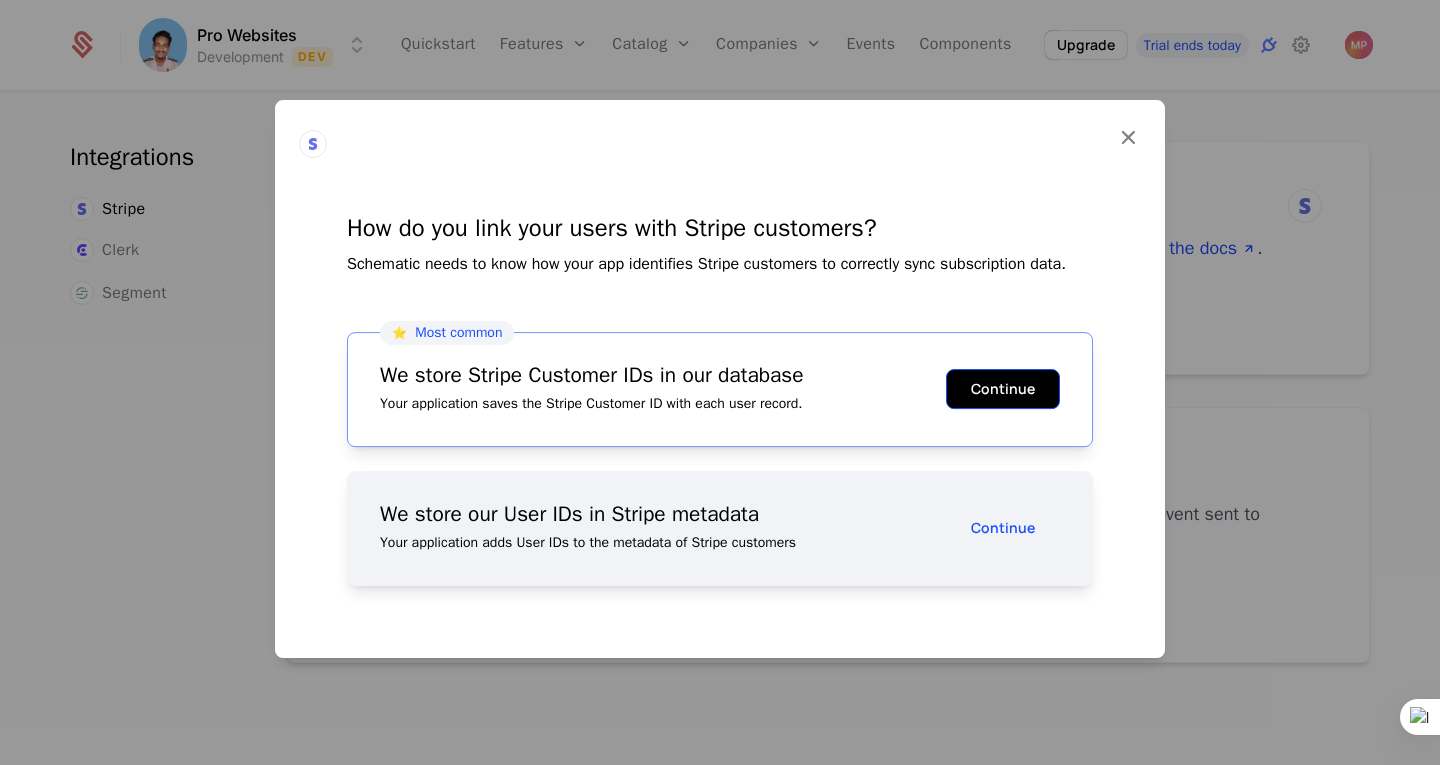 click on "Continue" at bounding box center (1003, 389) 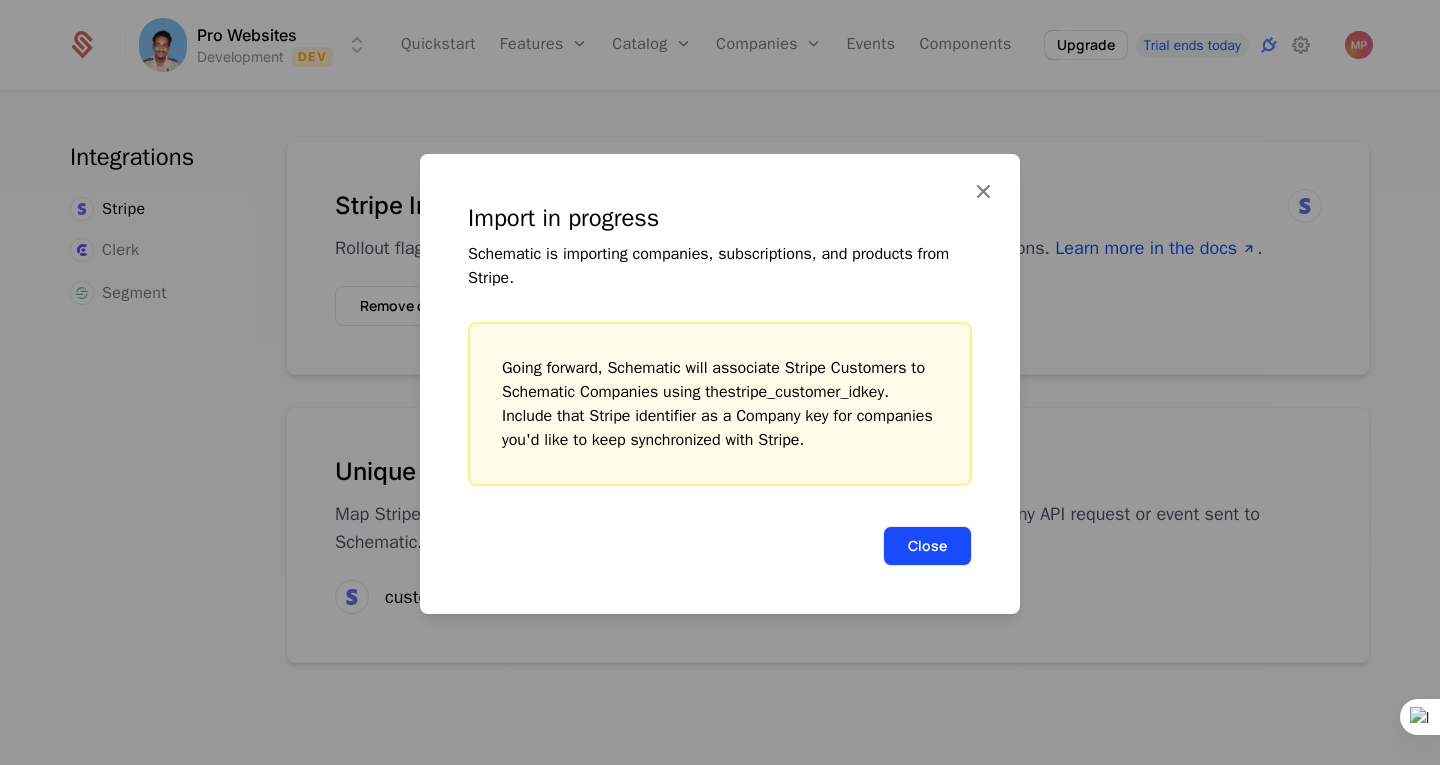 click on "Close" at bounding box center (927, 546) 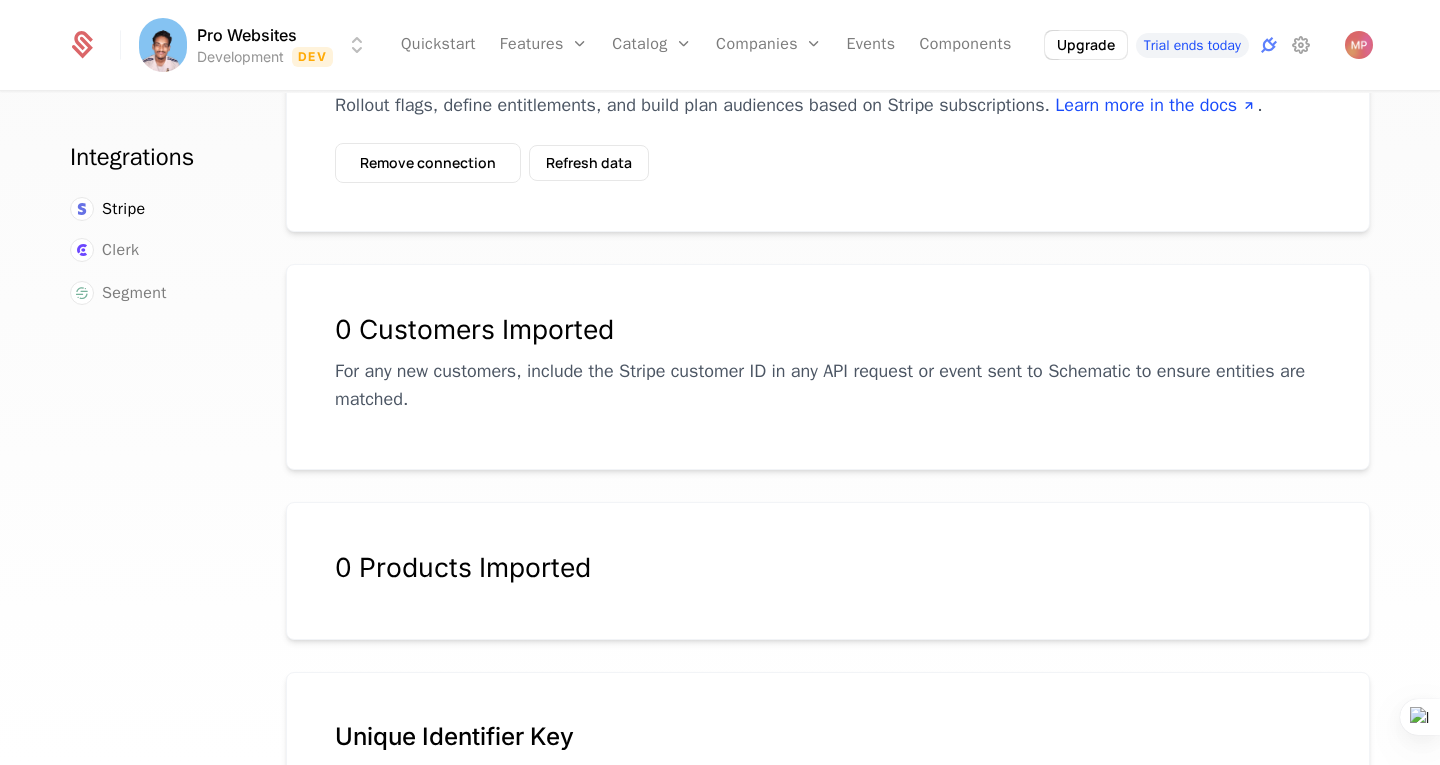scroll, scrollTop: 0, scrollLeft: 0, axis: both 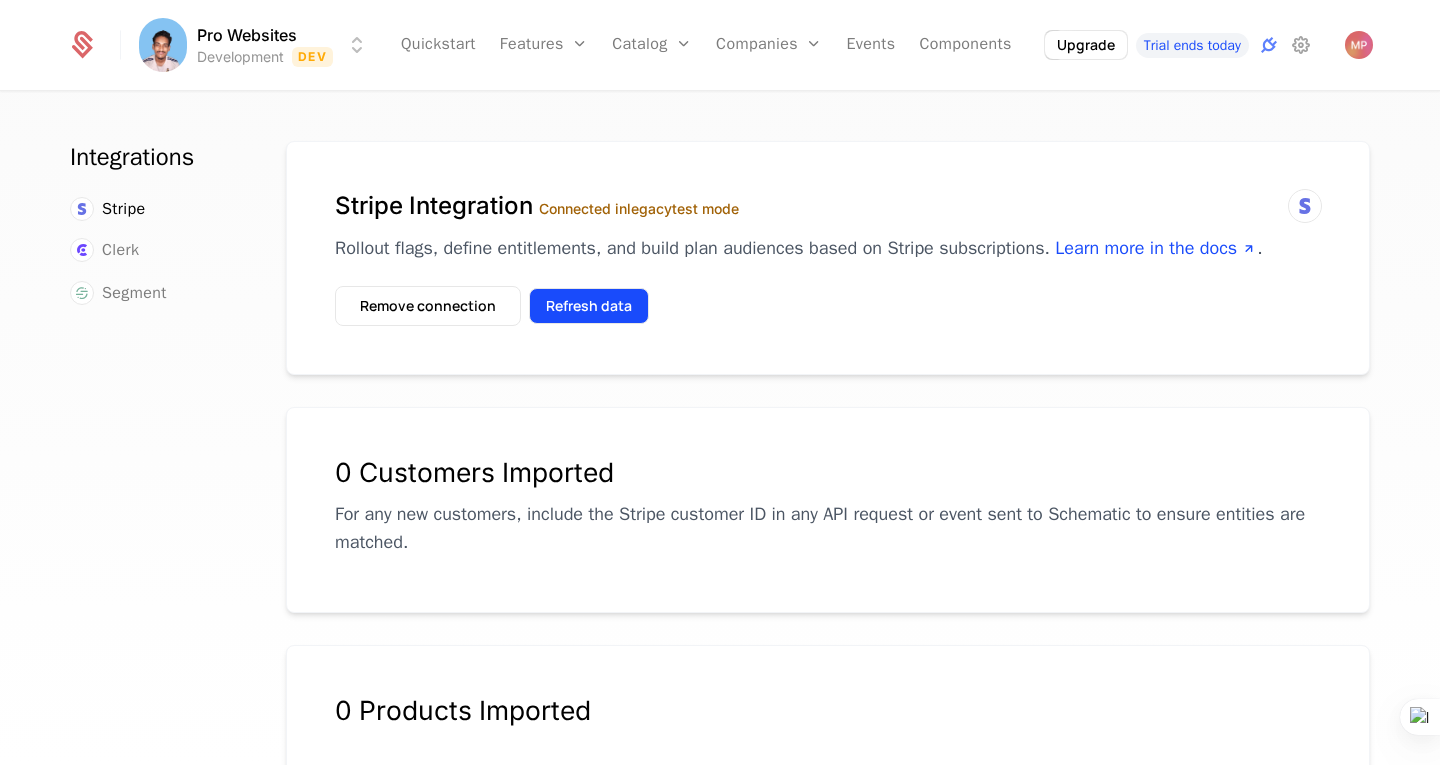click on "Refresh data" at bounding box center (589, 306) 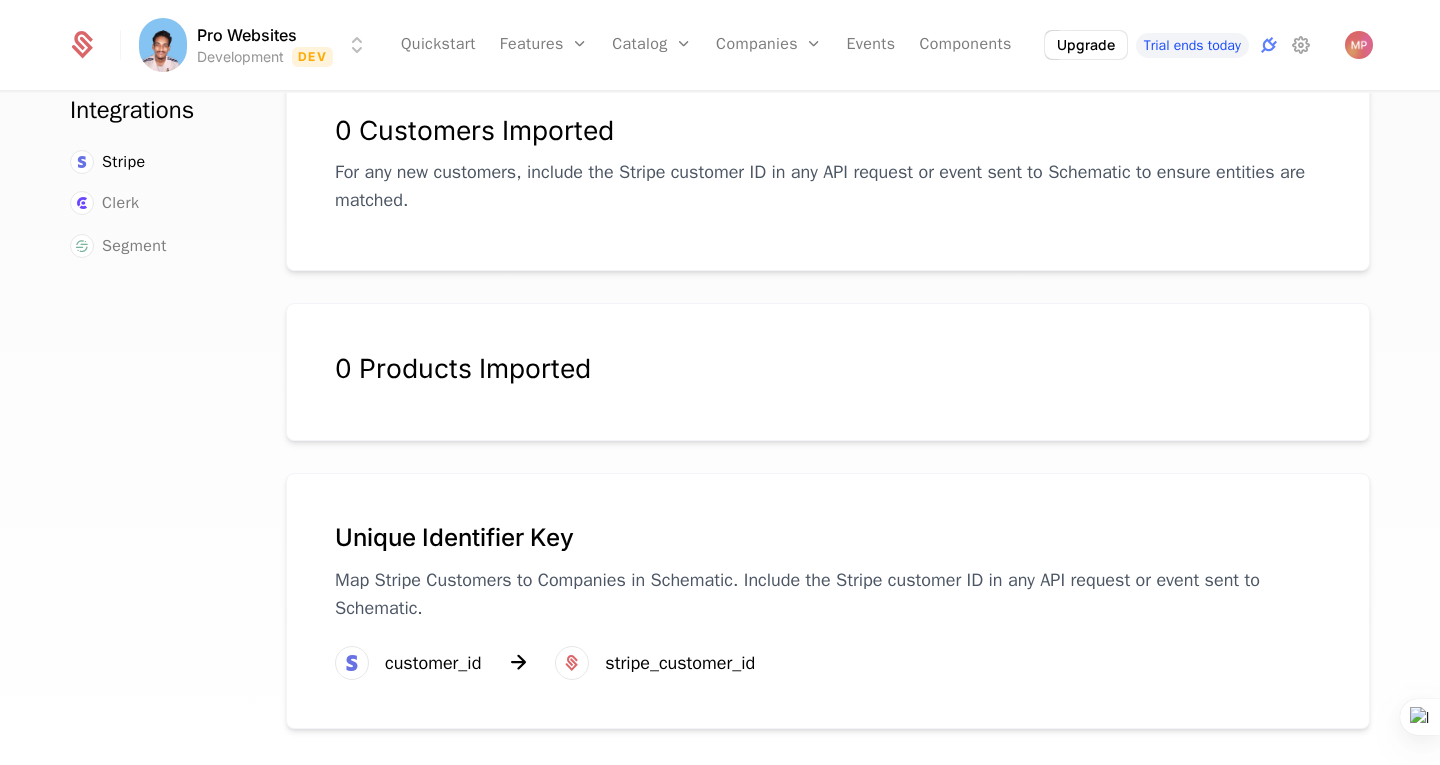 scroll, scrollTop: 0, scrollLeft: 0, axis: both 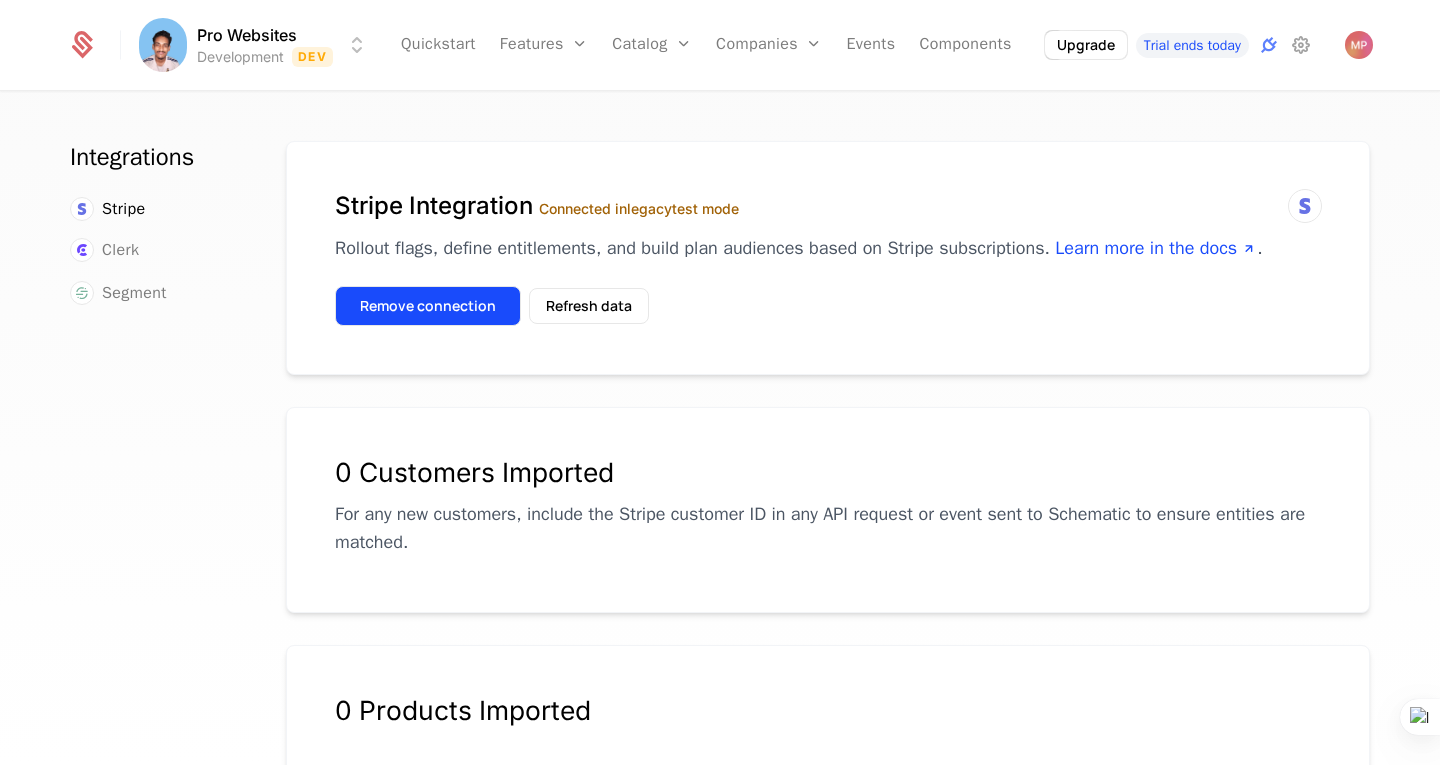 click on "Remove connection" at bounding box center [428, 306] 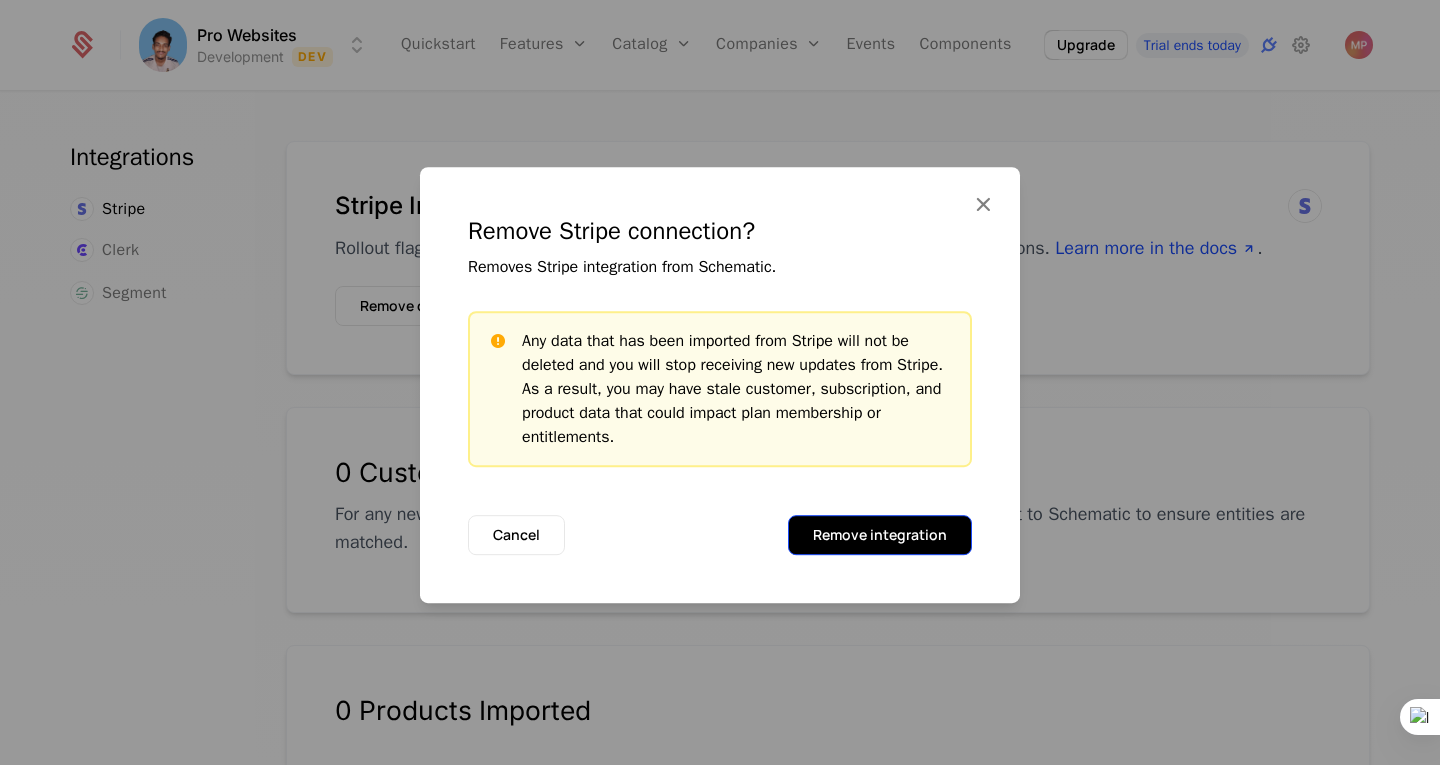 click on "Remove integration" at bounding box center (880, 535) 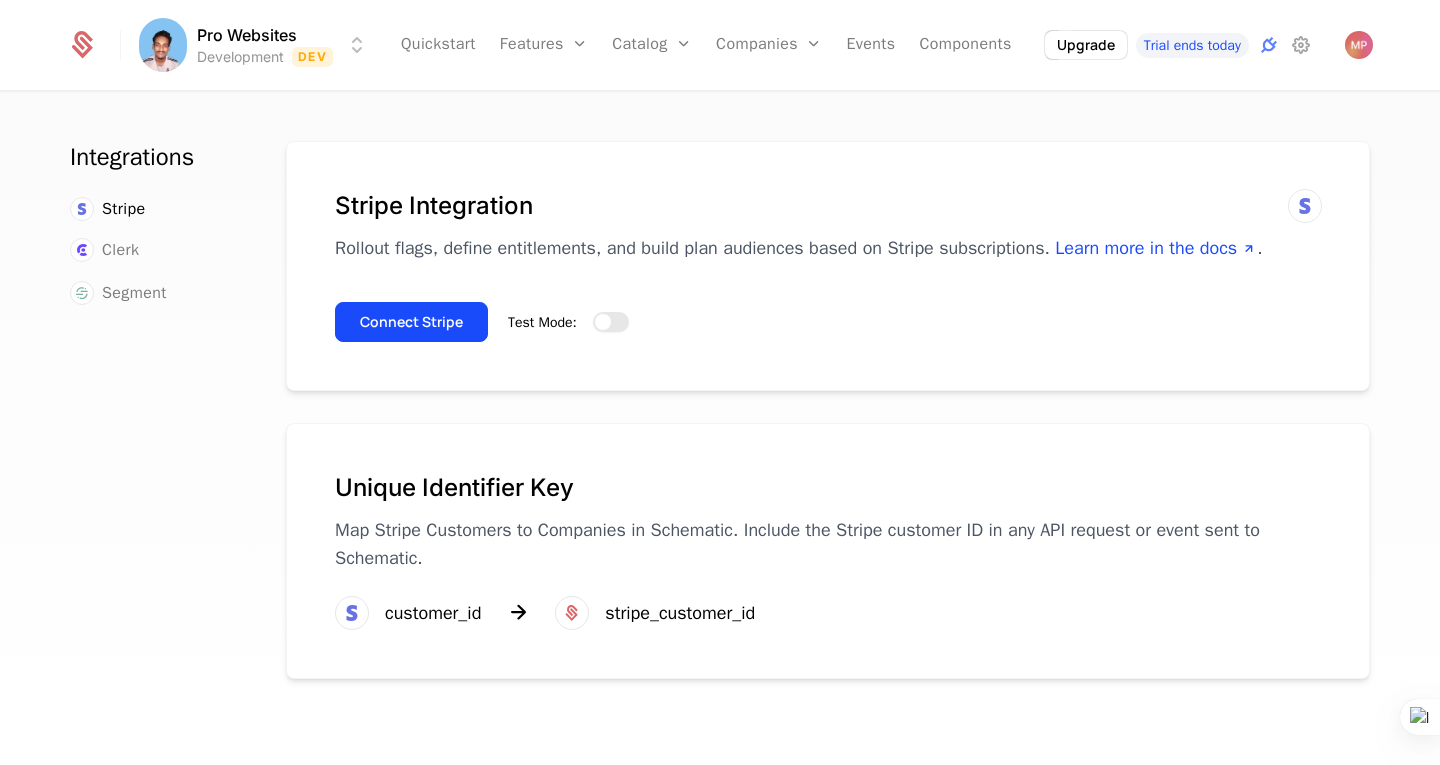 click on "Test Mode:" at bounding box center (611, 322) 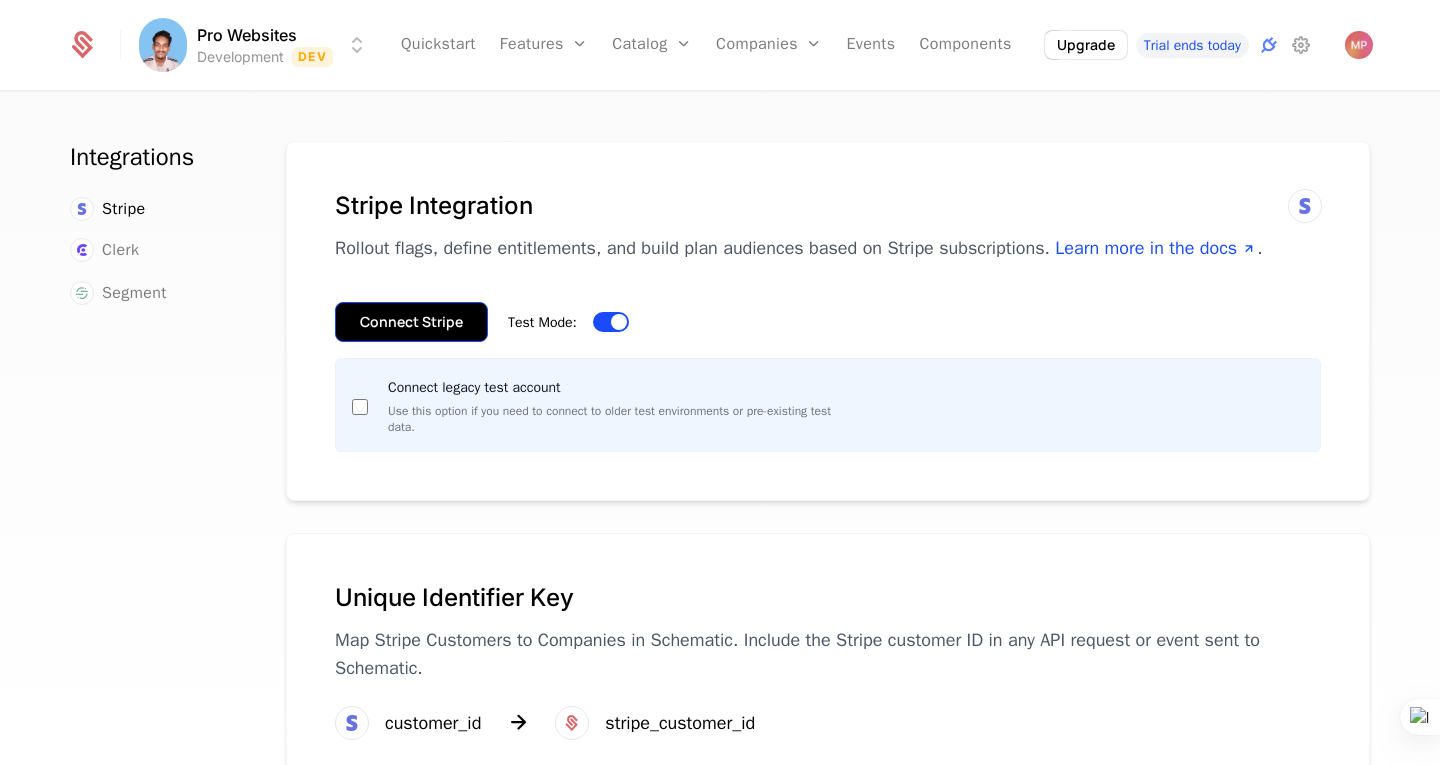 click on "Connect Stripe" at bounding box center [411, 322] 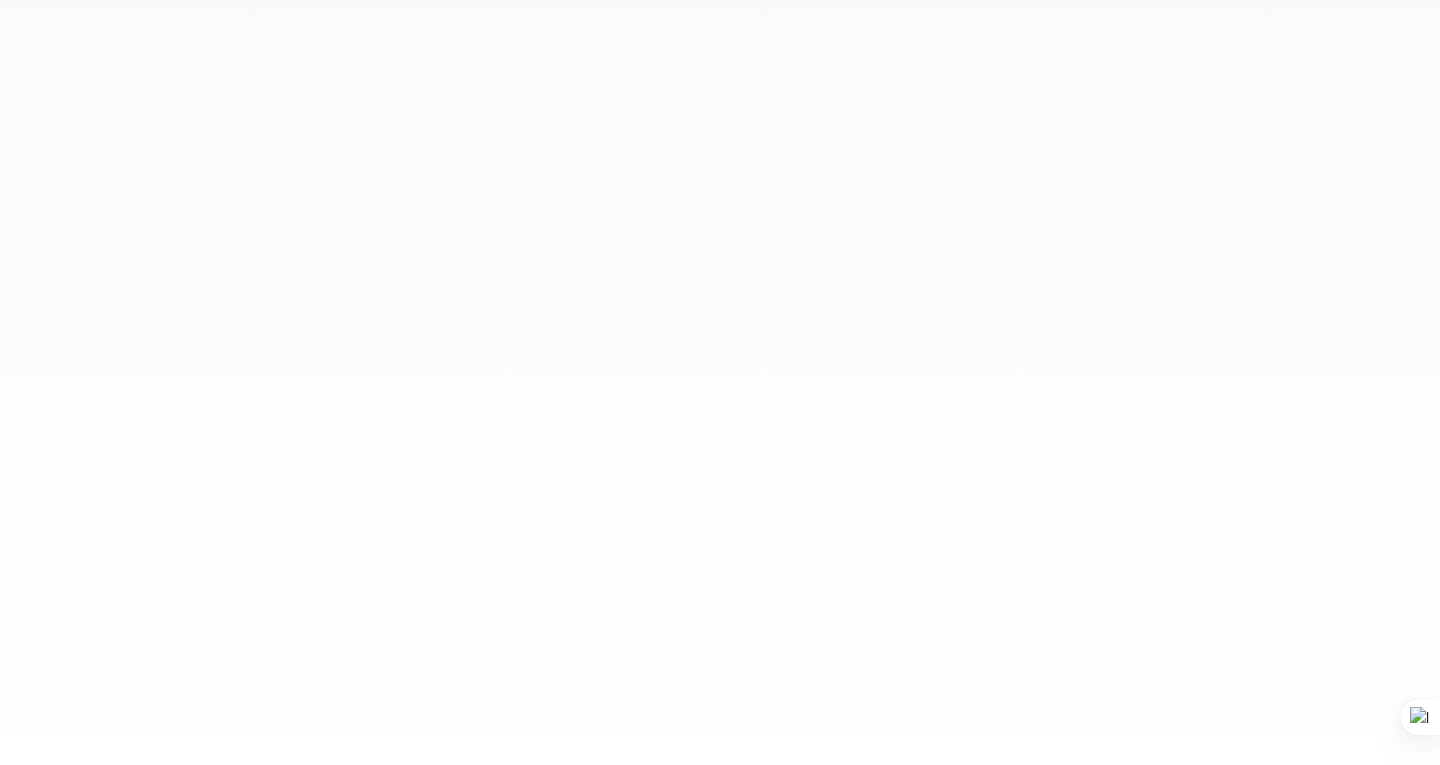 scroll, scrollTop: 0, scrollLeft: 0, axis: both 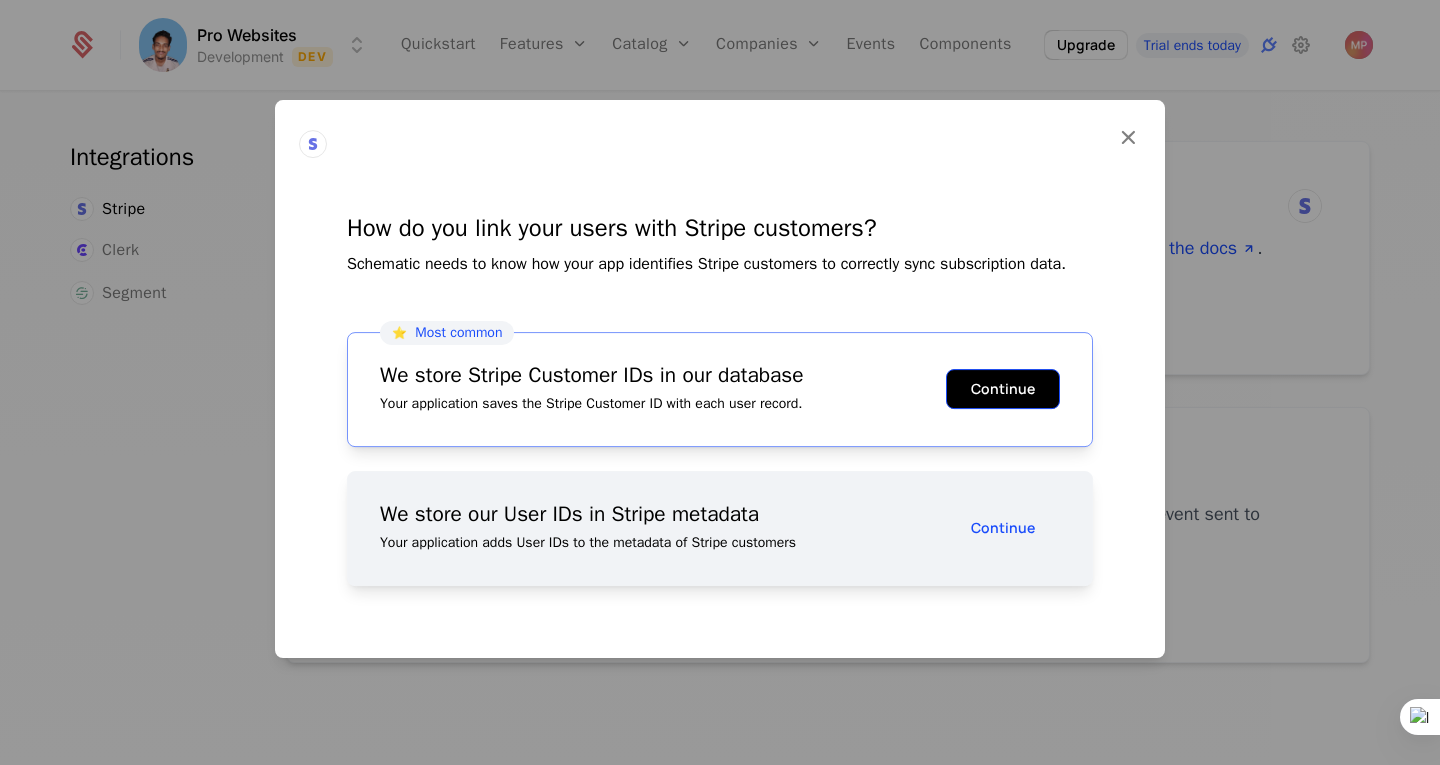 click on "Continue" at bounding box center (1003, 389) 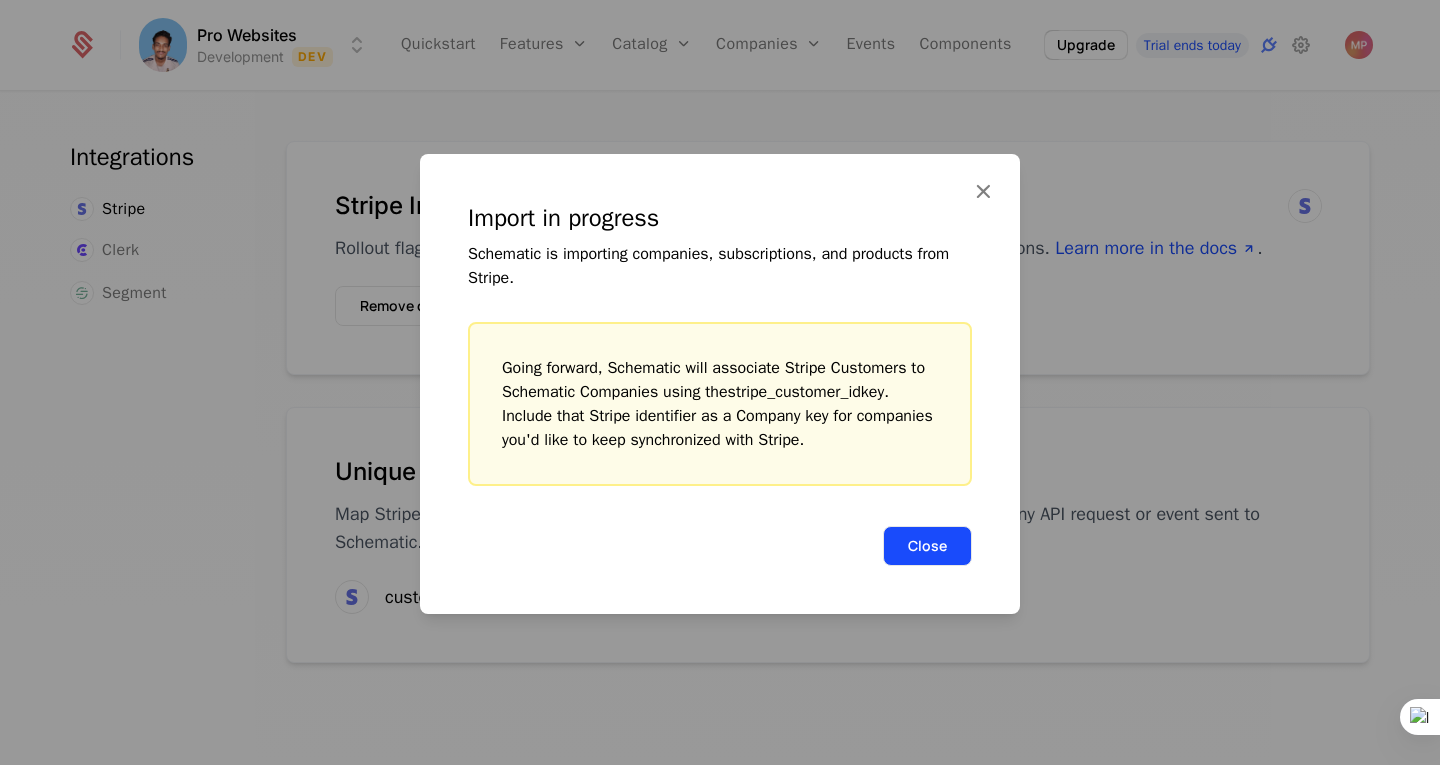 click on "Close" at bounding box center [927, 546] 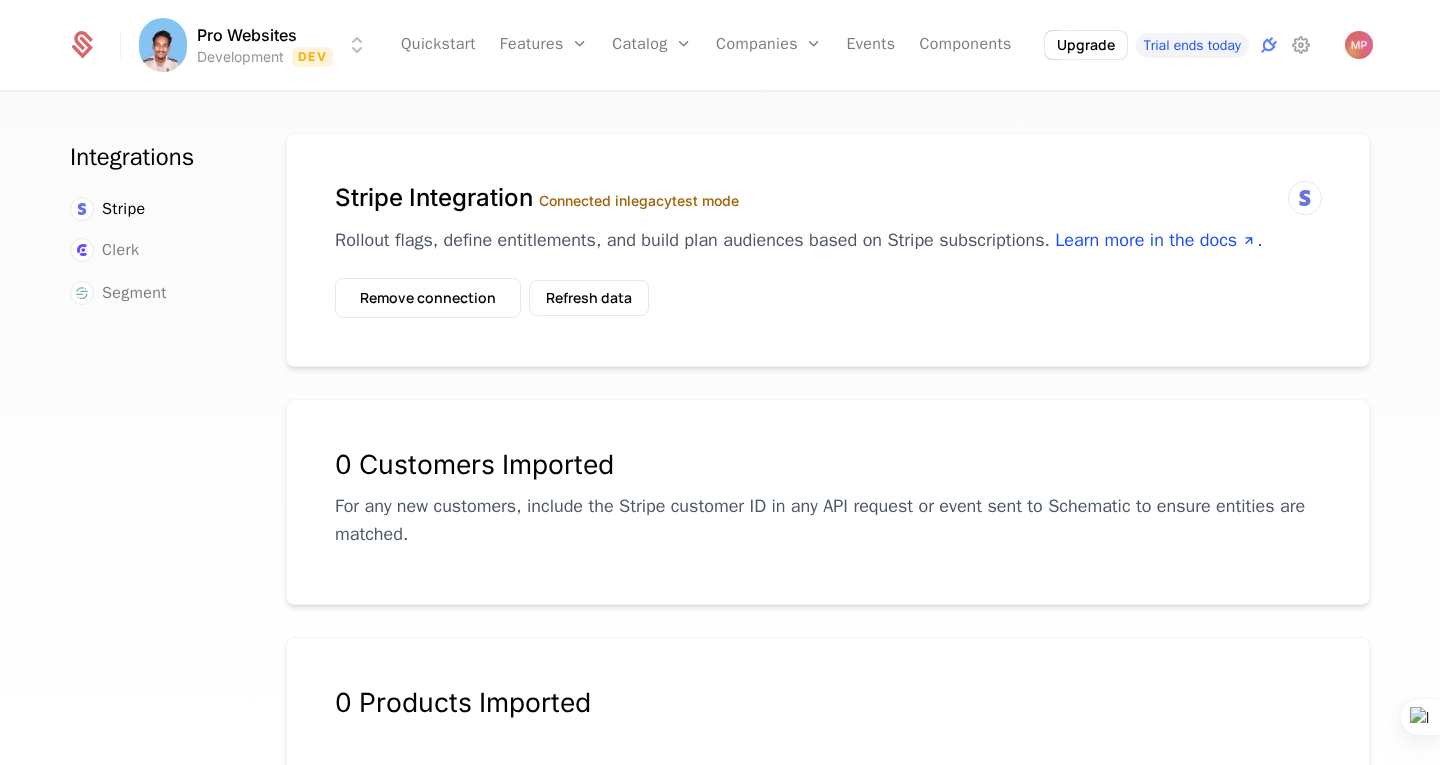 scroll, scrollTop: 0, scrollLeft: 0, axis: both 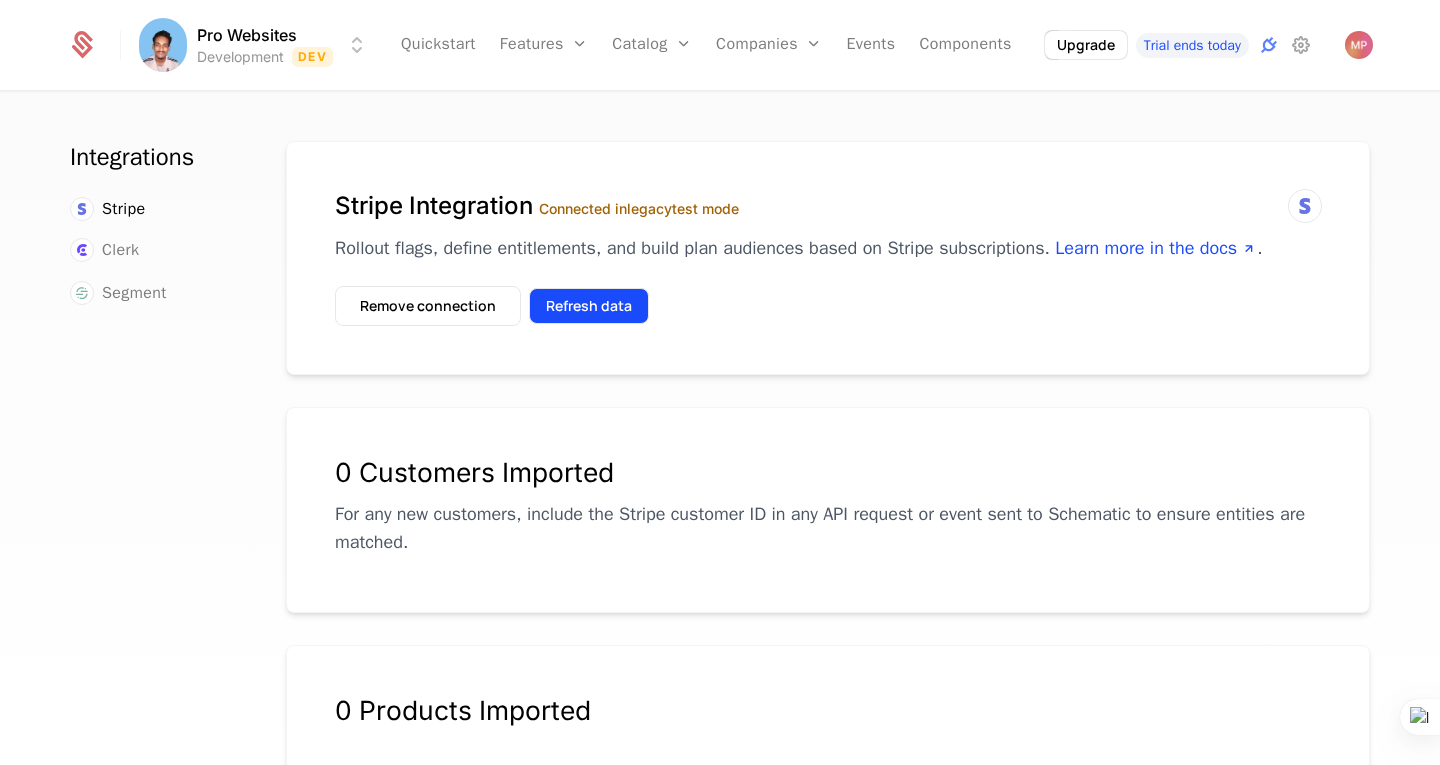 click on "Refresh data" at bounding box center [589, 306] 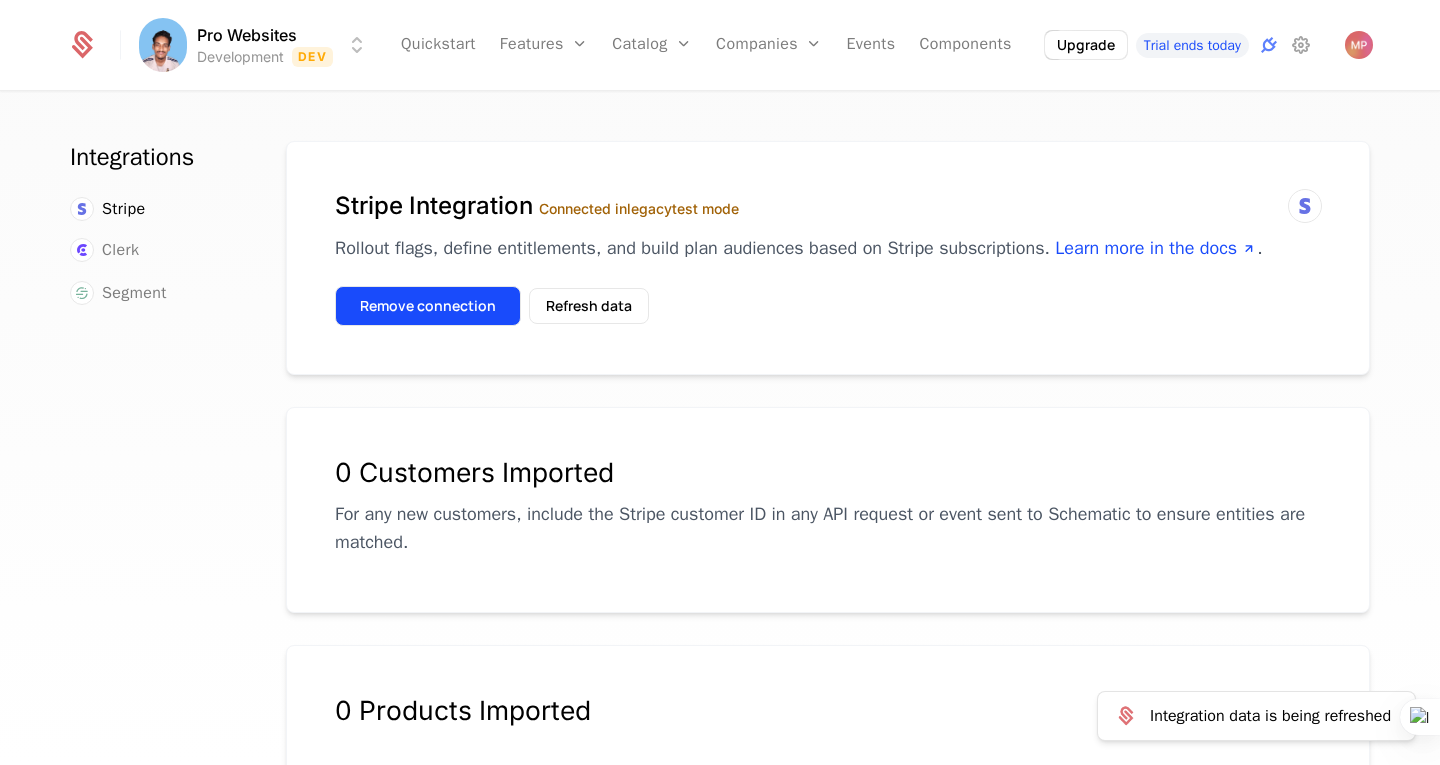 click on "Remove connection" at bounding box center [428, 306] 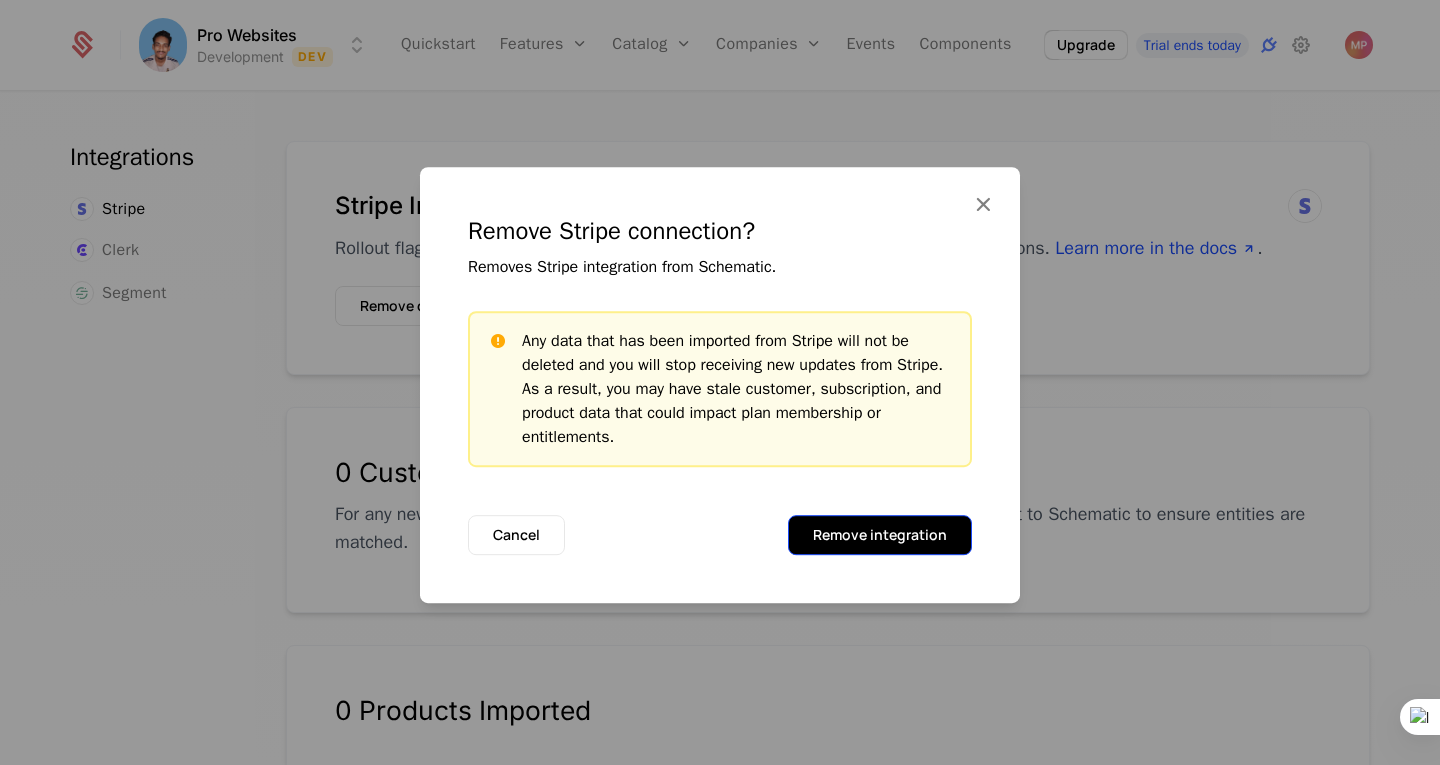 click on "Remove integration" at bounding box center [880, 535] 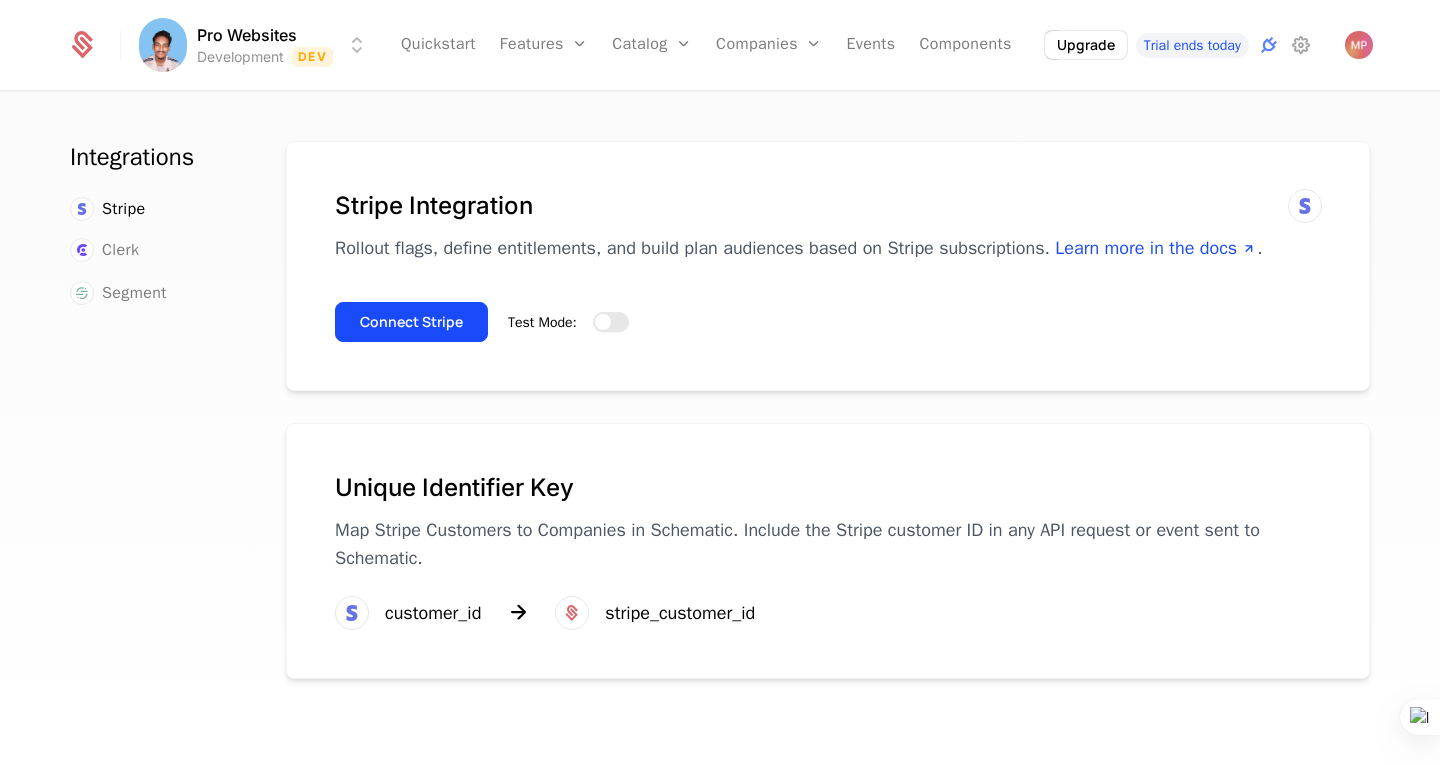 click on "Test Mode:" at bounding box center [611, 322] 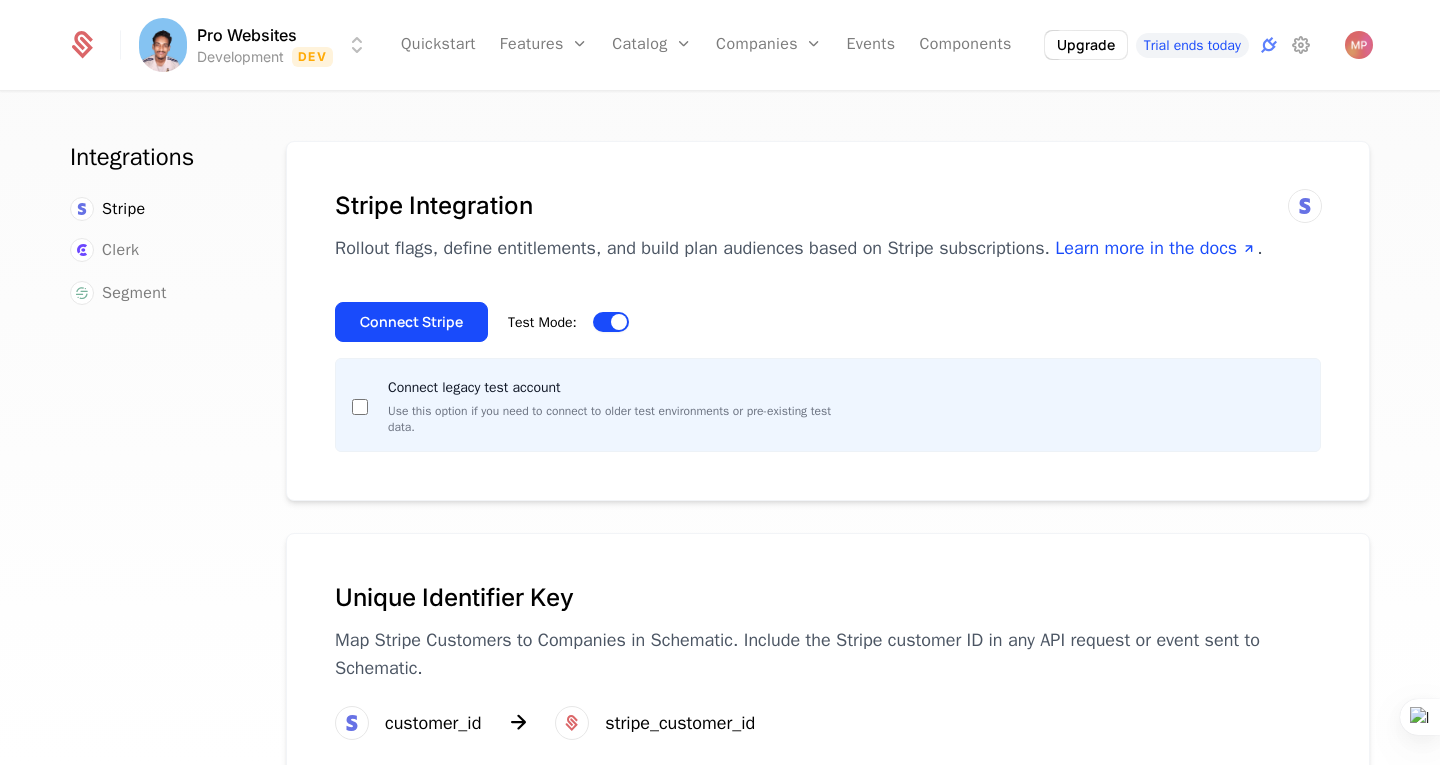 click on "Test Mode:" at bounding box center [611, 322] 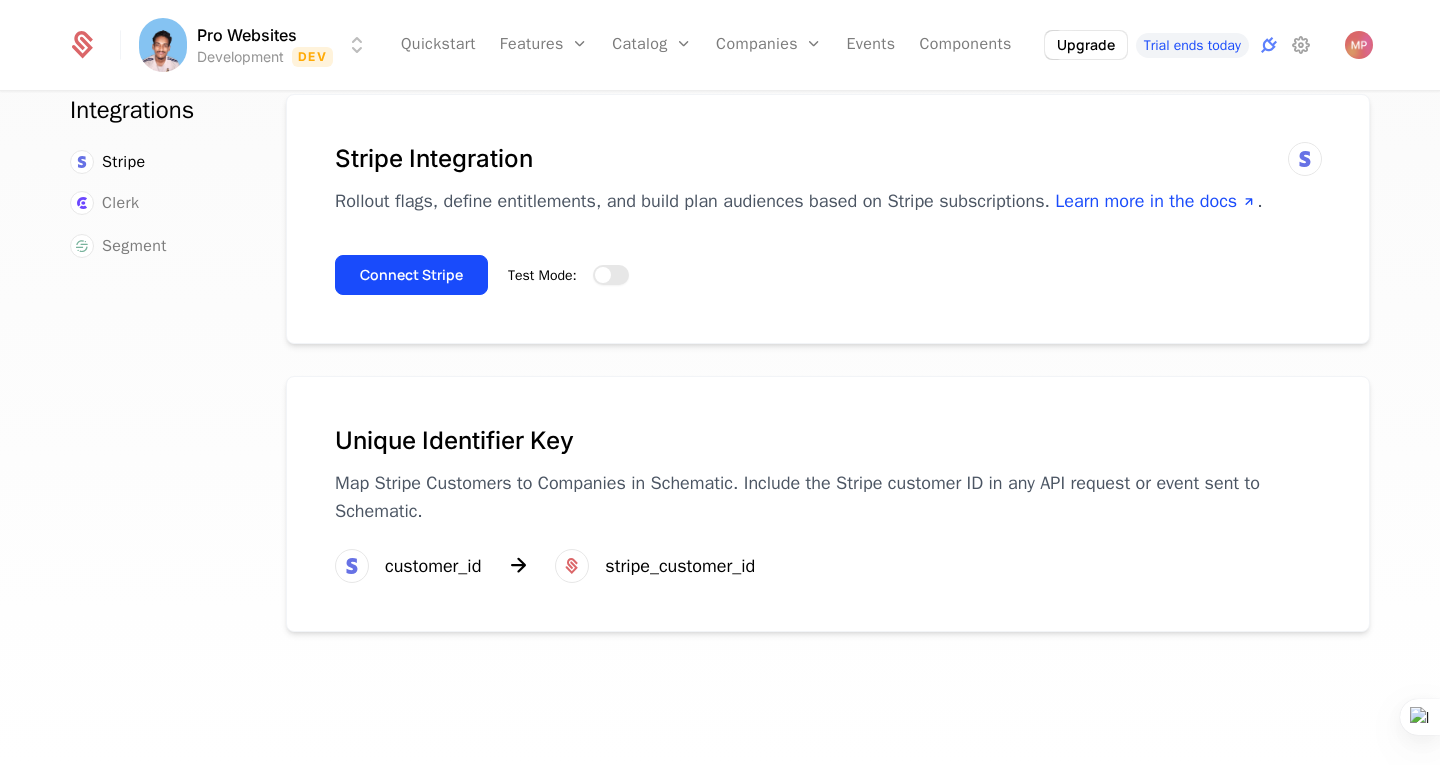 scroll, scrollTop: 0, scrollLeft: 0, axis: both 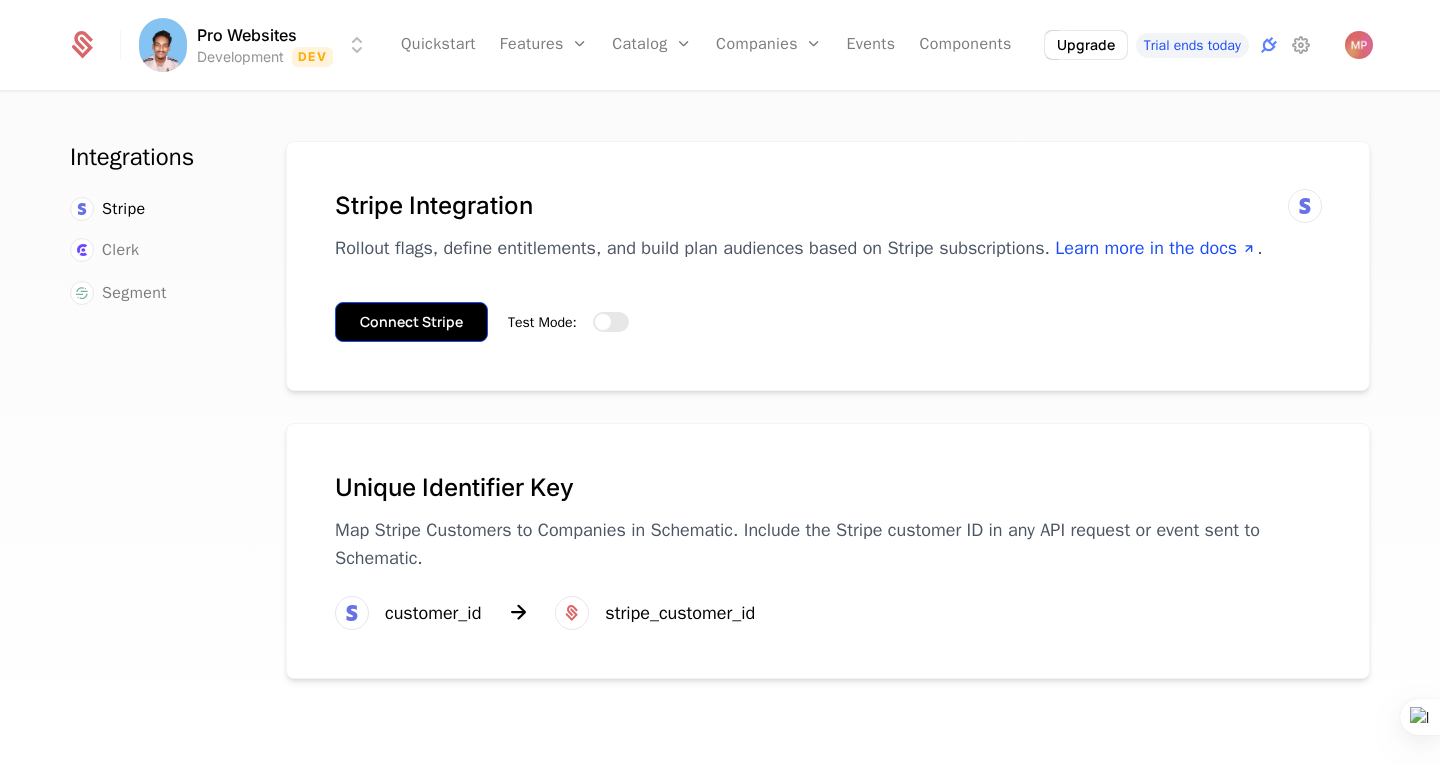click on "Connect Stripe" at bounding box center (411, 322) 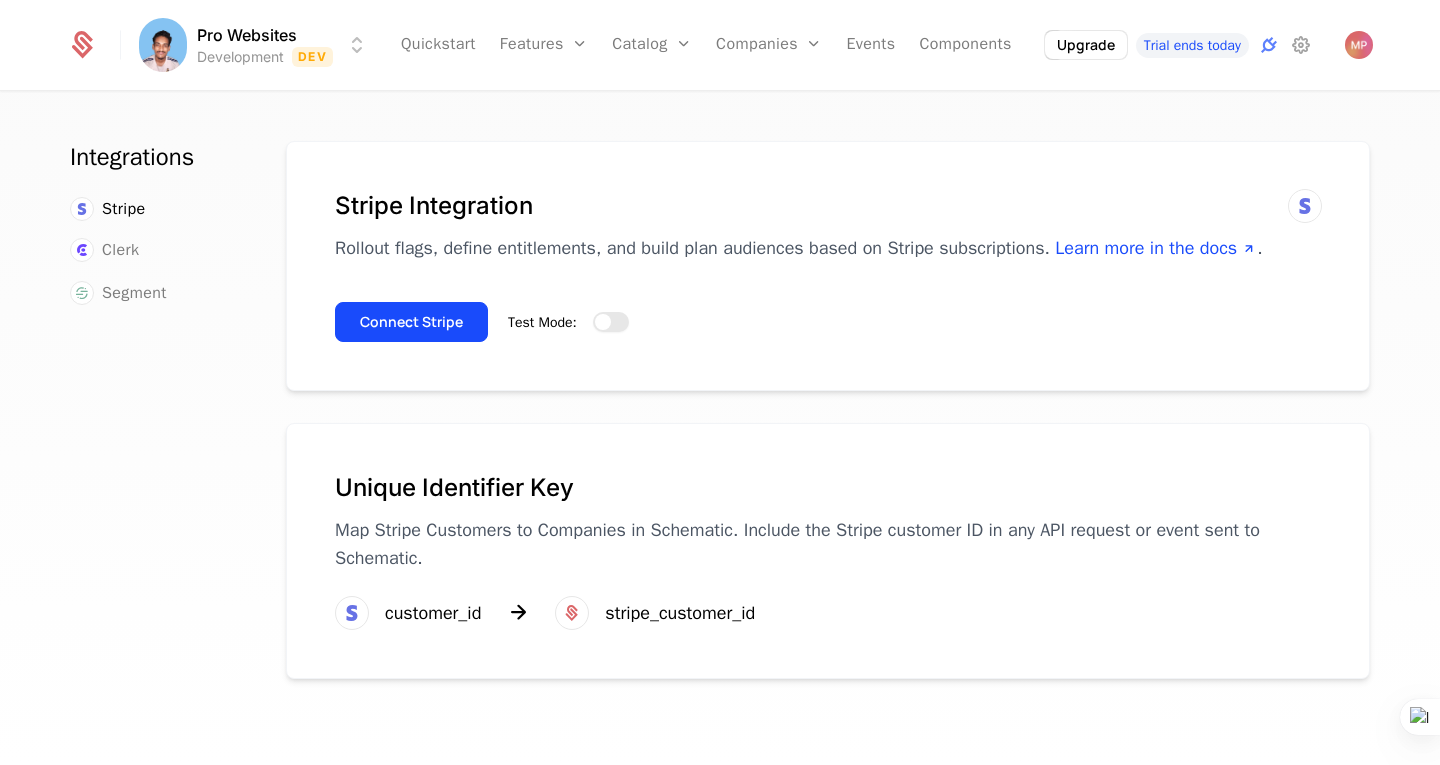 click on "Test Mode:" at bounding box center [611, 322] 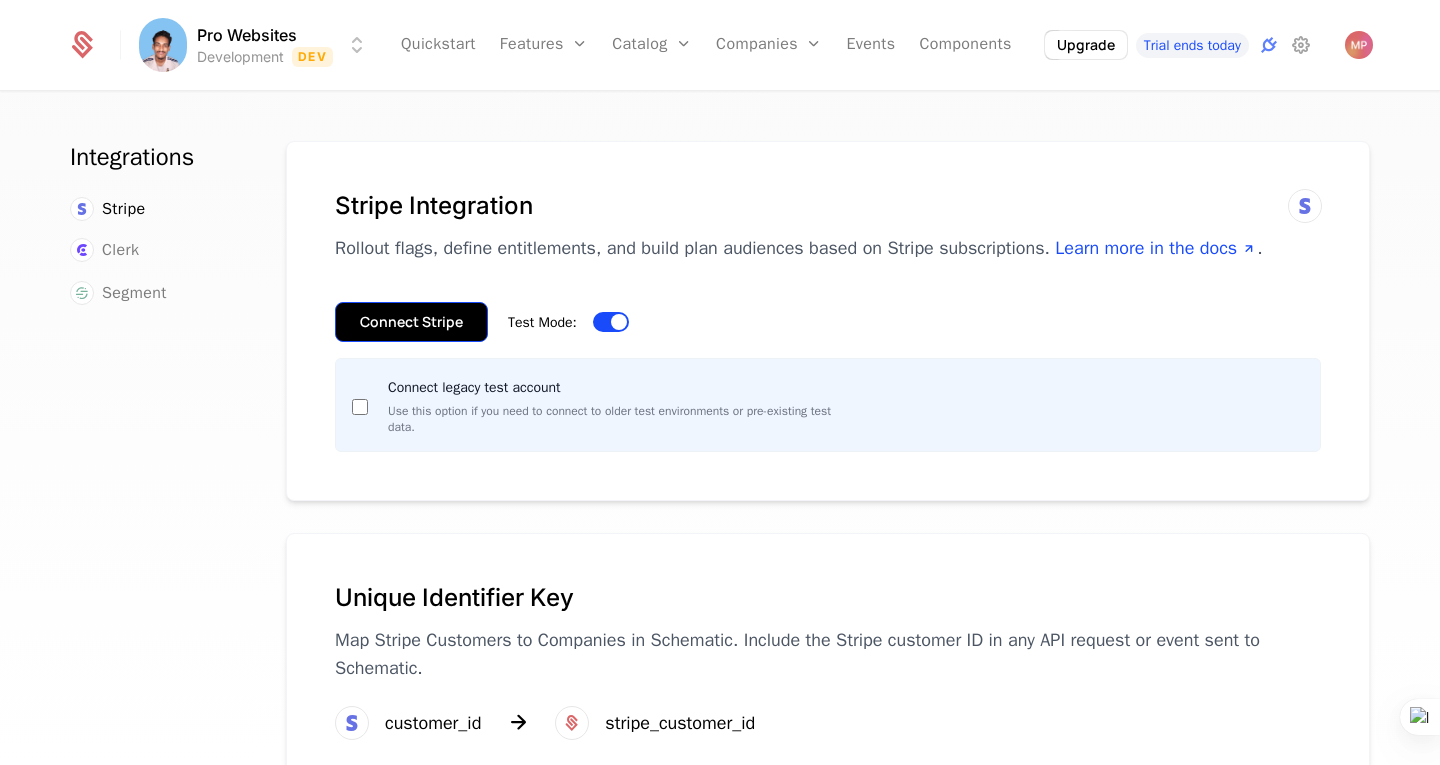 click on "Connect Stripe" at bounding box center [411, 322] 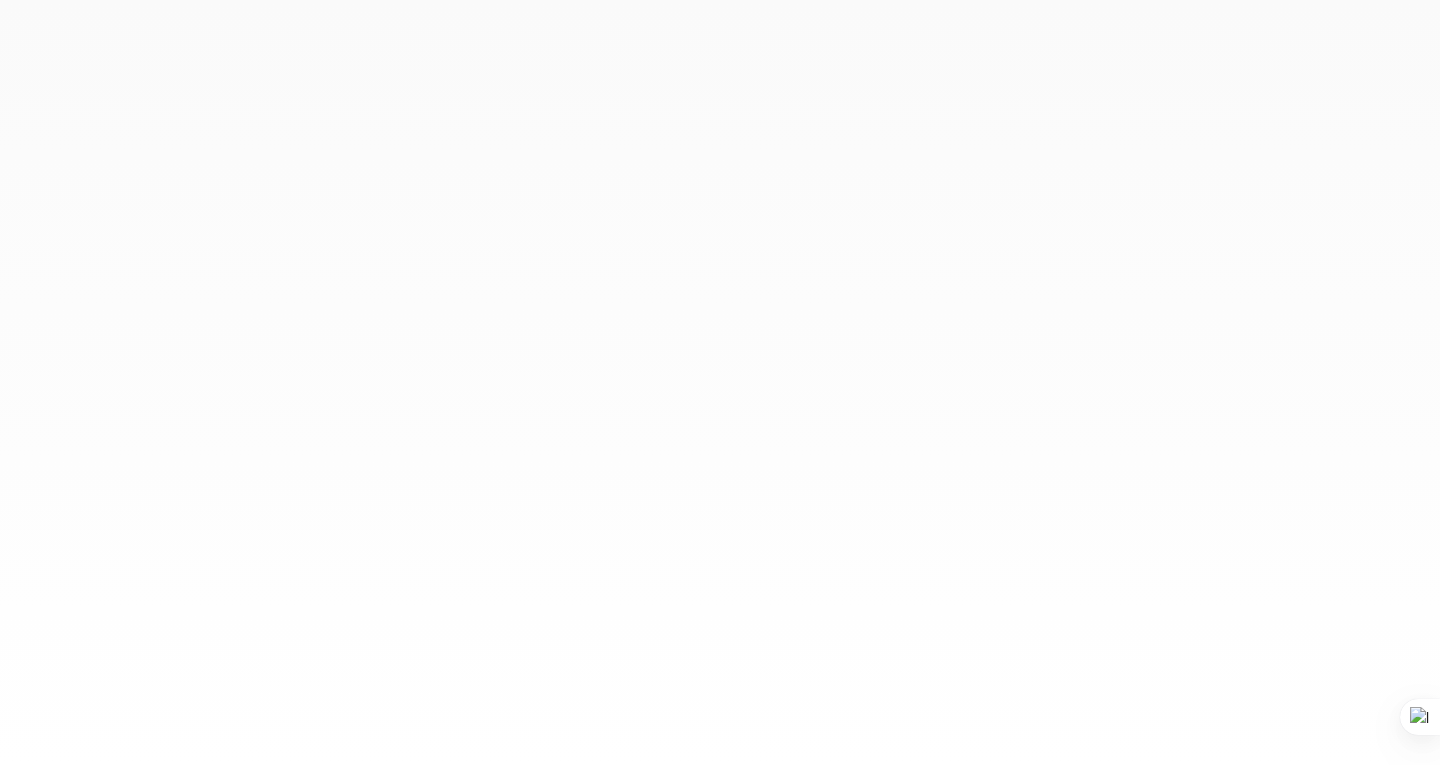 scroll, scrollTop: 0, scrollLeft: 0, axis: both 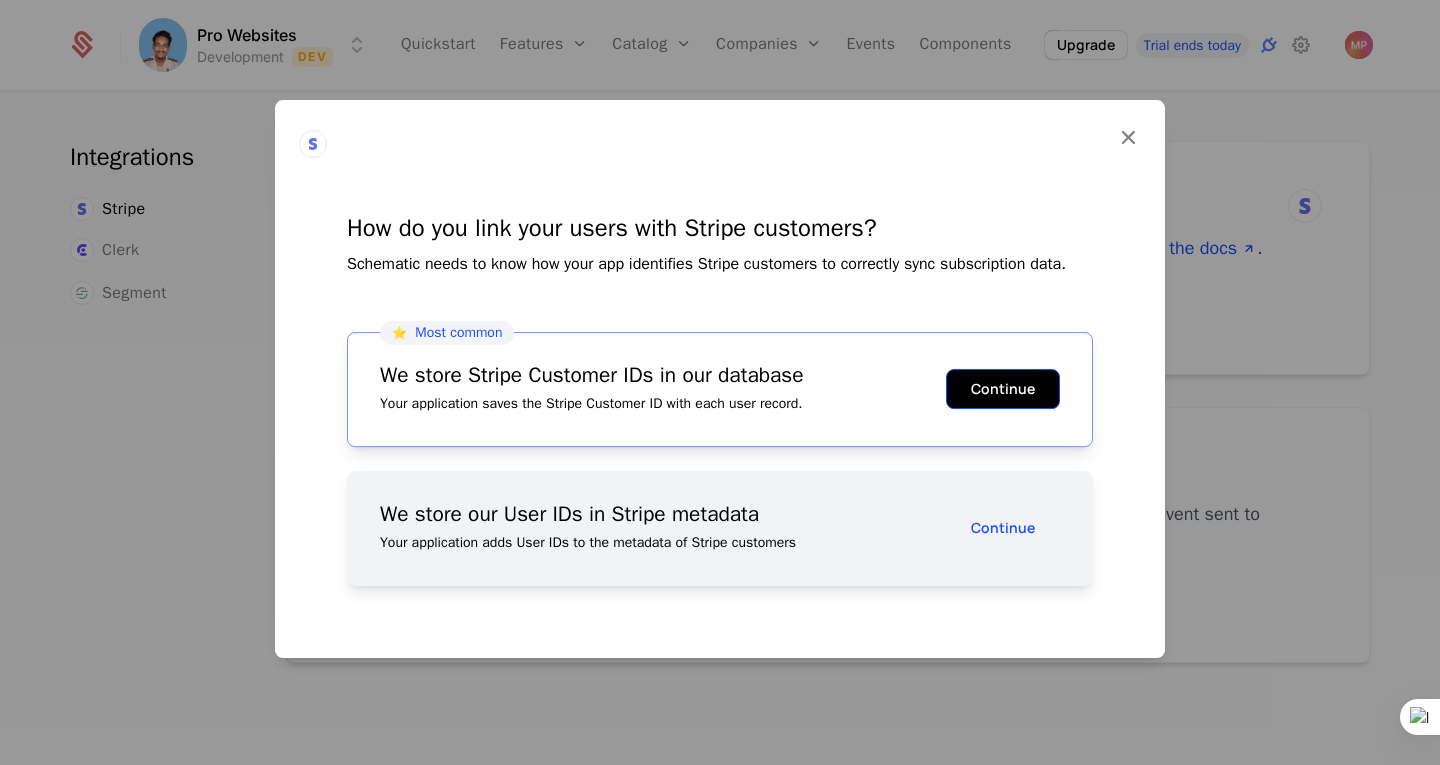 click on "Continue" at bounding box center (1003, 389) 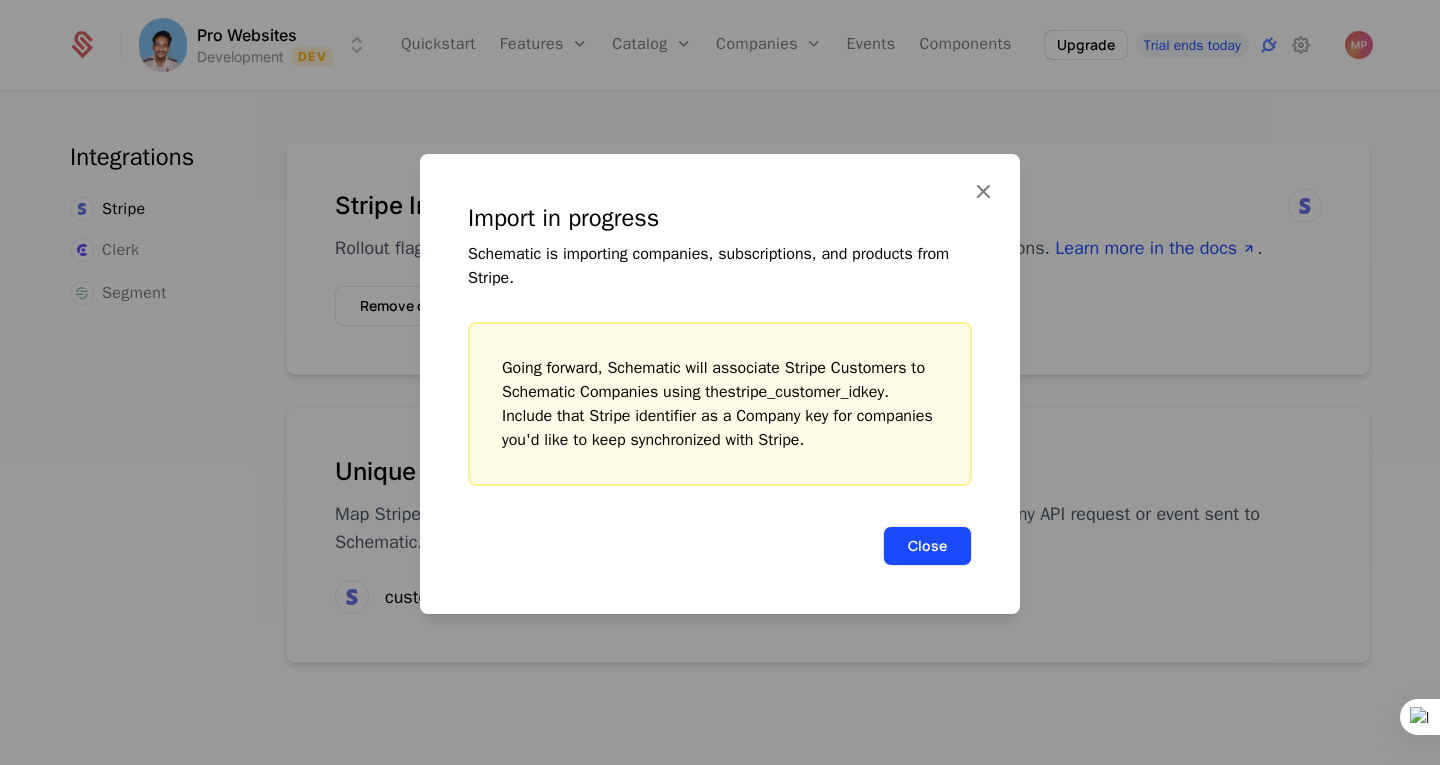 click on "Close" at bounding box center [927, 546] 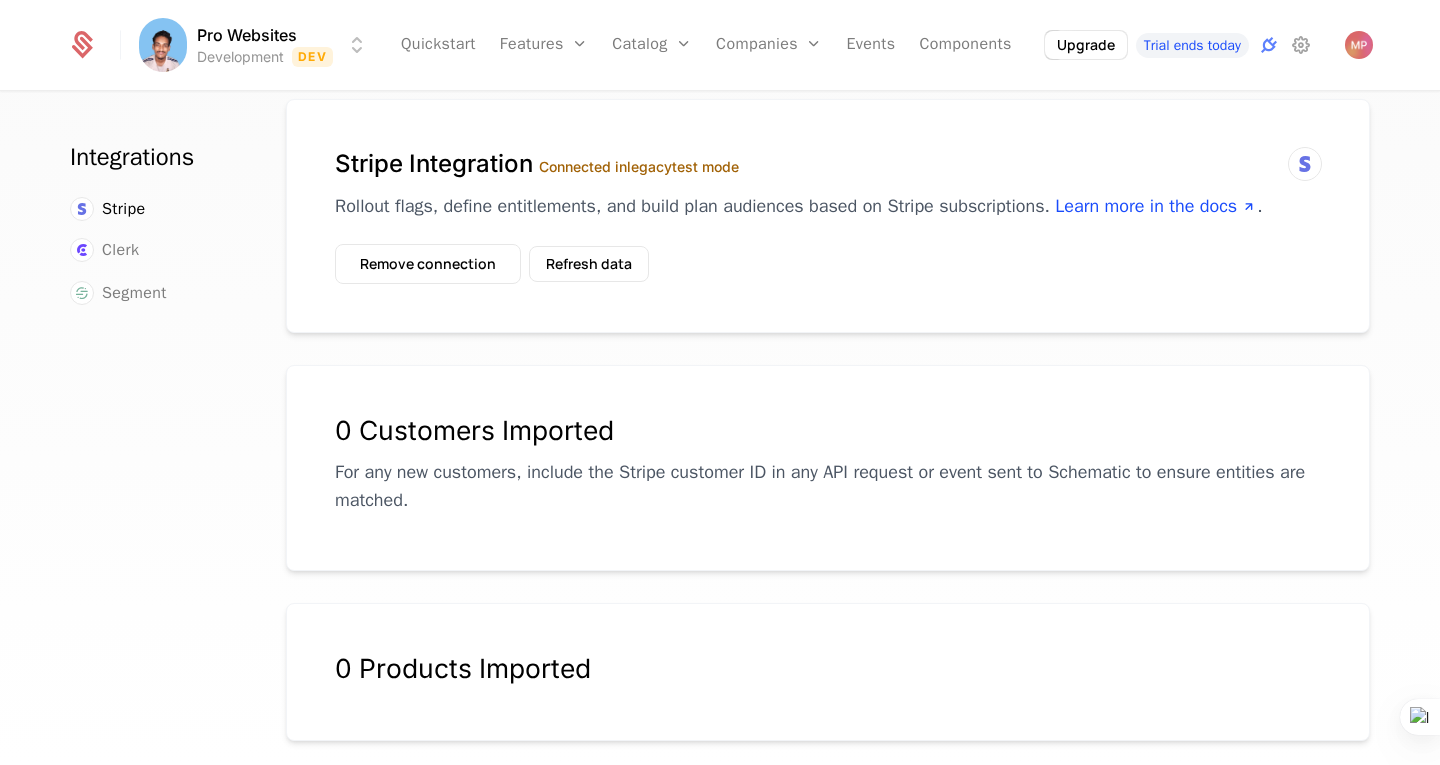 scroll, scrollTop: 0, scrollLeft: 0, axis: both 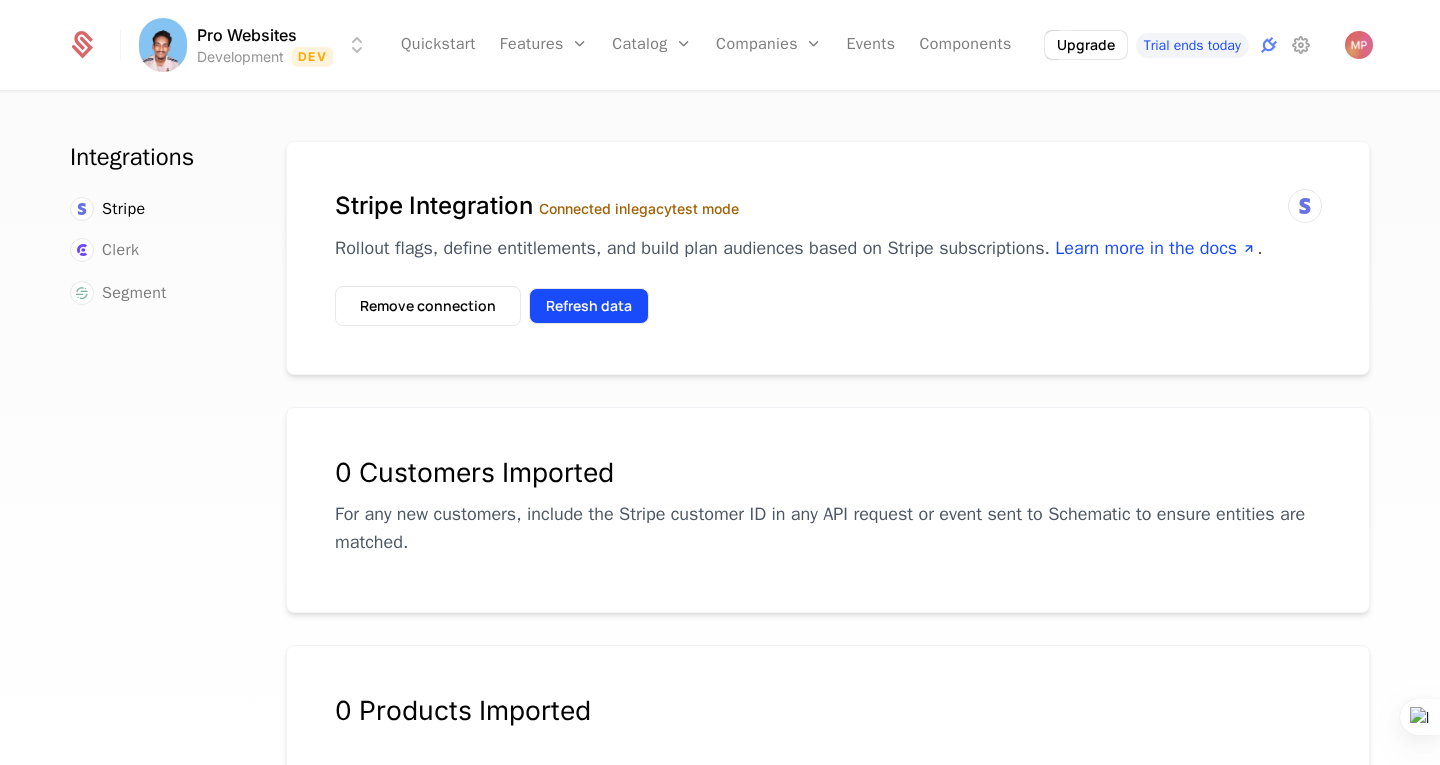 click on "Refresh data" at bounding box center [589, 306] 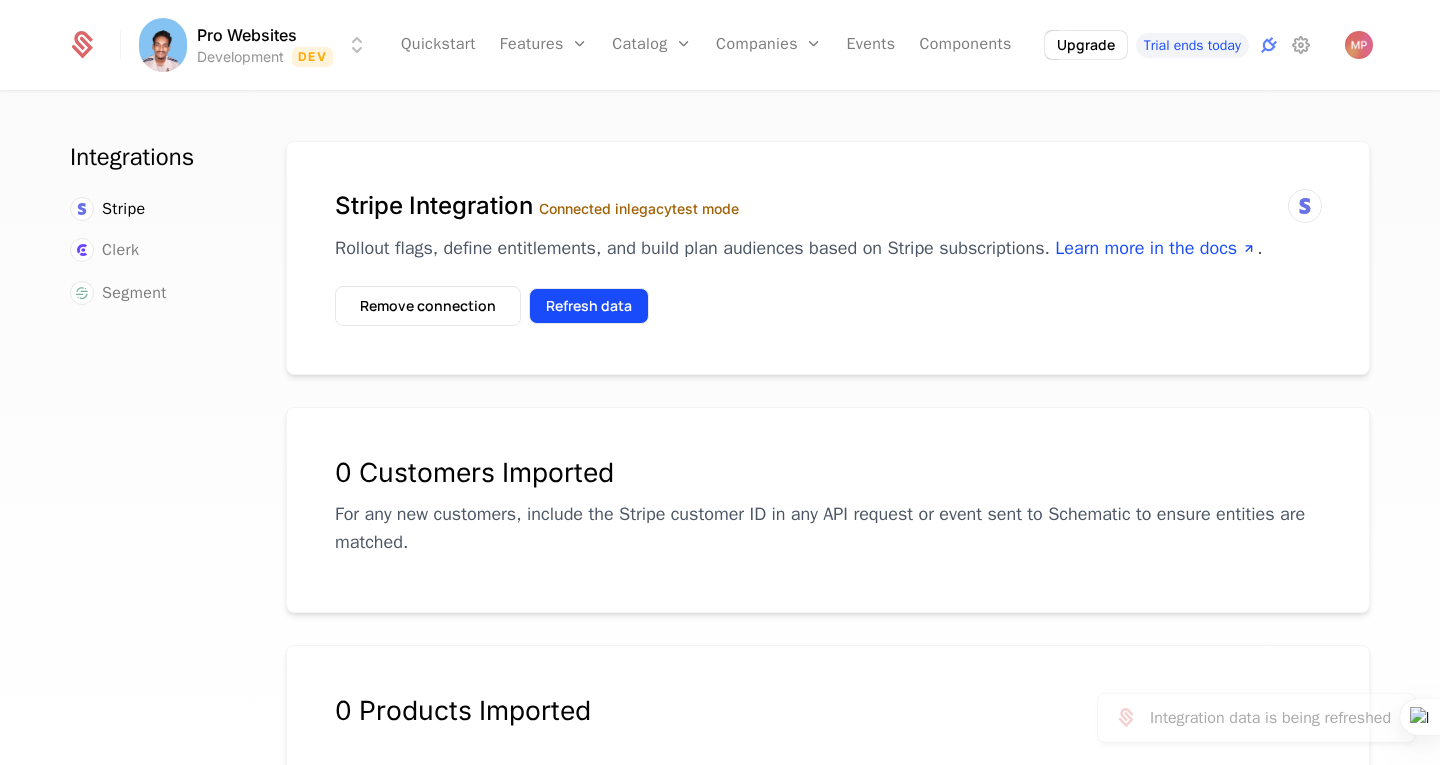 click on "Refresh data" at bounding box center [589, 306] 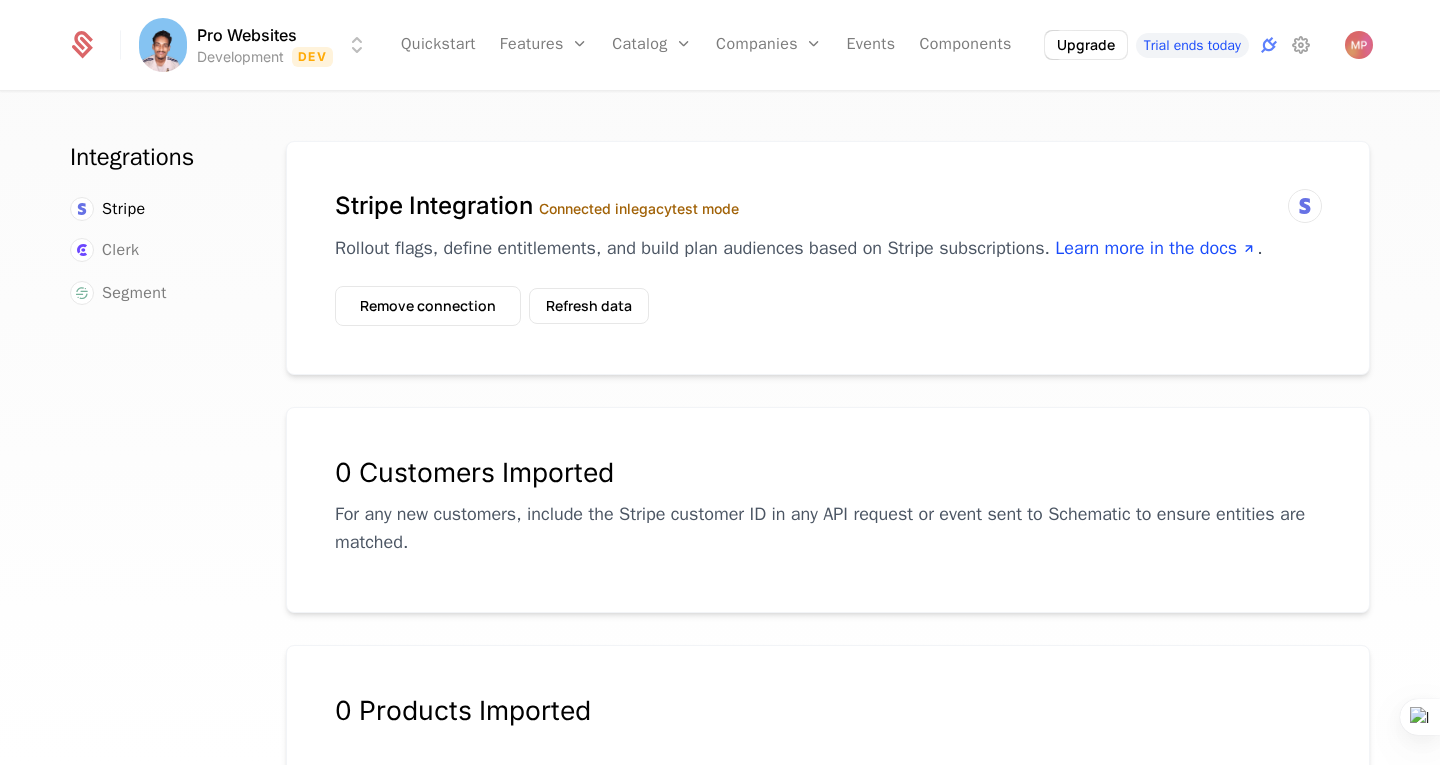 scroll, scrollTop: 342, scrollLeft: 0, axis: vertical 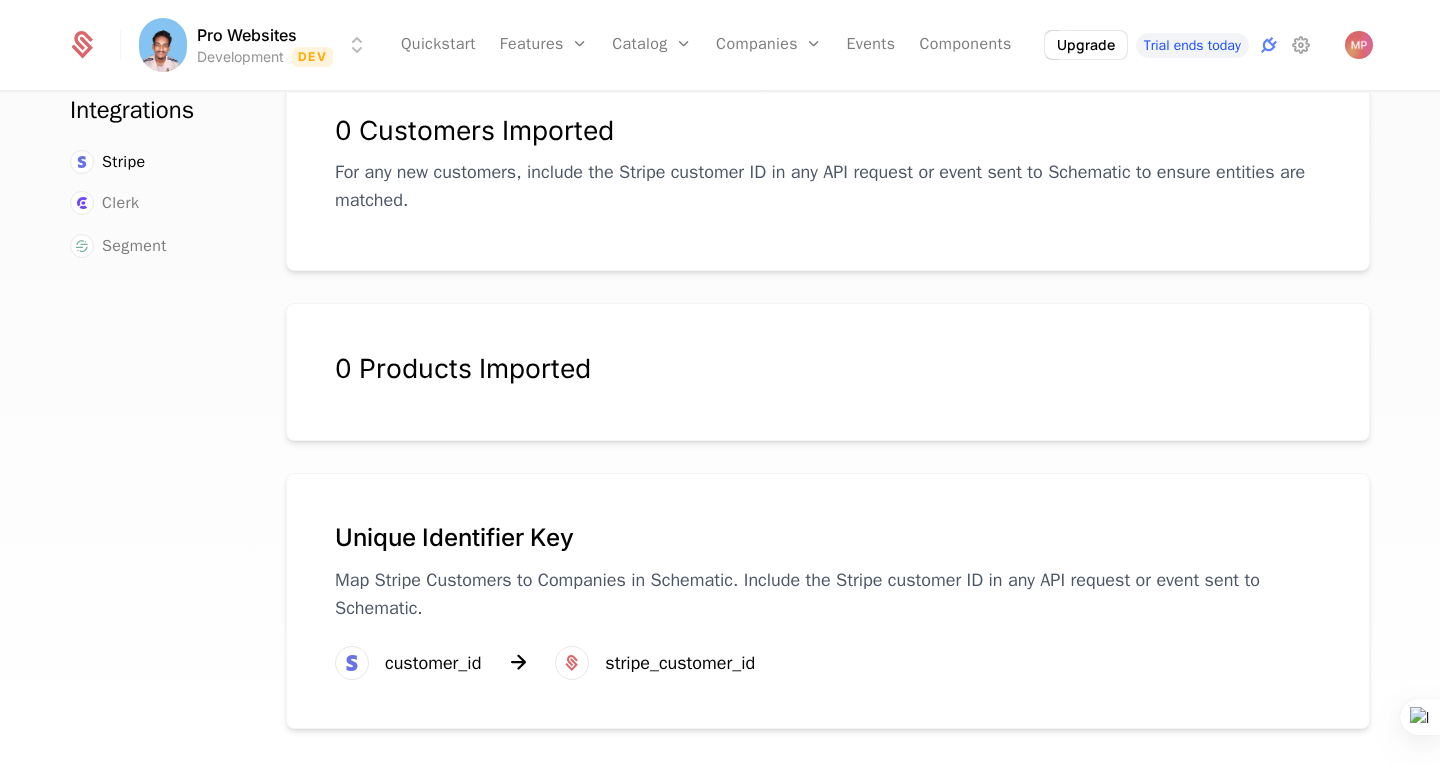 click on "0 Products Imported" at bounding box center (828, 368) 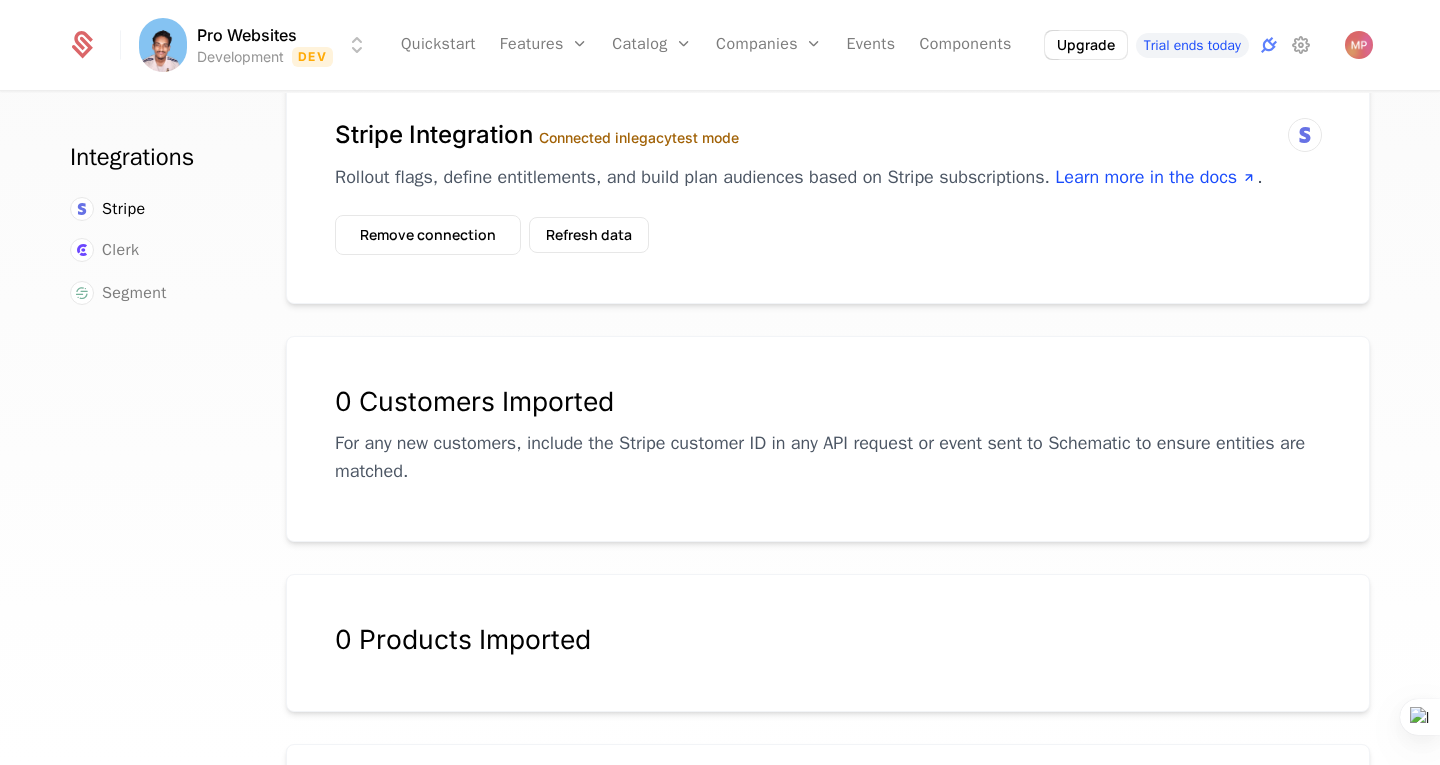 scroll, scrollTop: 0, scrollLeft: 0, axis: both 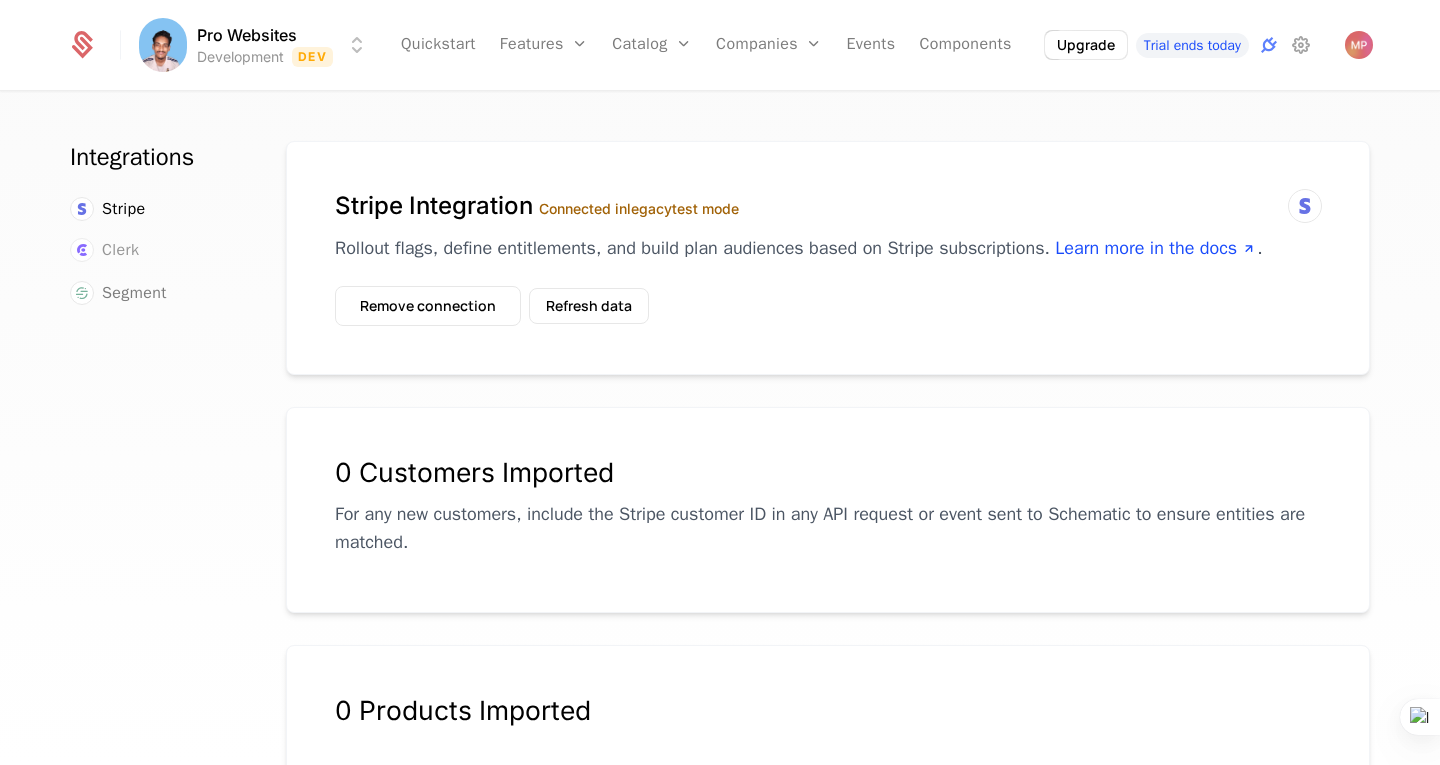 click on "Clerk" at bounding box center (120, 250) 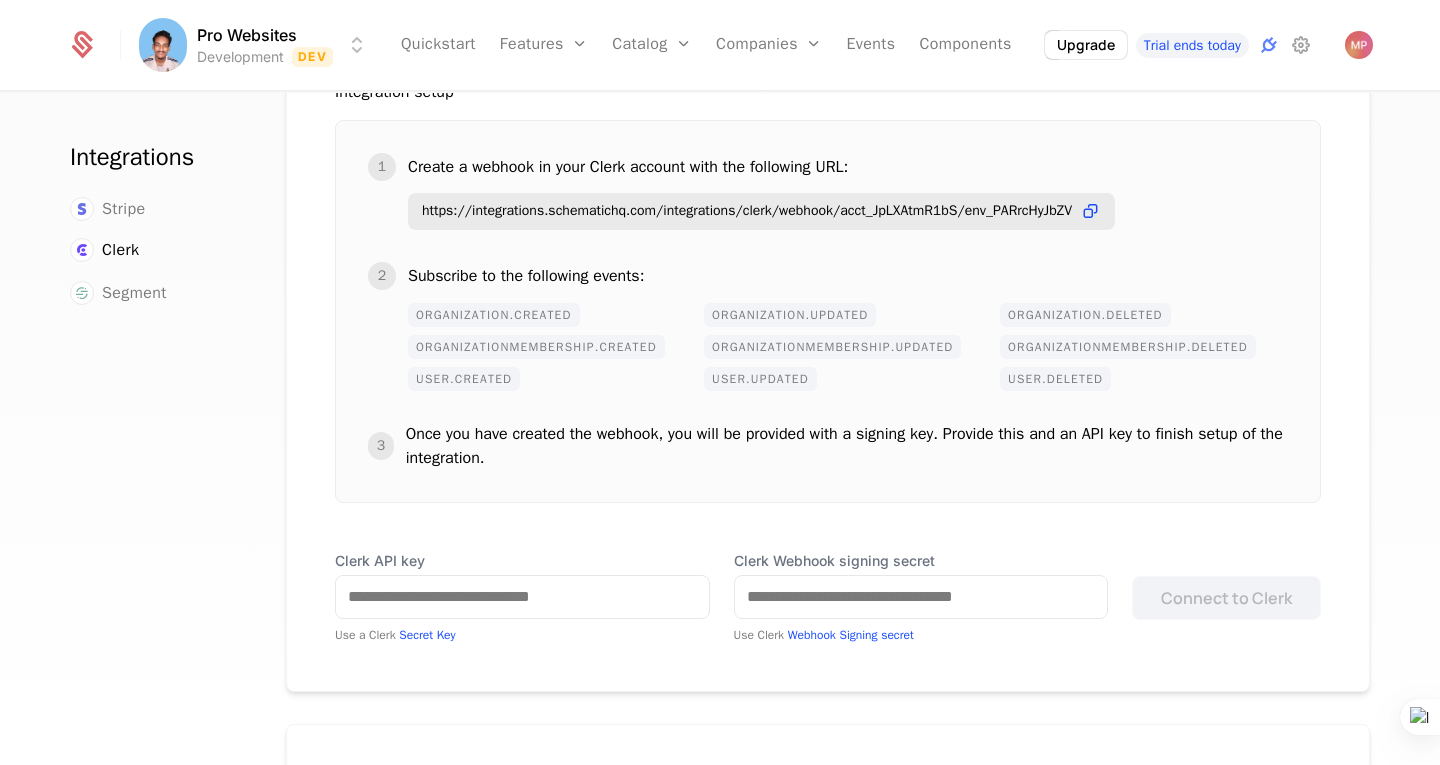 scroll, scrollTop: 340, scrollLeft: 0, axis: vertical 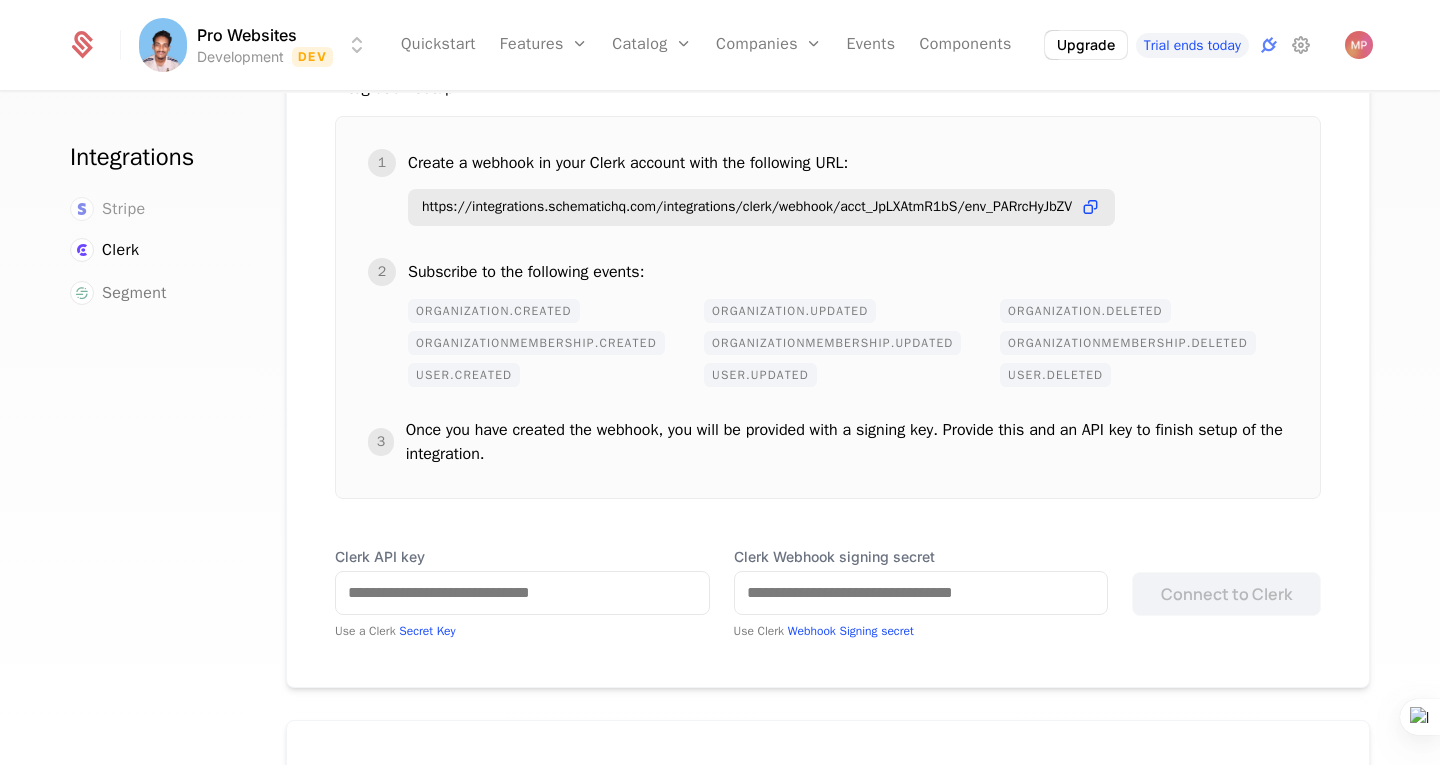 click on "Stripe" at bounding box center (124, 209) 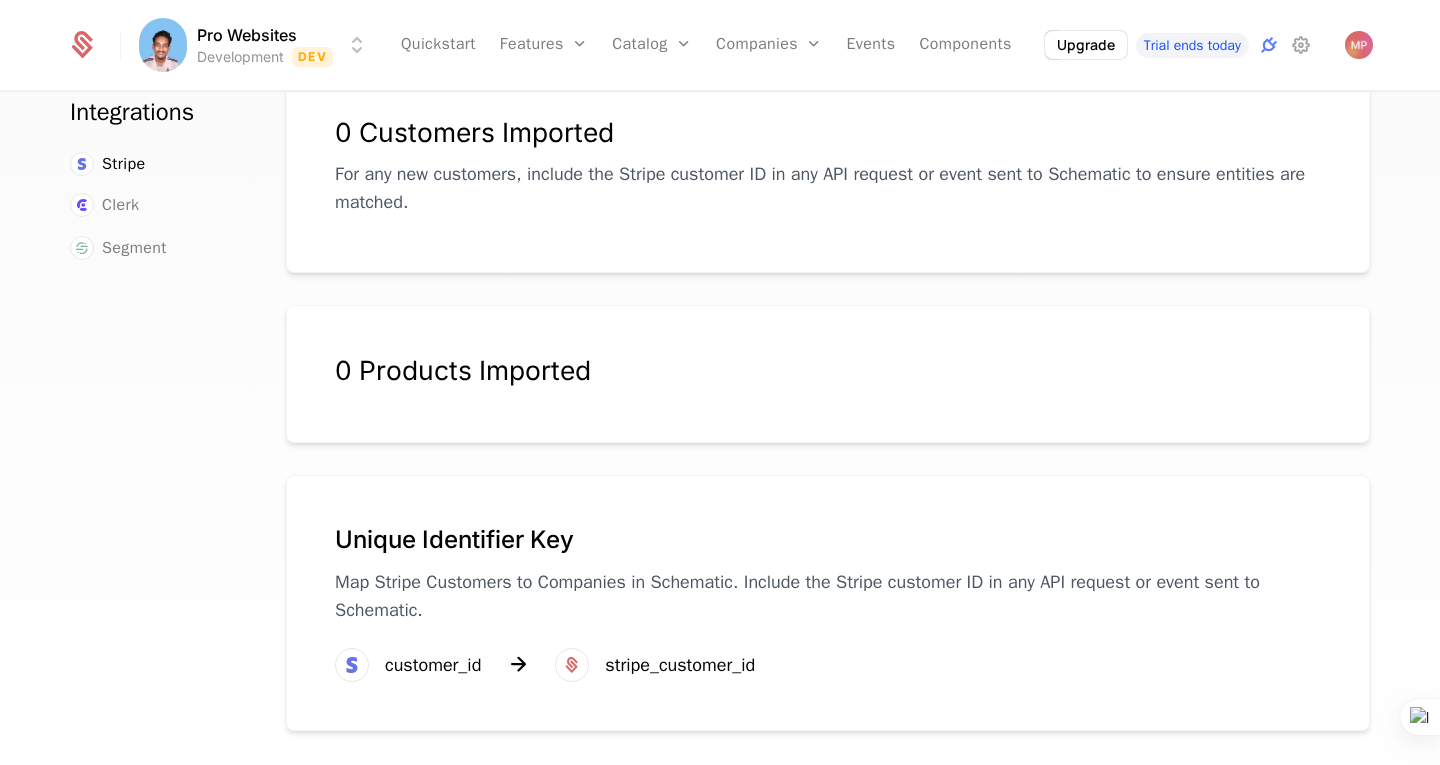 scroll, scrollTop: 0, scrollLeft: 0, axis: both 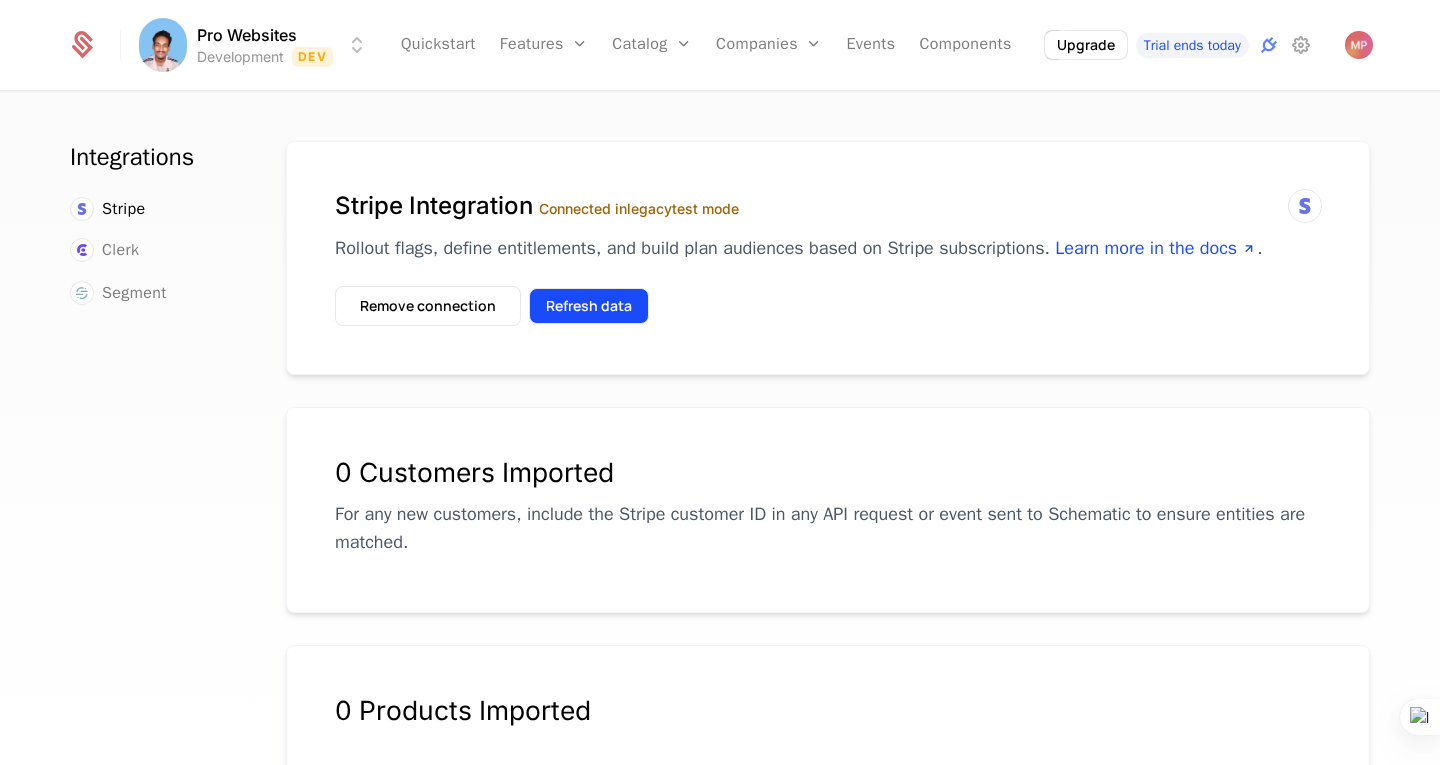 click on "Refresh data" at bounding box center [589, 306] 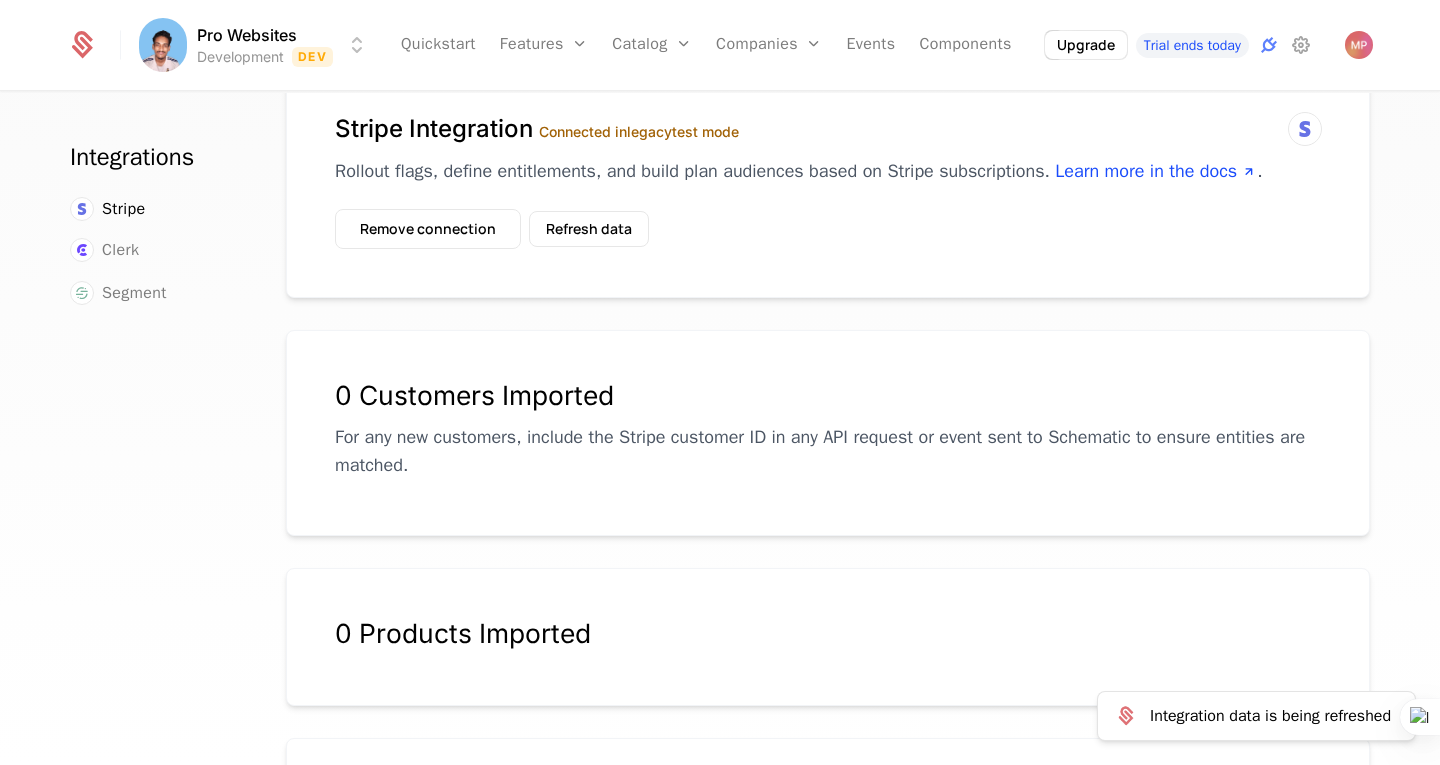 scroll, scrollTop: 0, scrollLeft: 0, axis: both 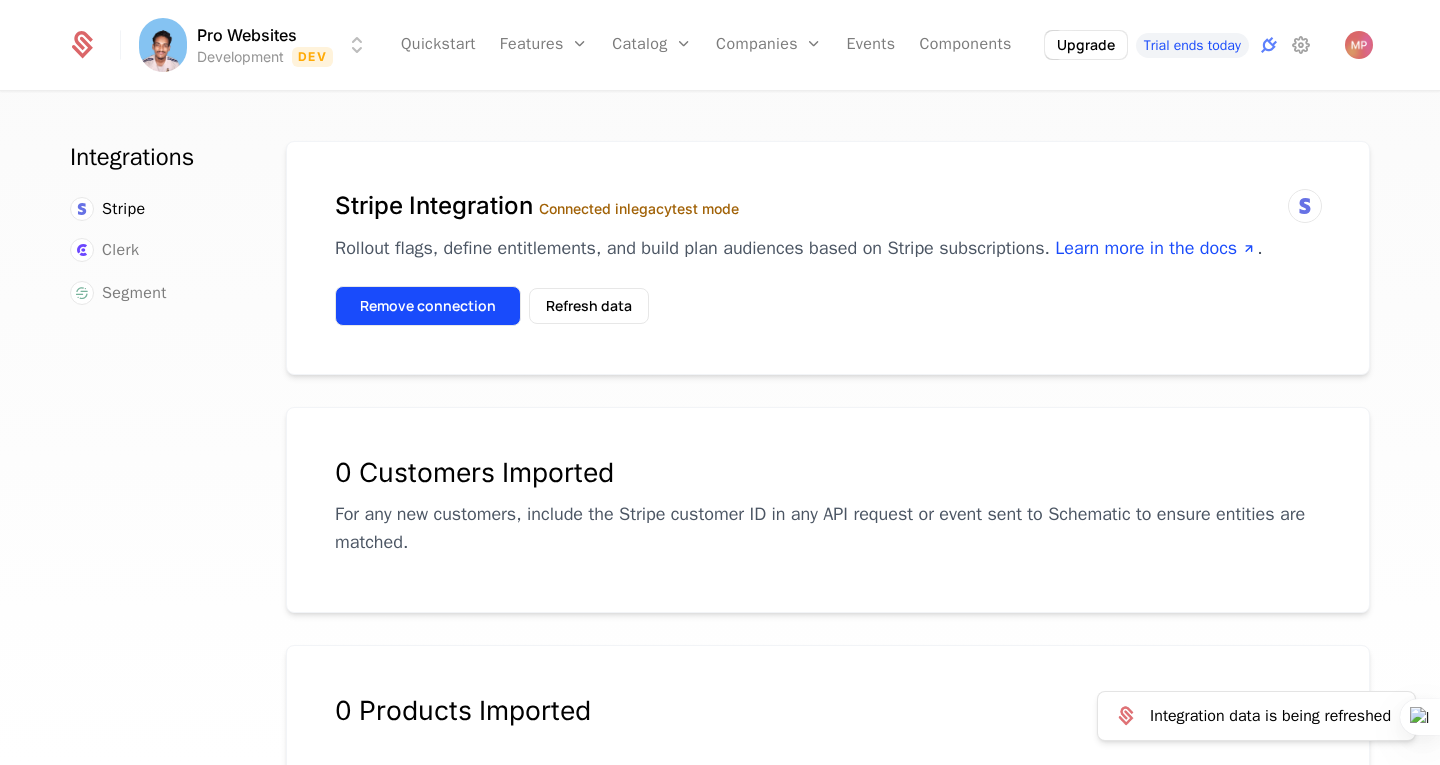 click on "Remove connection" at bounding box center (428, 306) 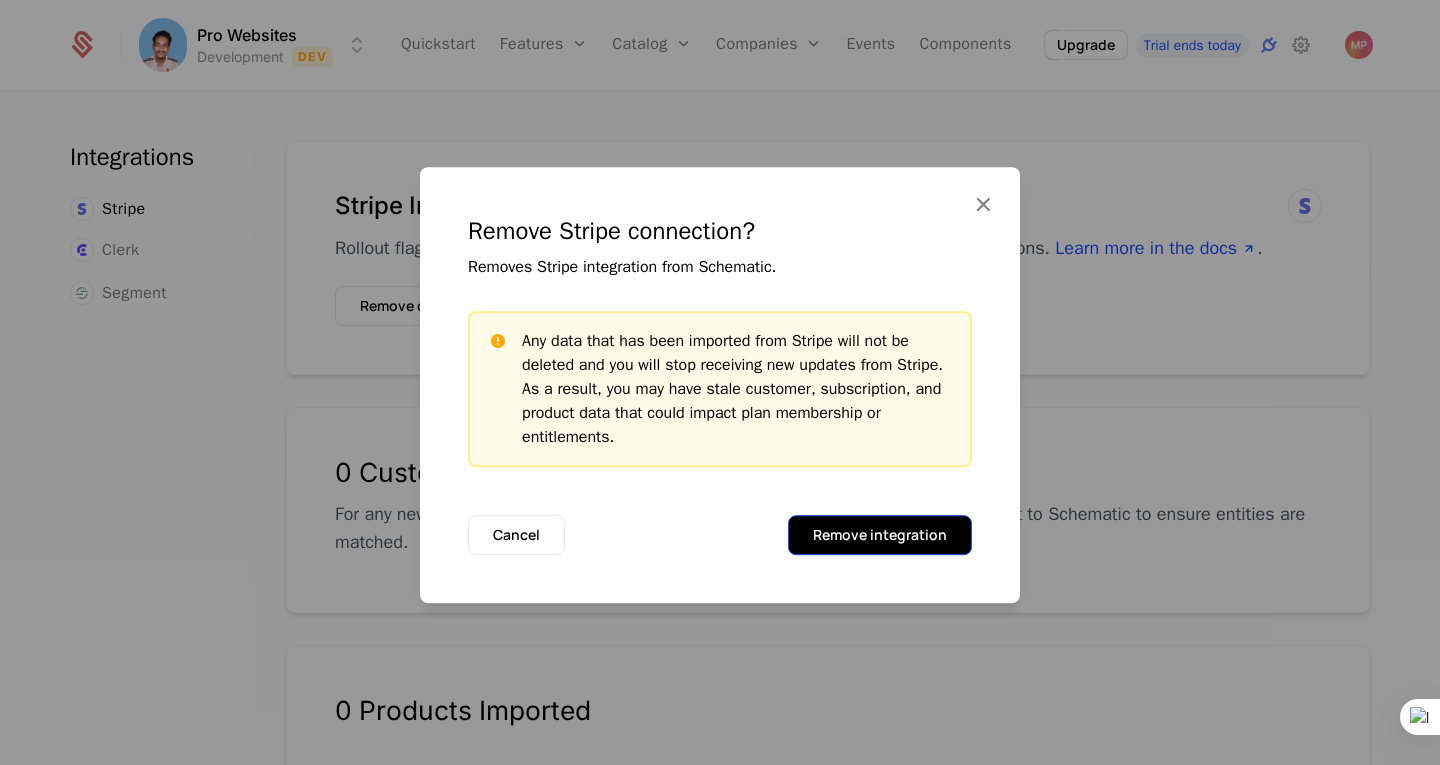 click on "Remove integration" at bounding box center (880, 535) 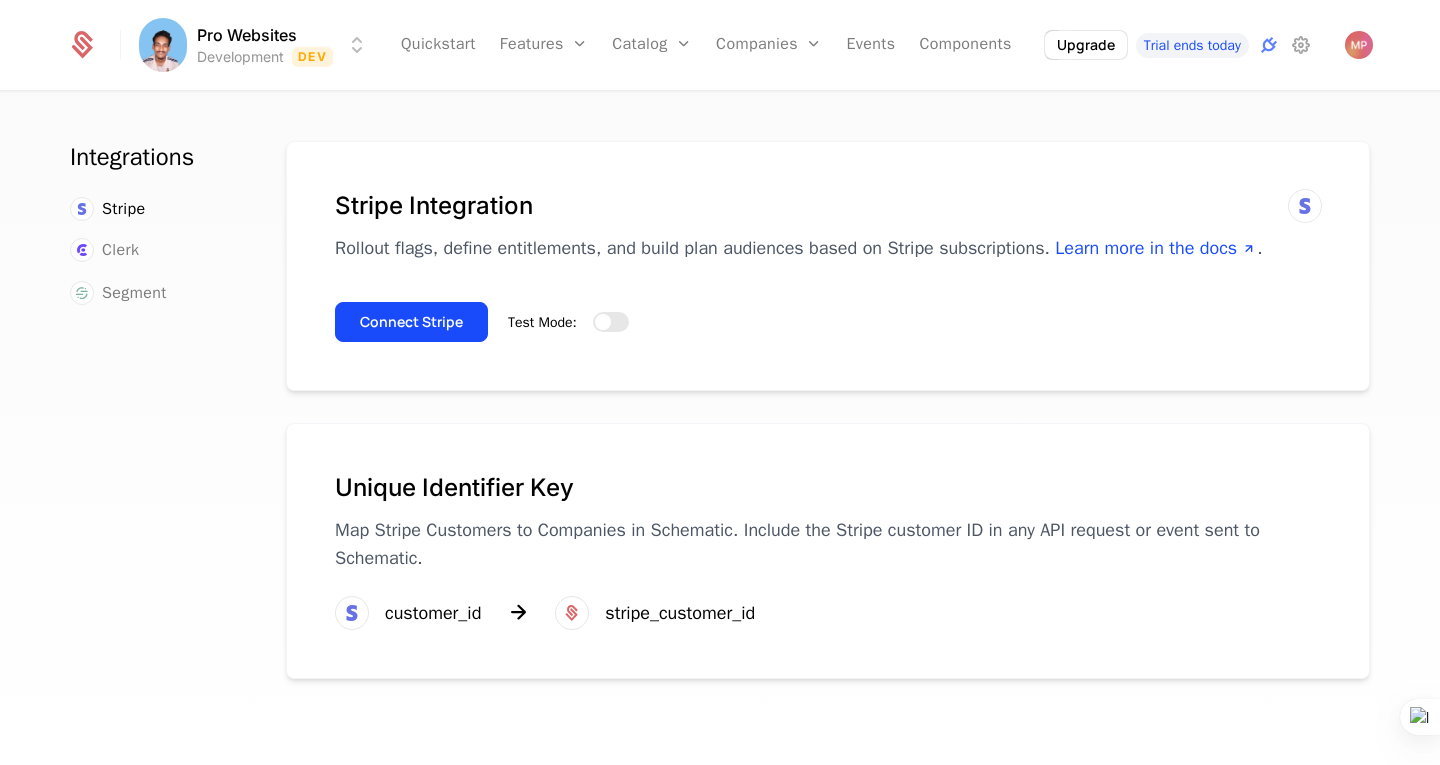 click on "Connect Stripe Test Mode:" at bounding box center [828, 314] 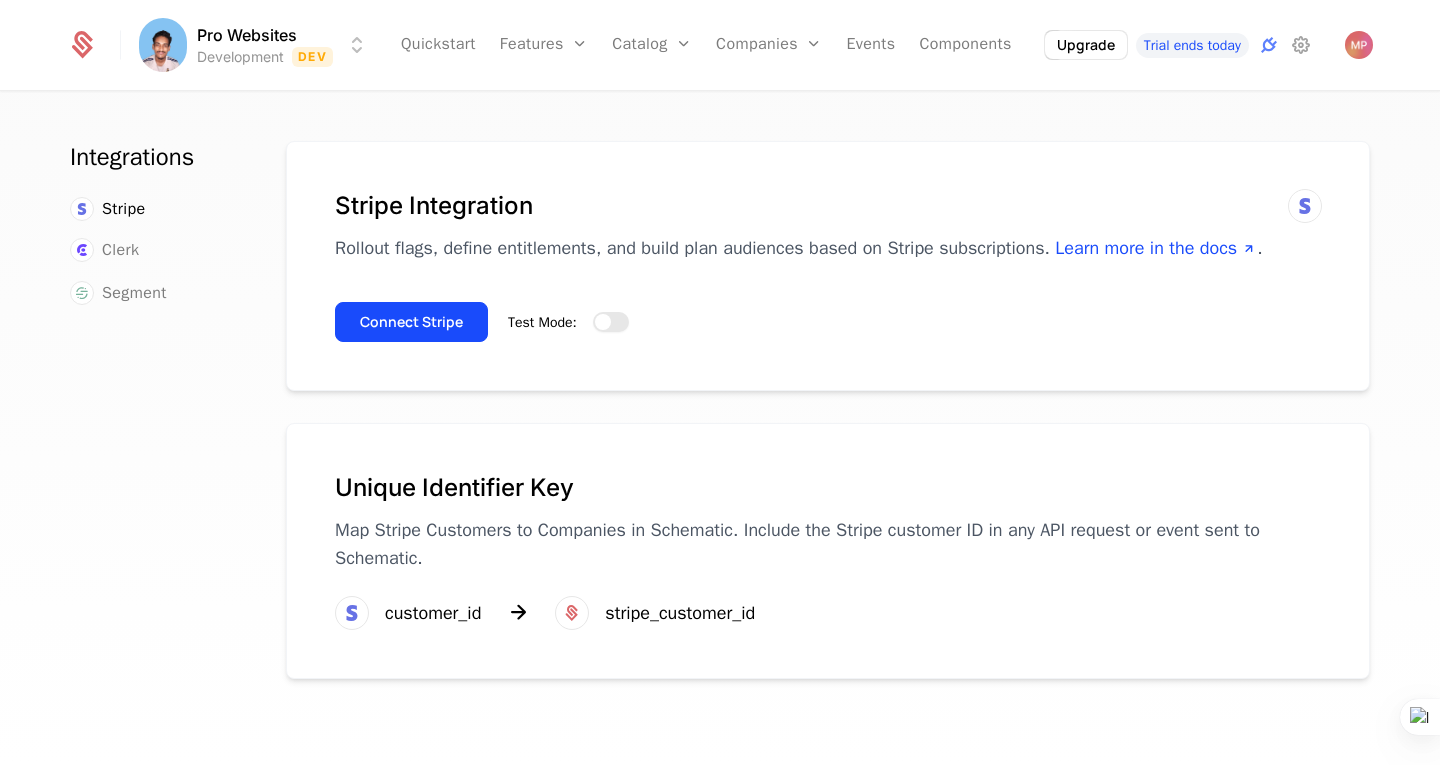 click on "Test Mode:" at bounding box center [611, 322] 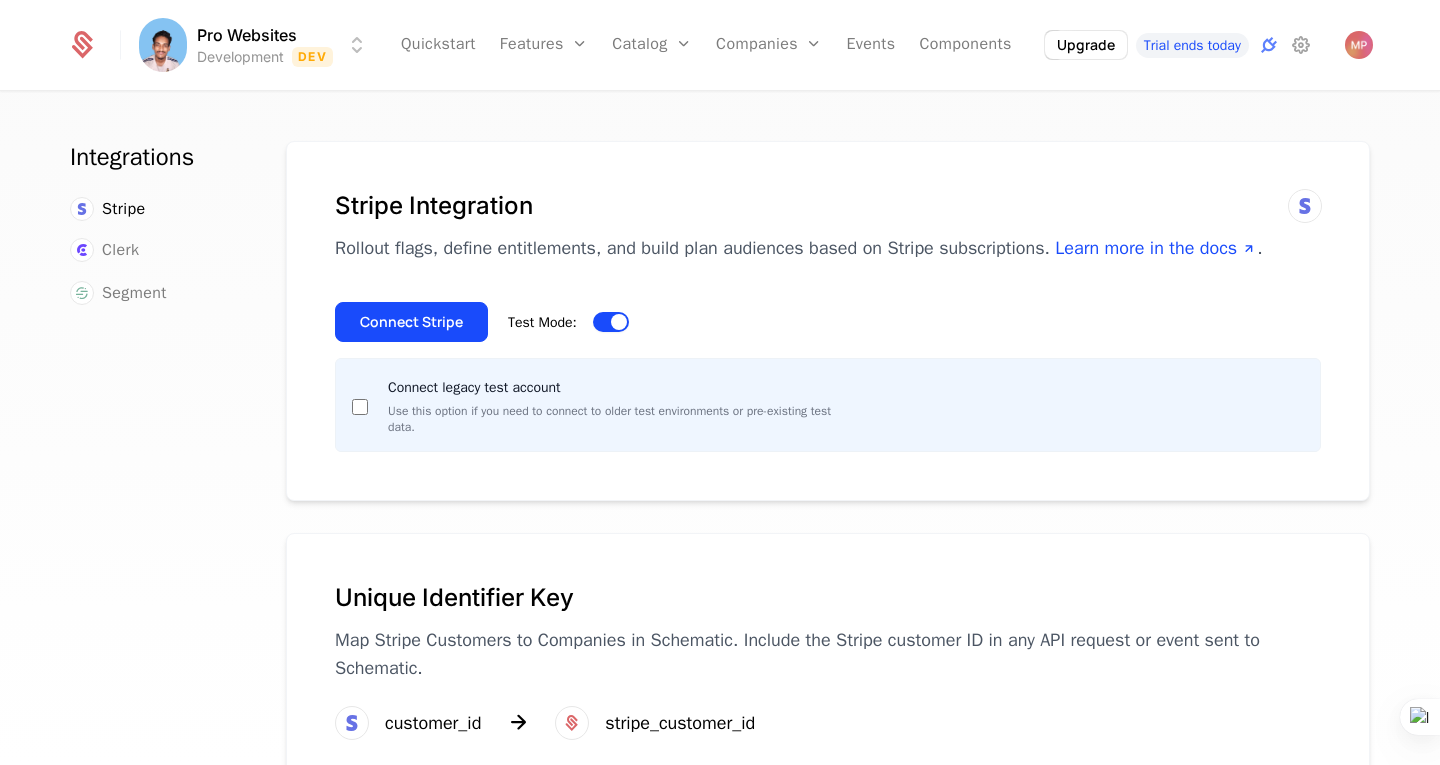 click on "Test Mode:" at bounding box center [611, 322] 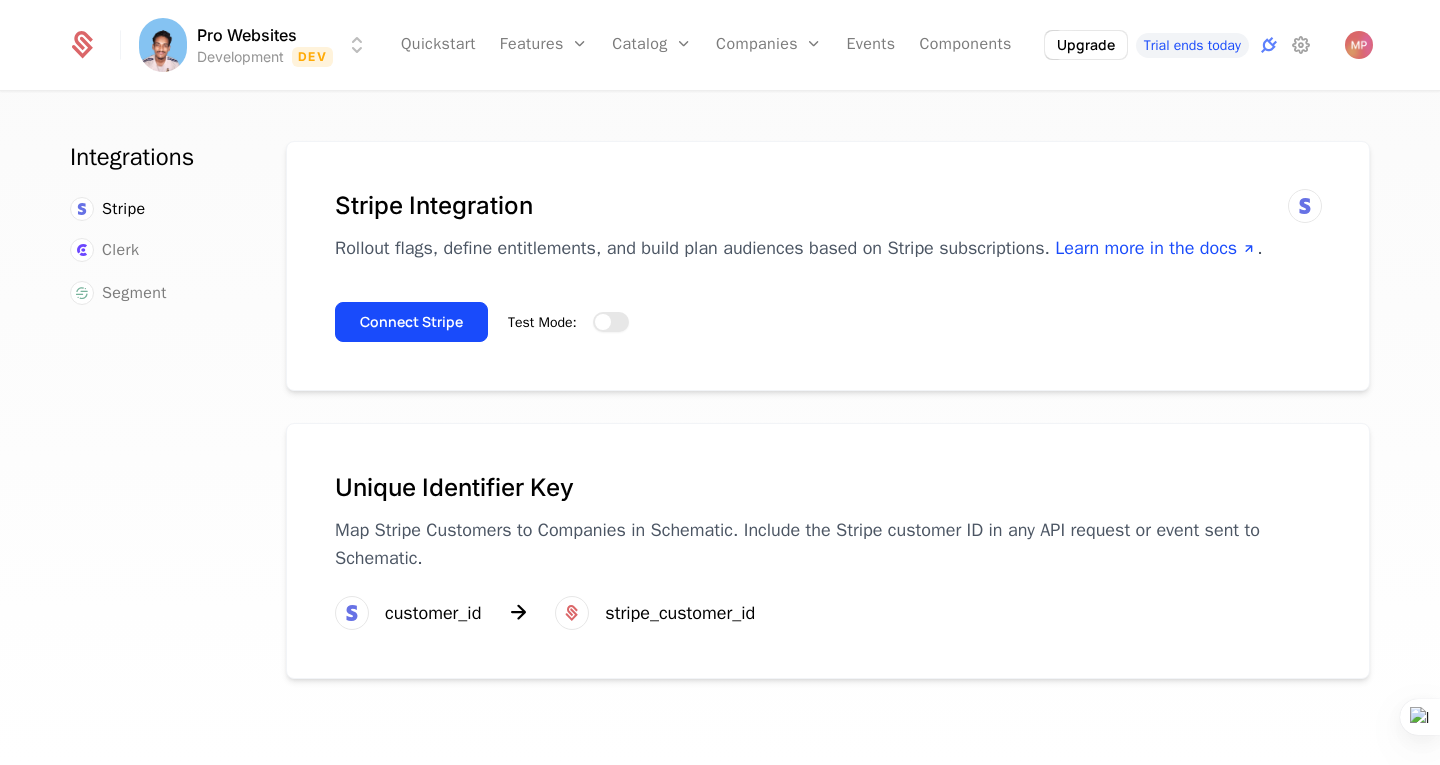 click on "Test Mode:" at bounding box center (611, 322) 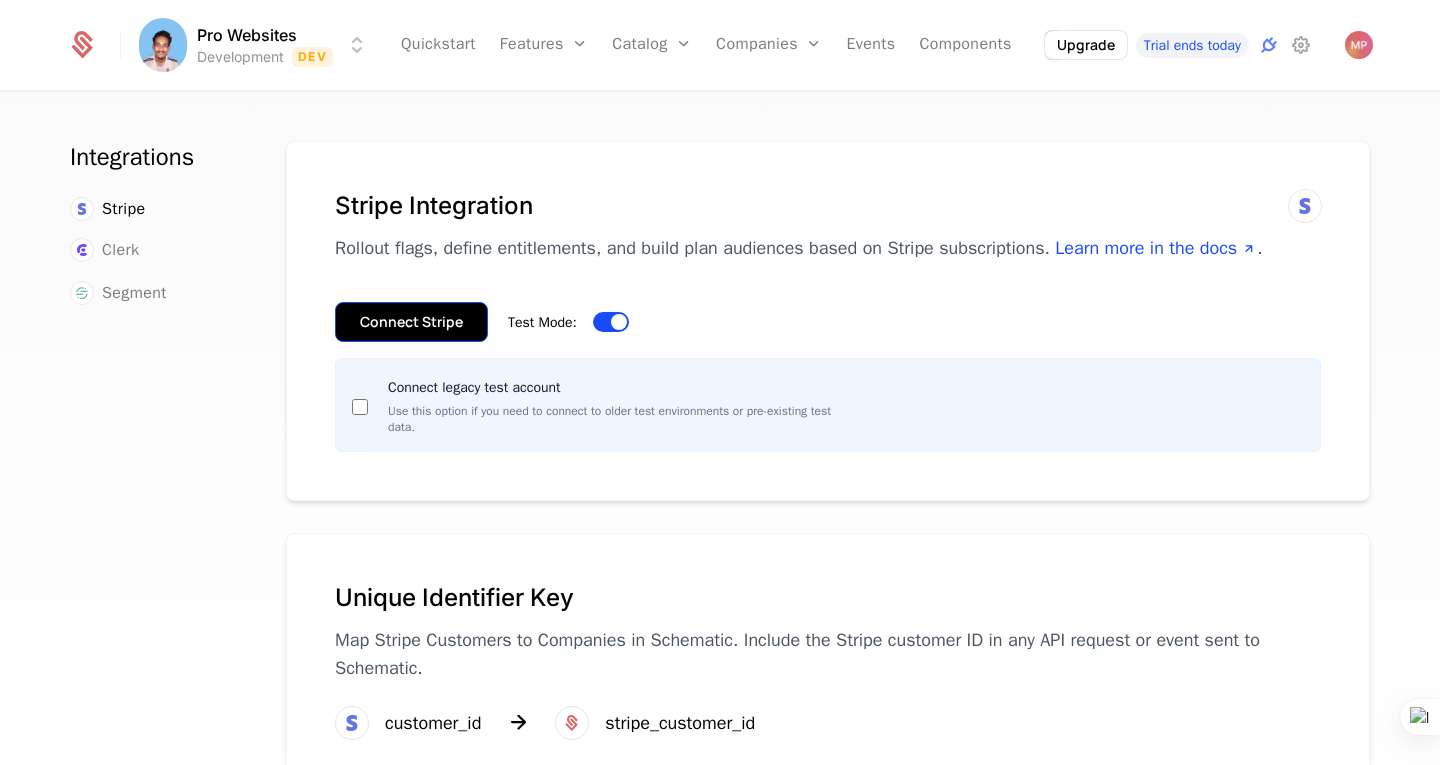 click on "Connect Stripe" at bounding box center (411, 322) 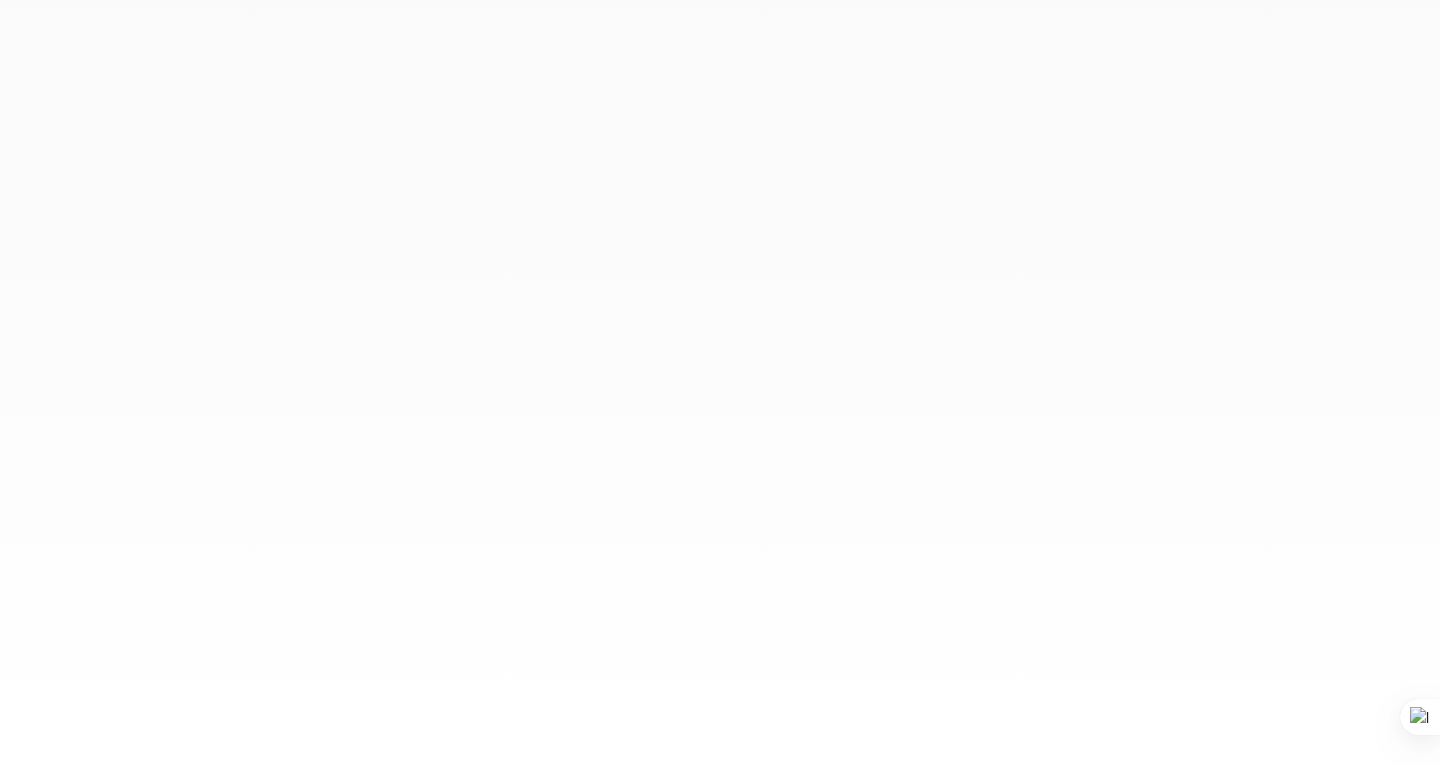 scroll, scrollTop: 0, scrollLeft: 0, axis: both 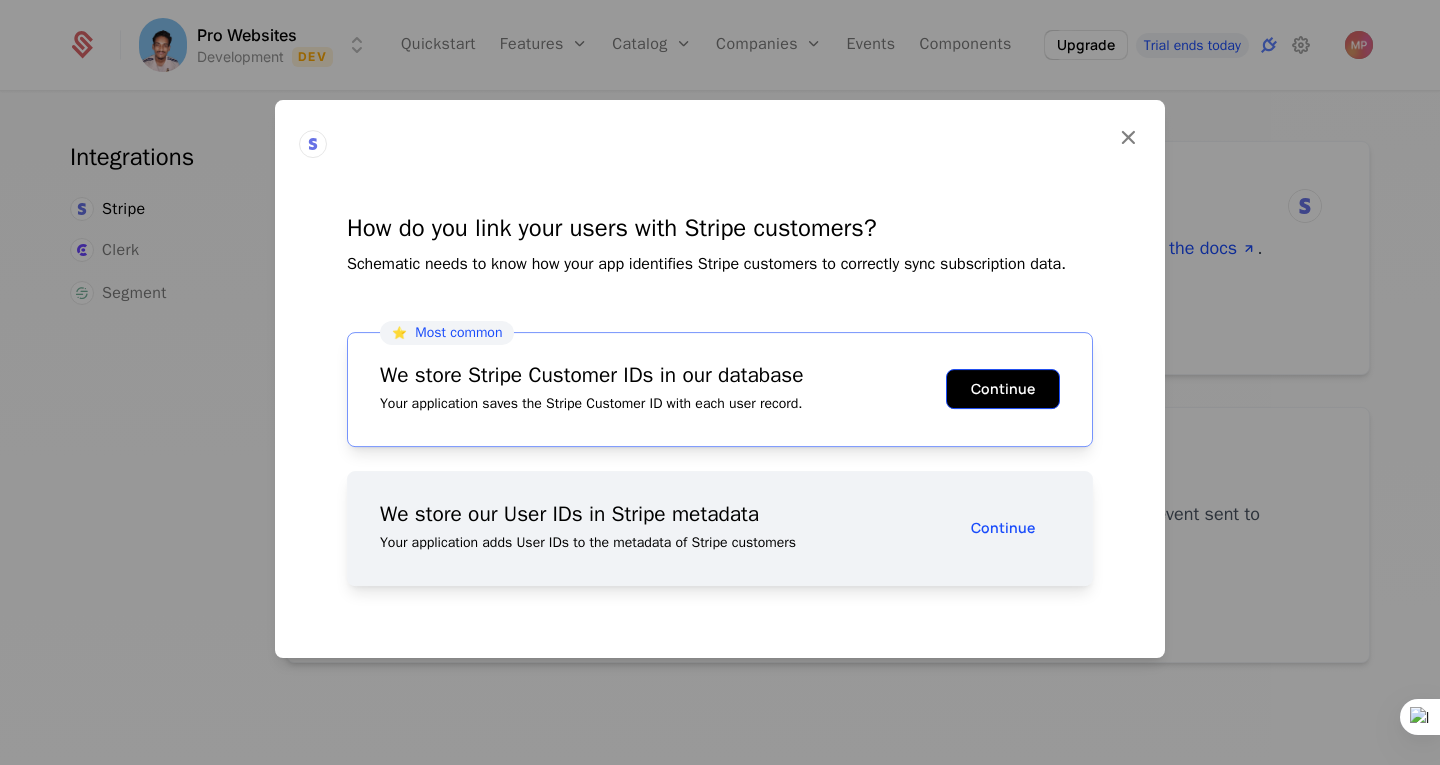 click on "Continue" at bounding box center (1003, 389) 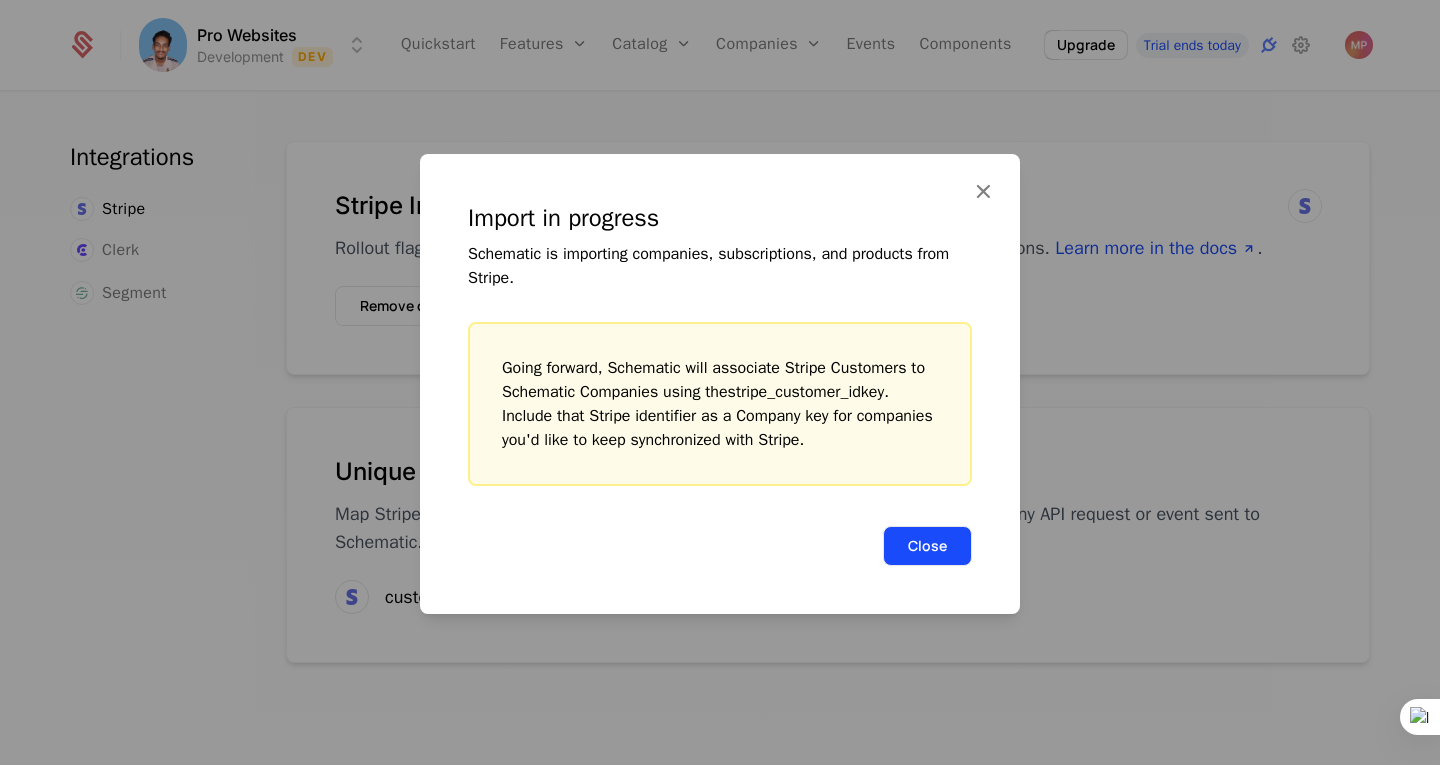 click on "Close" at bounding box center (927, 546) 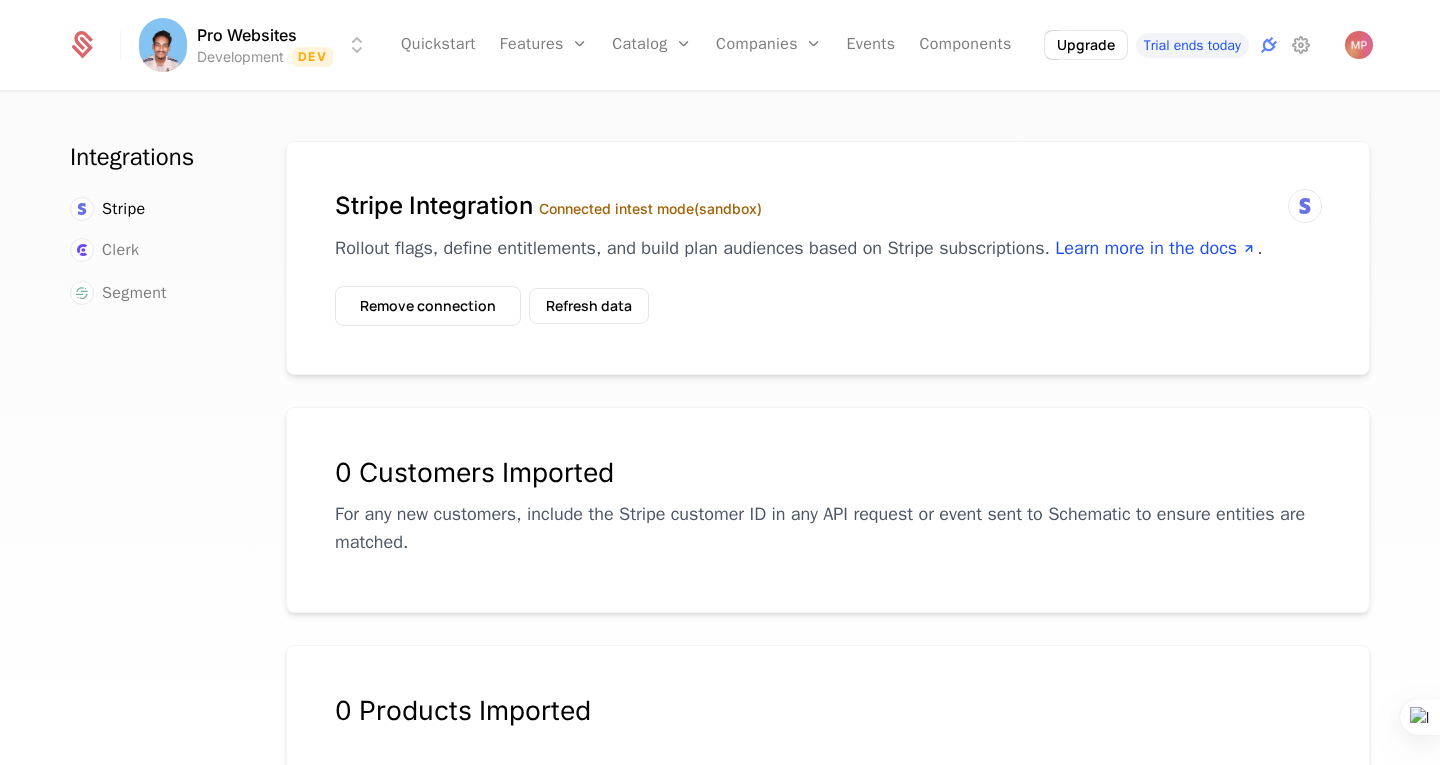 scroll, scrollTop: 0, scrollLeft: 0, axis: both 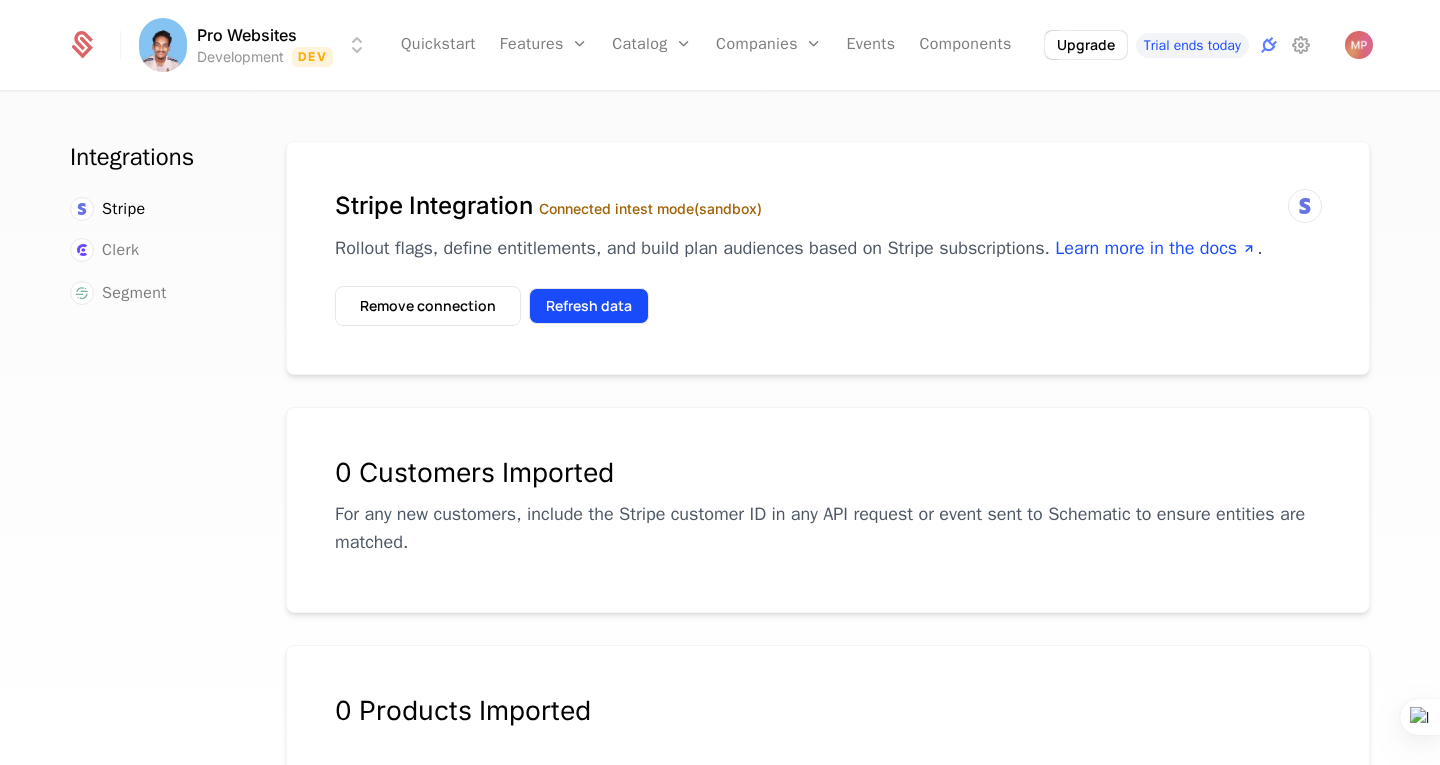 click on "Refresh data" at bounding box center [589, 306] 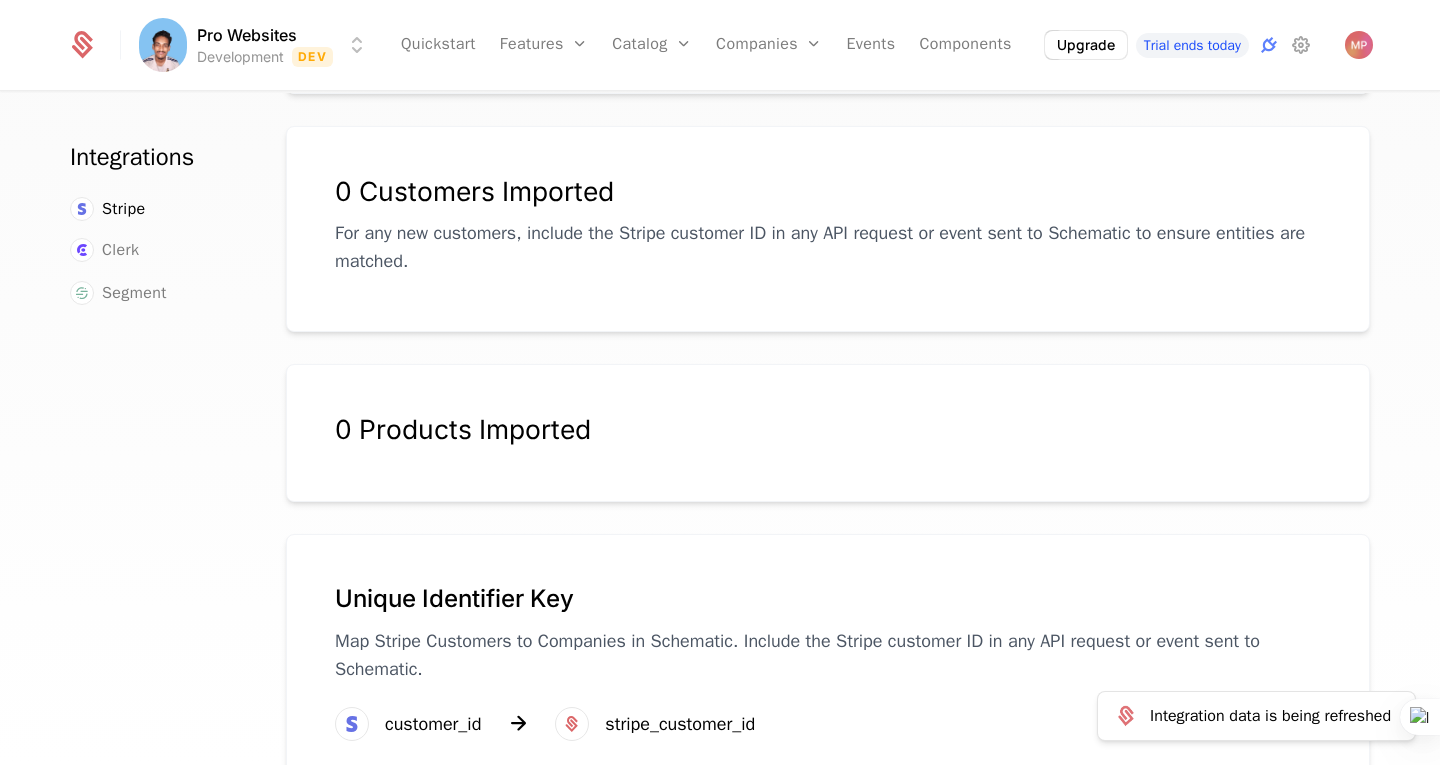 scroll, scrollTop: 342, scrollLeft: 0, axis: vertical 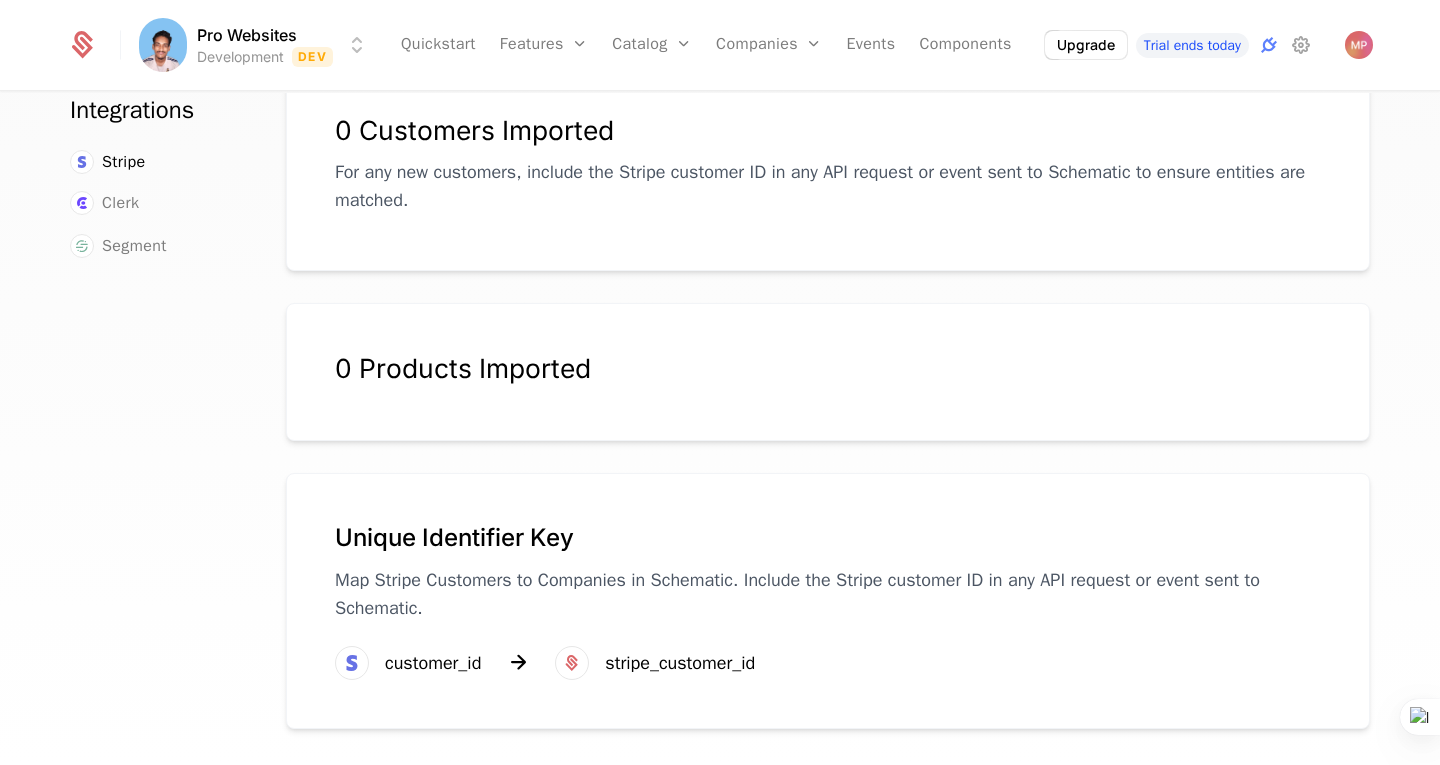 click at bounding box center [518, 662] 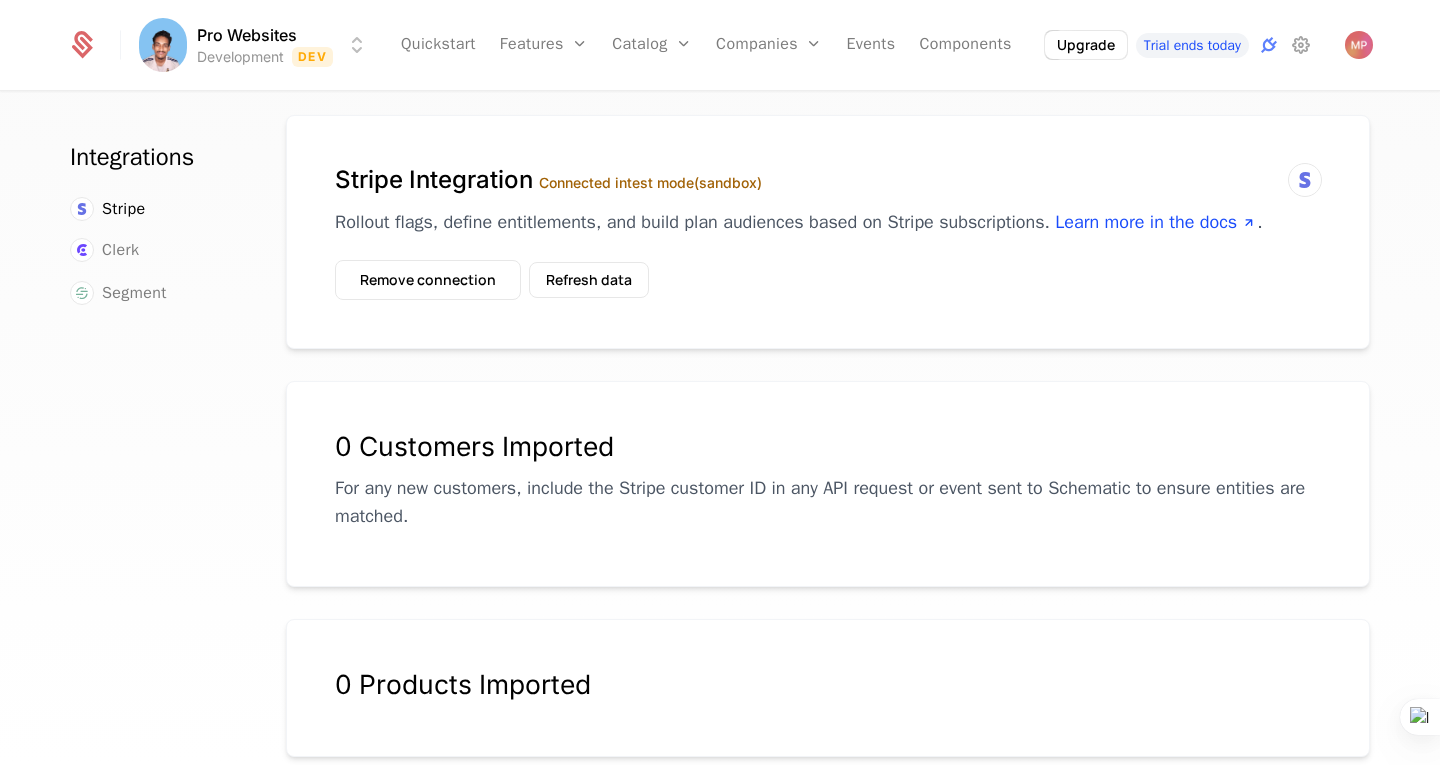 scroll, scrollTop: 24, scrollLeft: 0, axis: vertical 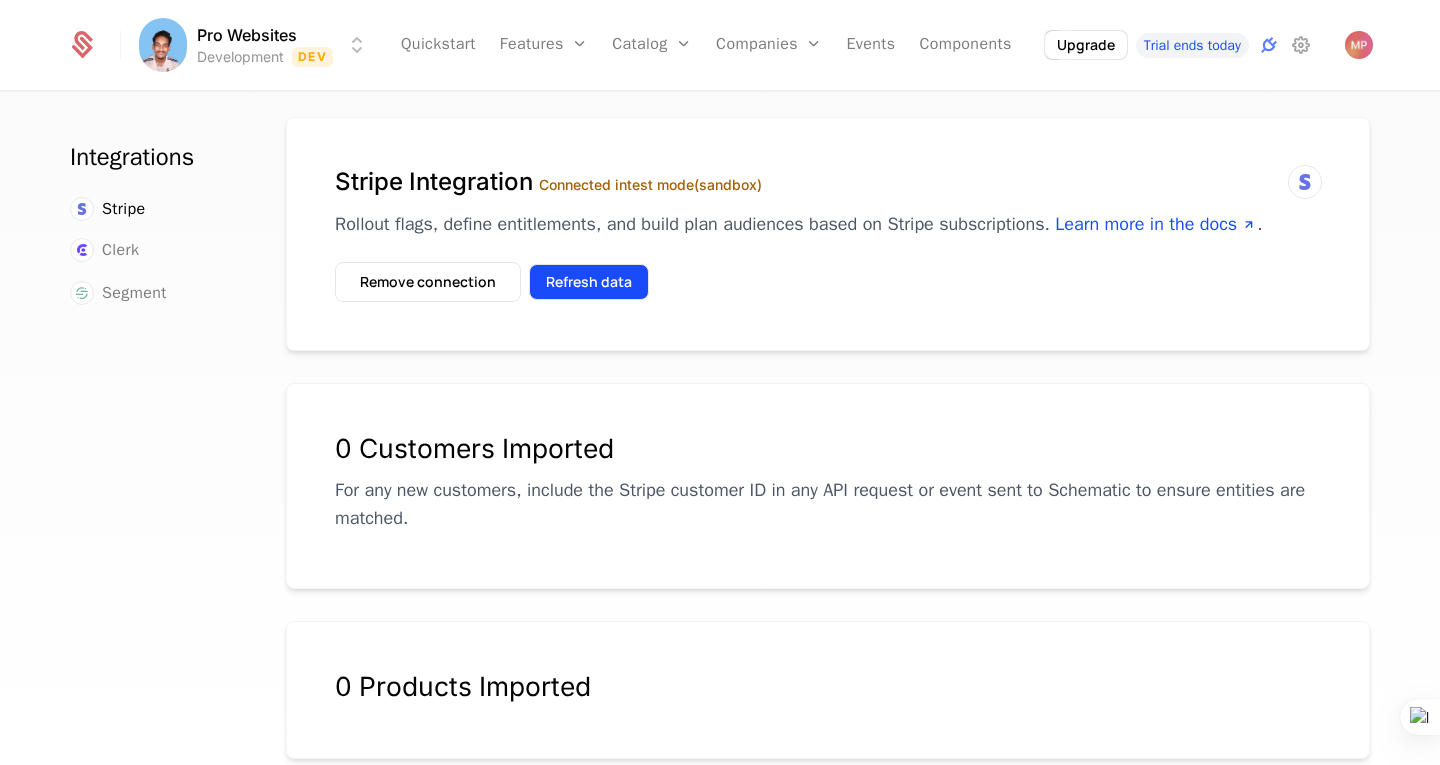 click on "Refresh data" at bounding box center (589, 282) 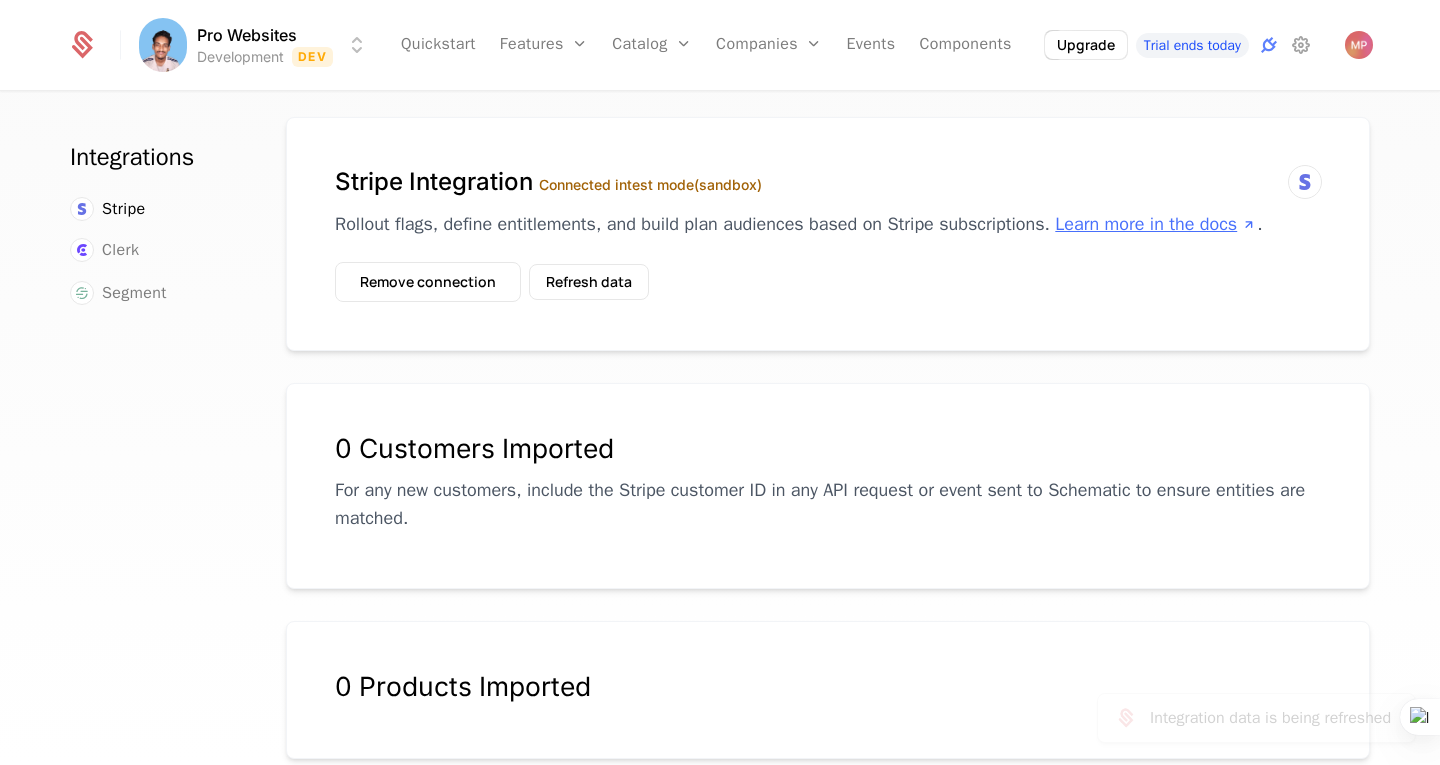 click on "Learn more in the docs" at bounding box center (1156, 224) 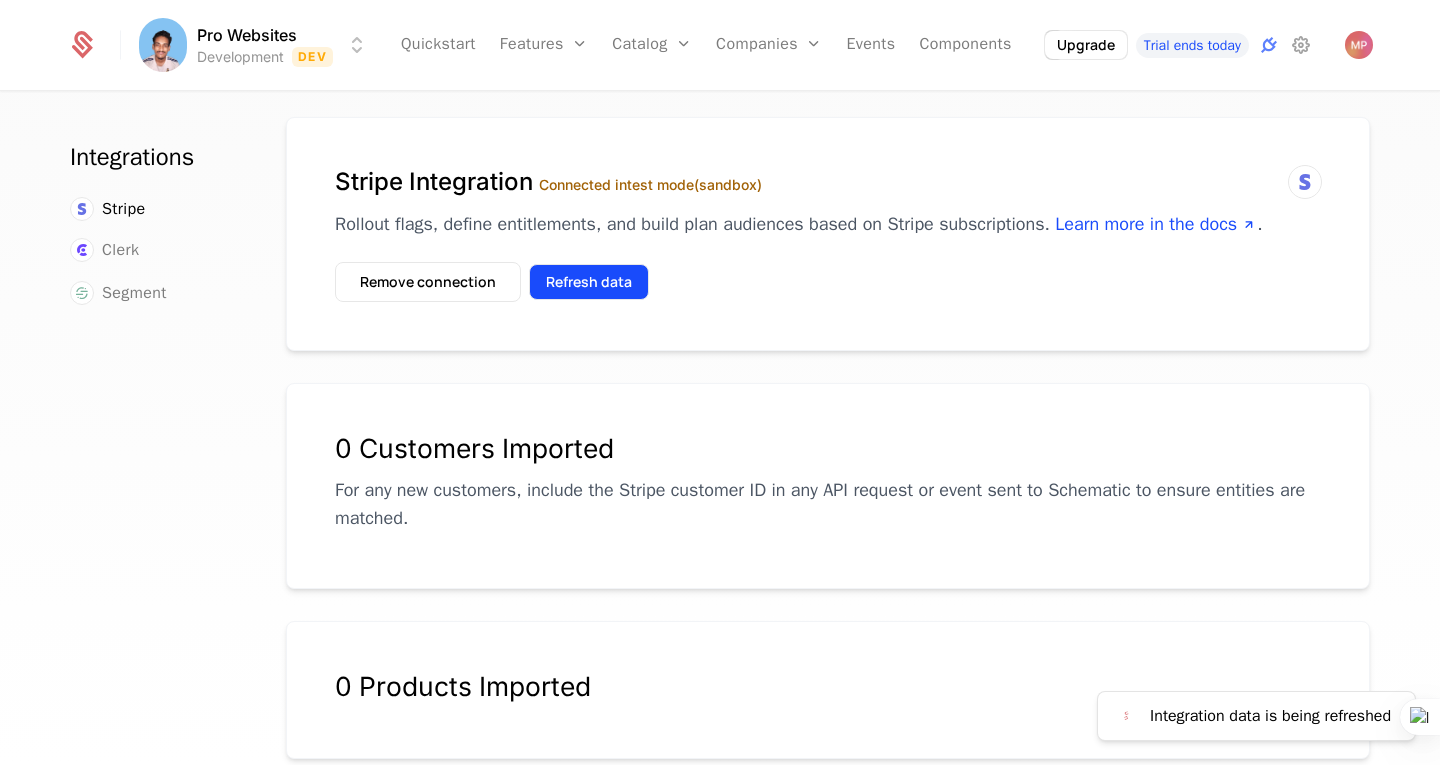 click on "Refresh data" at bounding box center [589, 282] 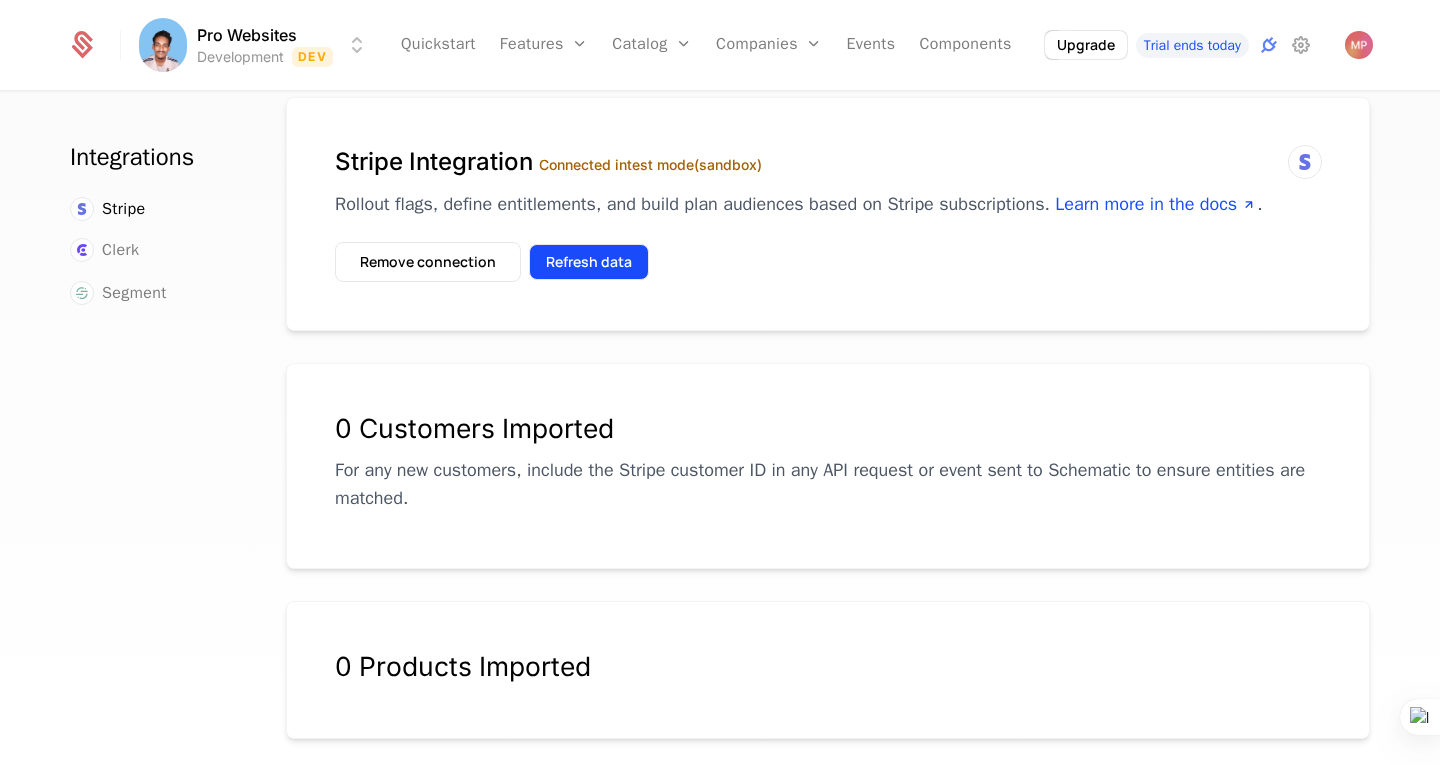 scroll, scrollTop: 39, scrollLeft: 0, axis: vertical 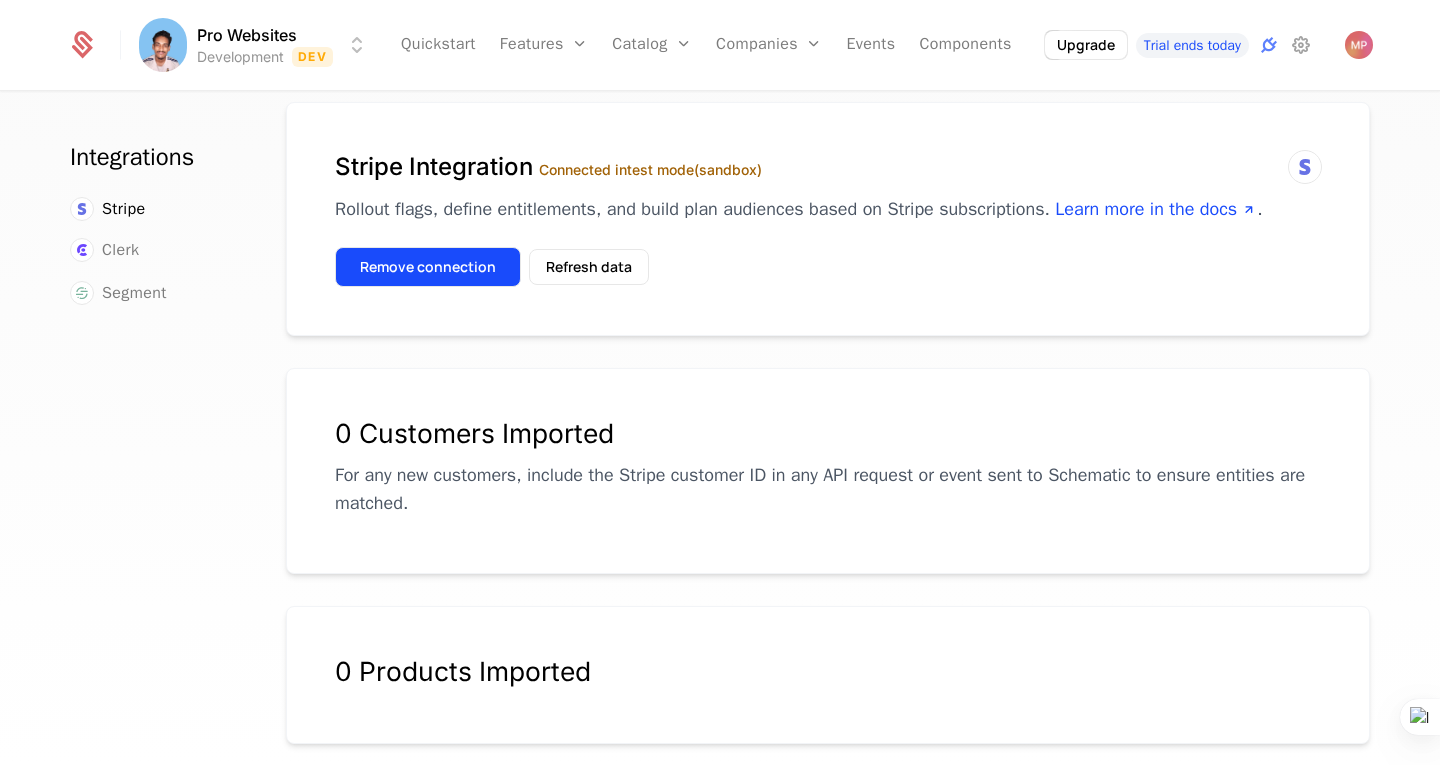 click on "Remove connection" at bounding box center [428, 267] 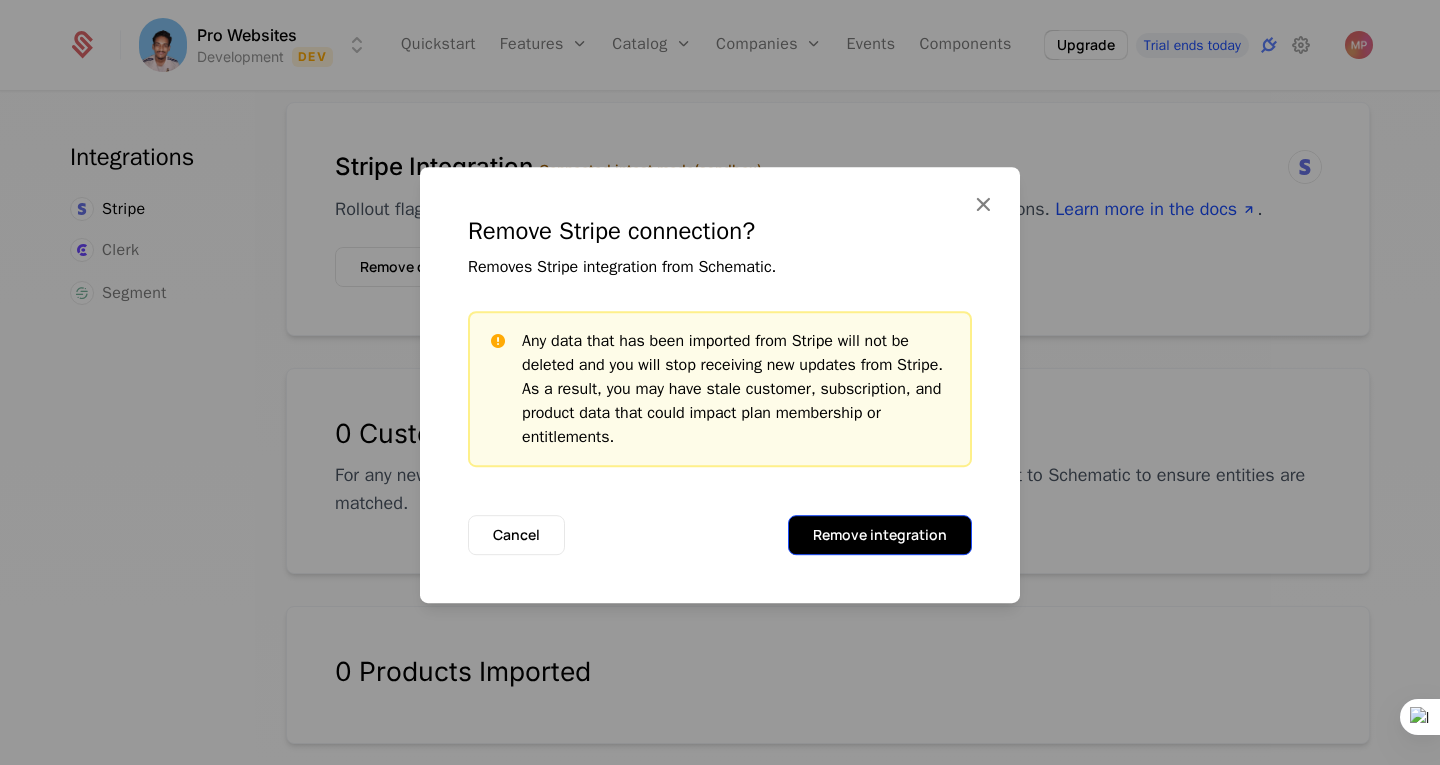 click on "Remove integration" at bounding box center (880, 535) 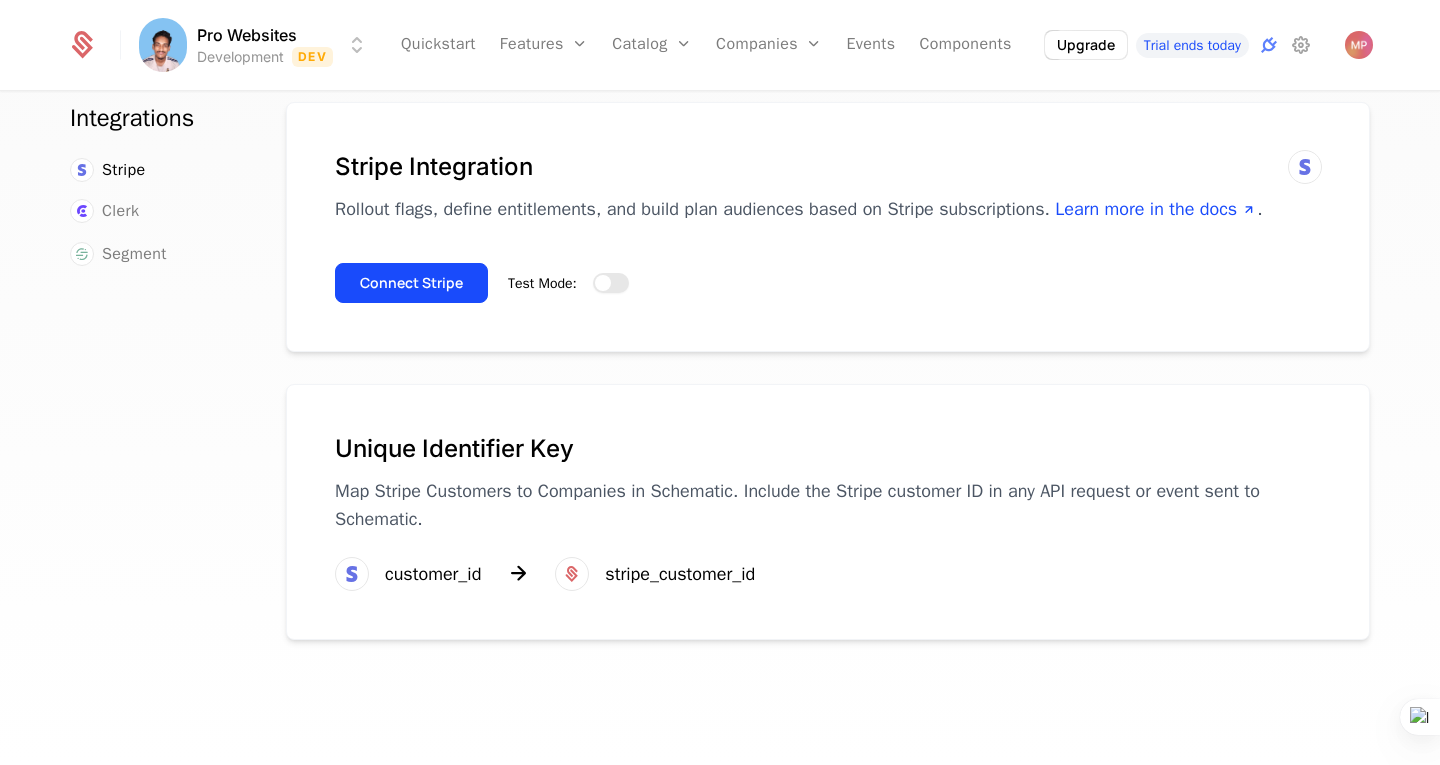 click on "Test Mode:" at bounding box center (611, 283) 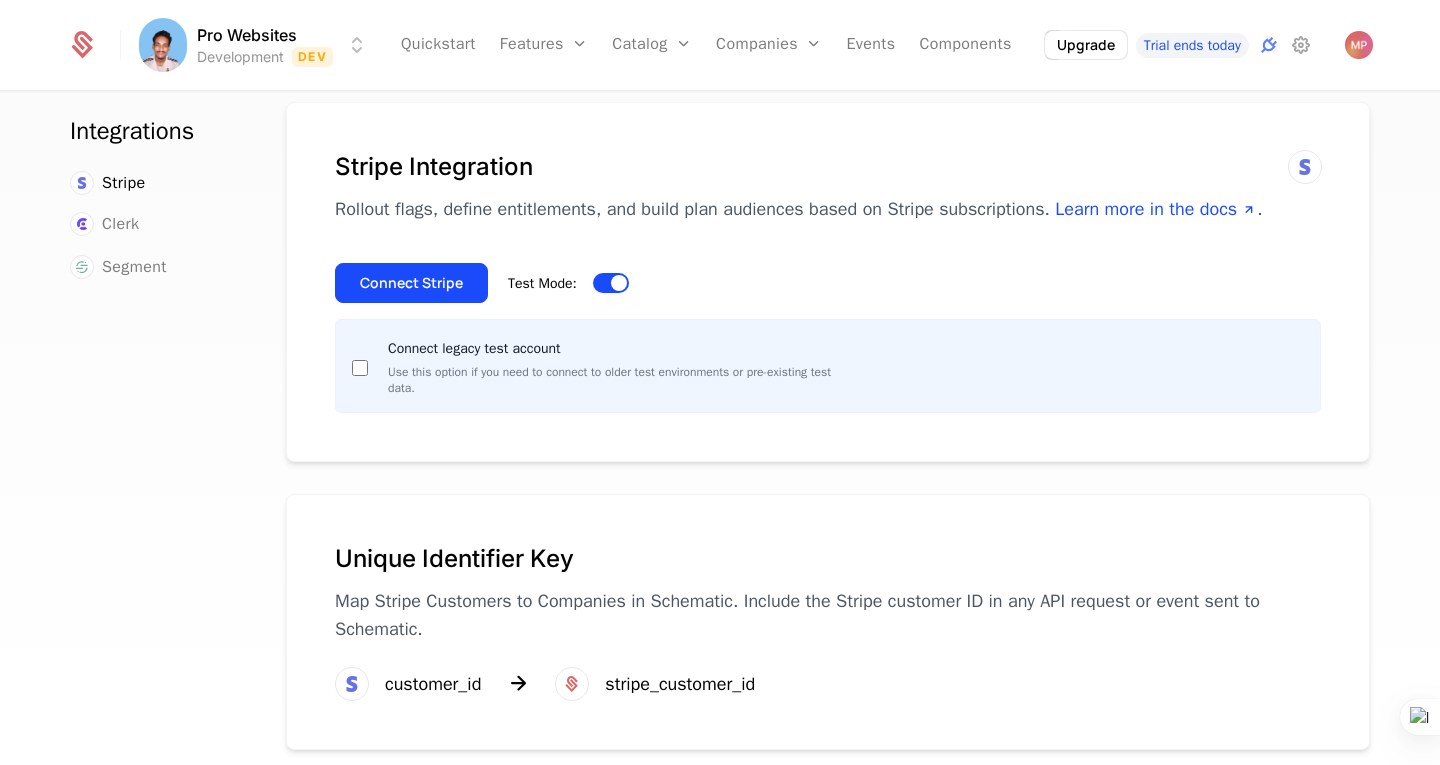 click on "Test Mode:" at bounding box center [611, 283] 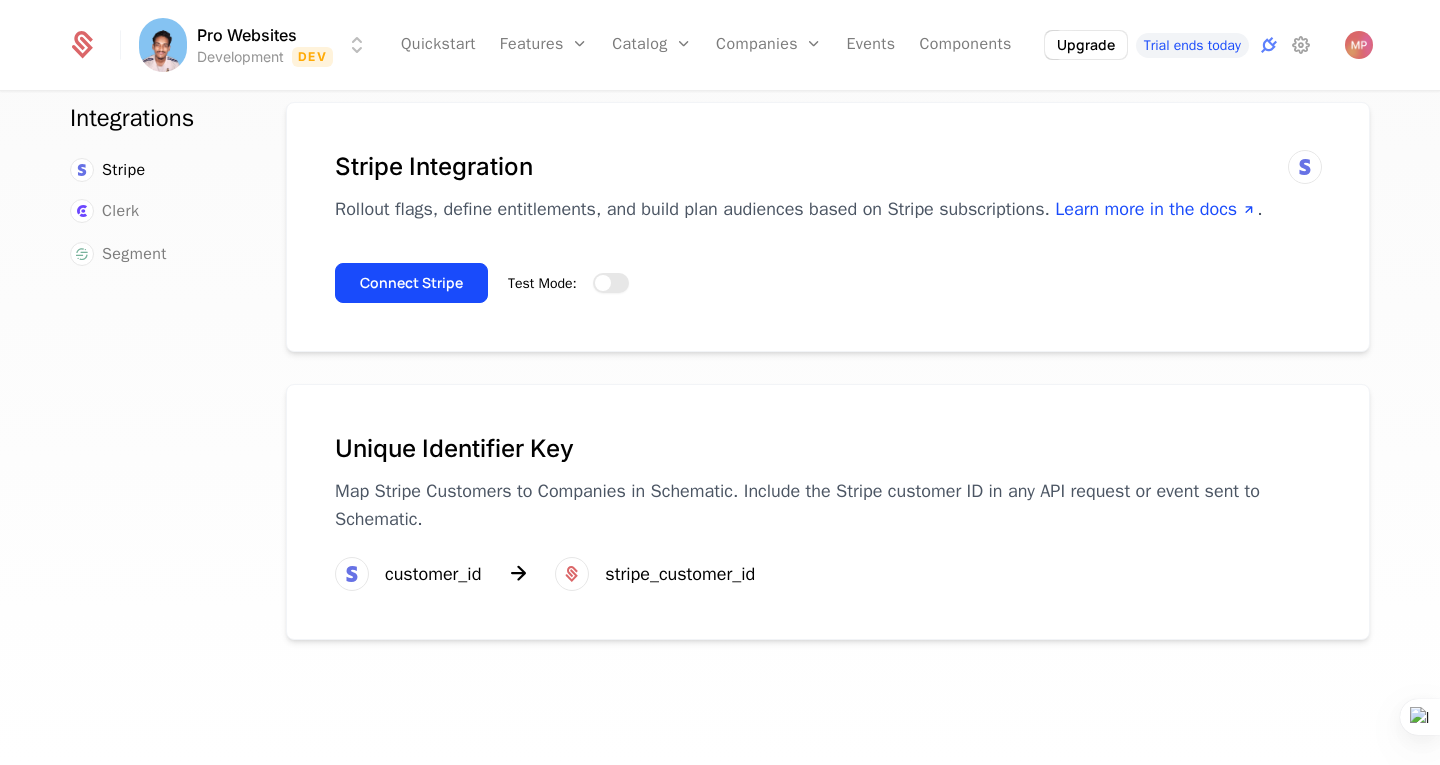 click at bounding box center [603, 283] 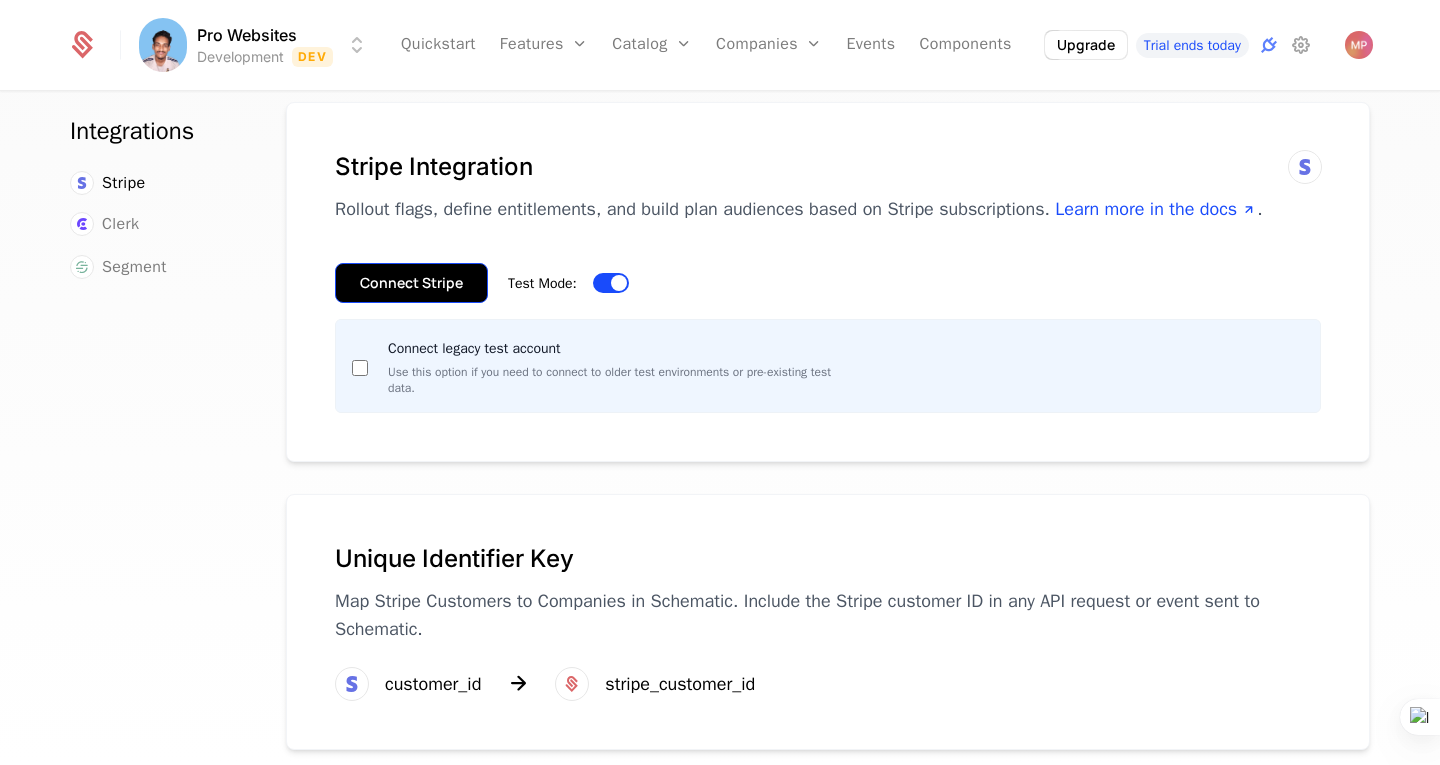 click on "Connect Stripe" at bounding box center (411, 283) 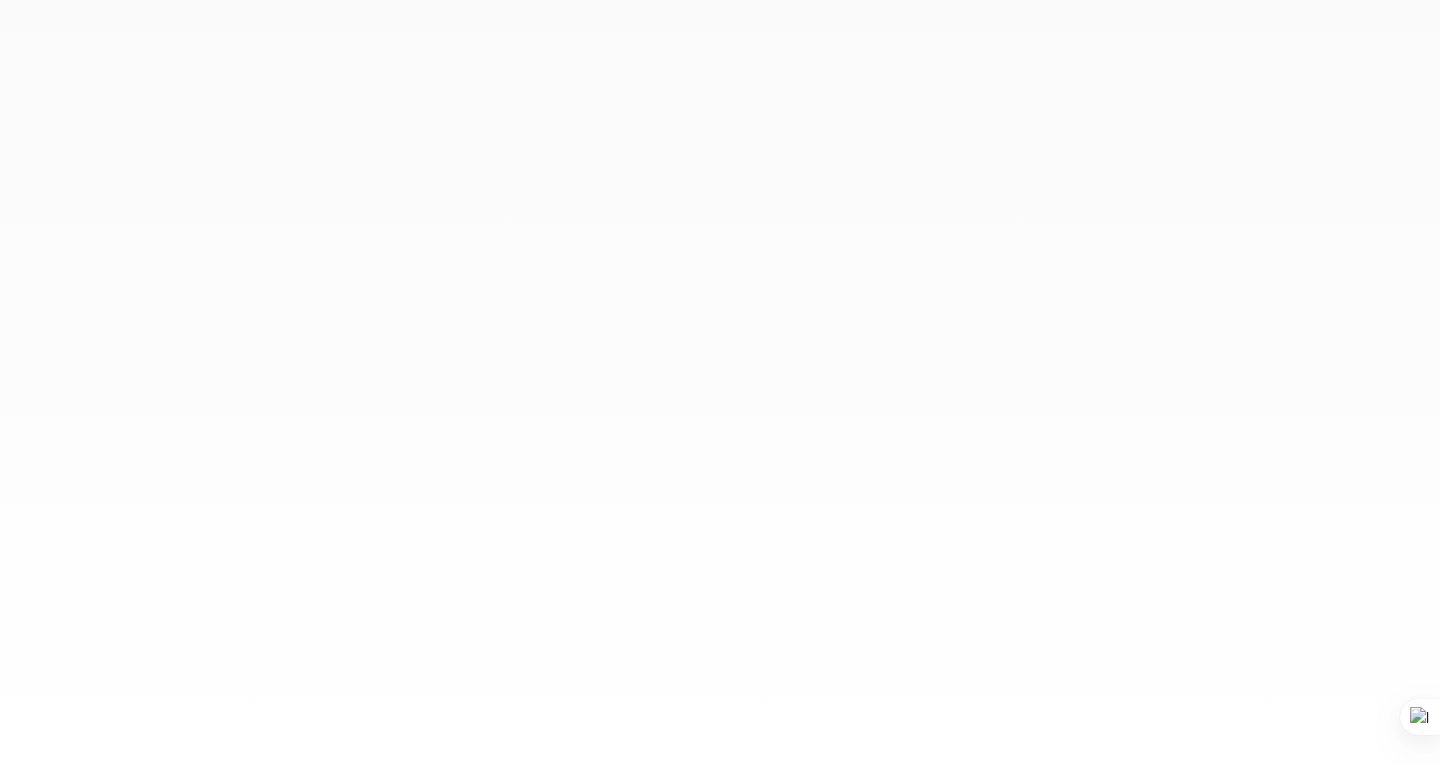 scroll, scrollTop: 0, scrollLeft: 0, axis: both 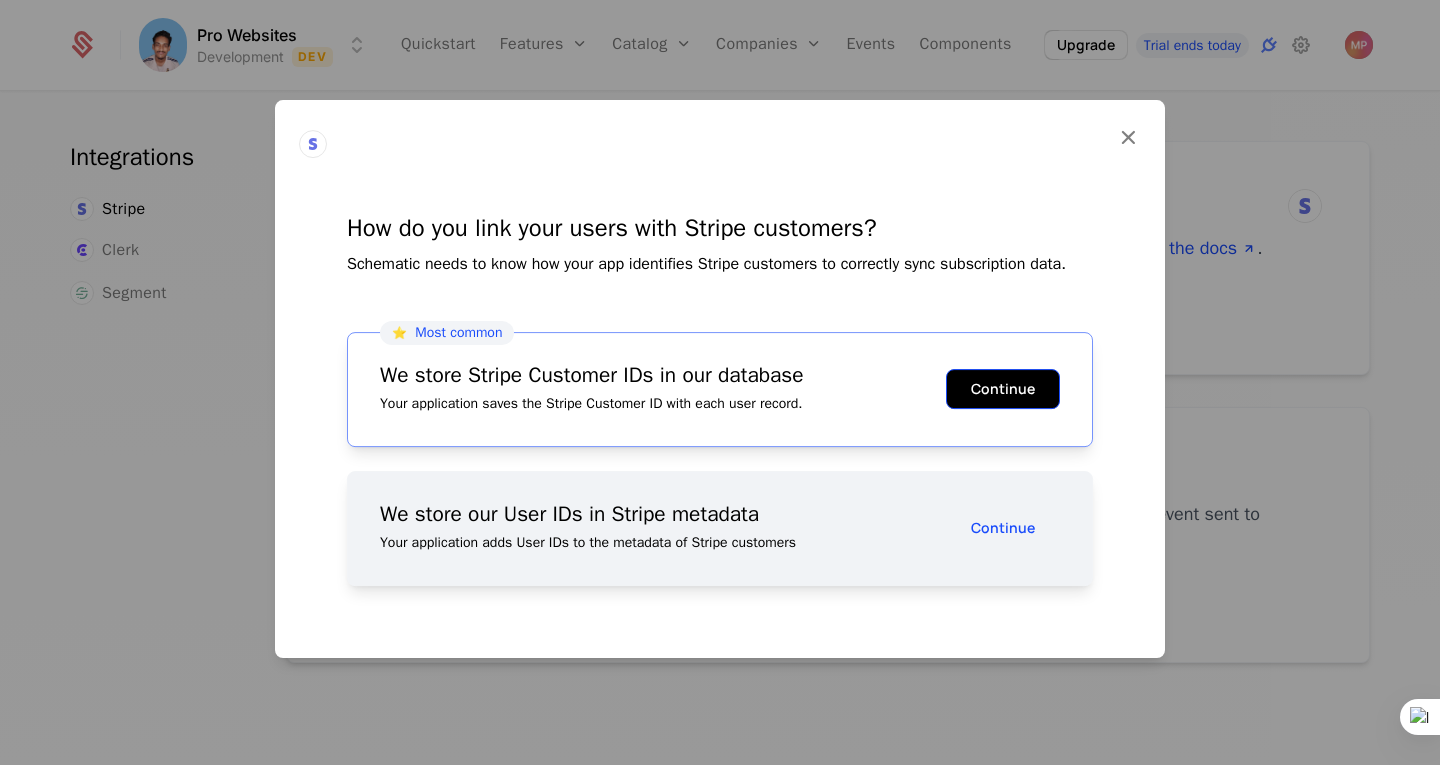 click on "Continue" at bounding box center [1003, 389] 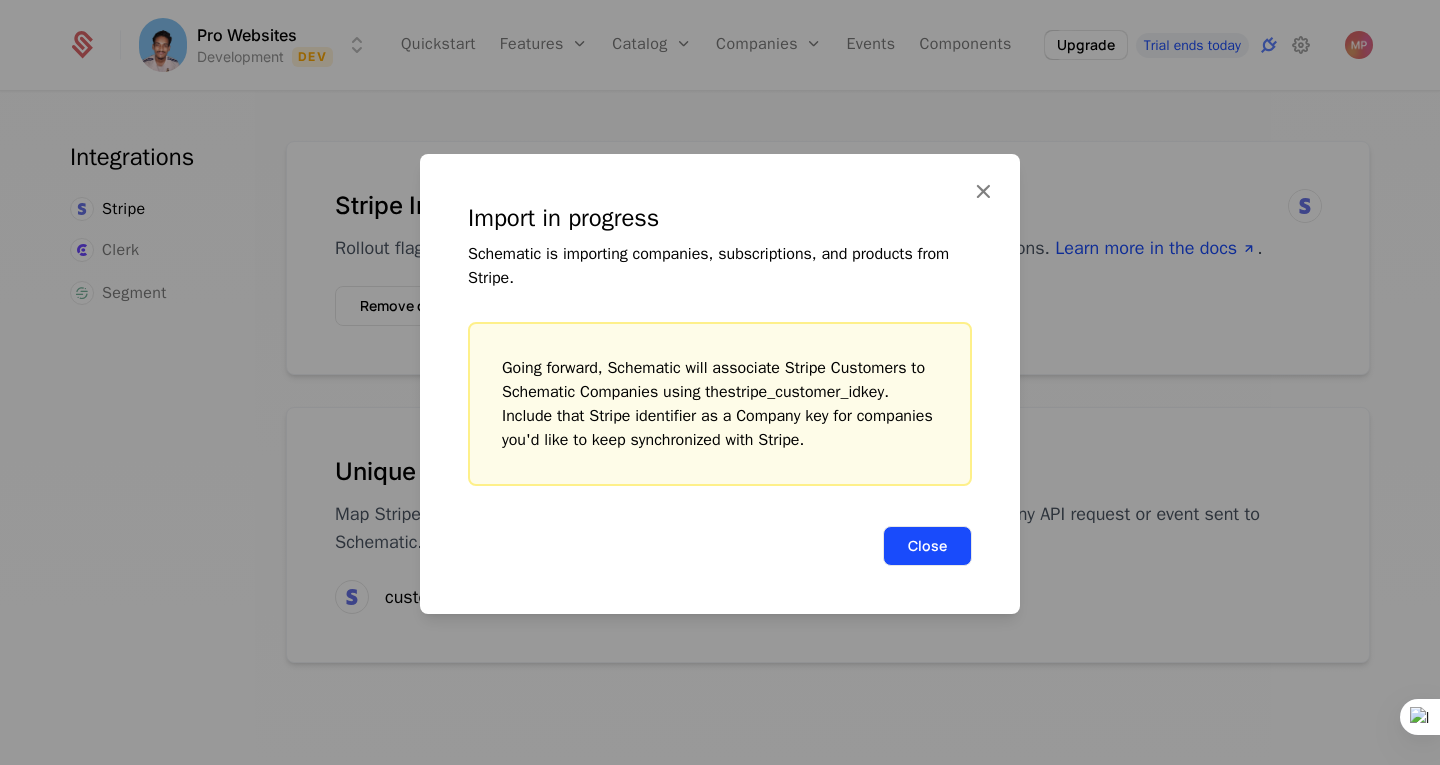 click on "Close" at bounding box center (927, 546) 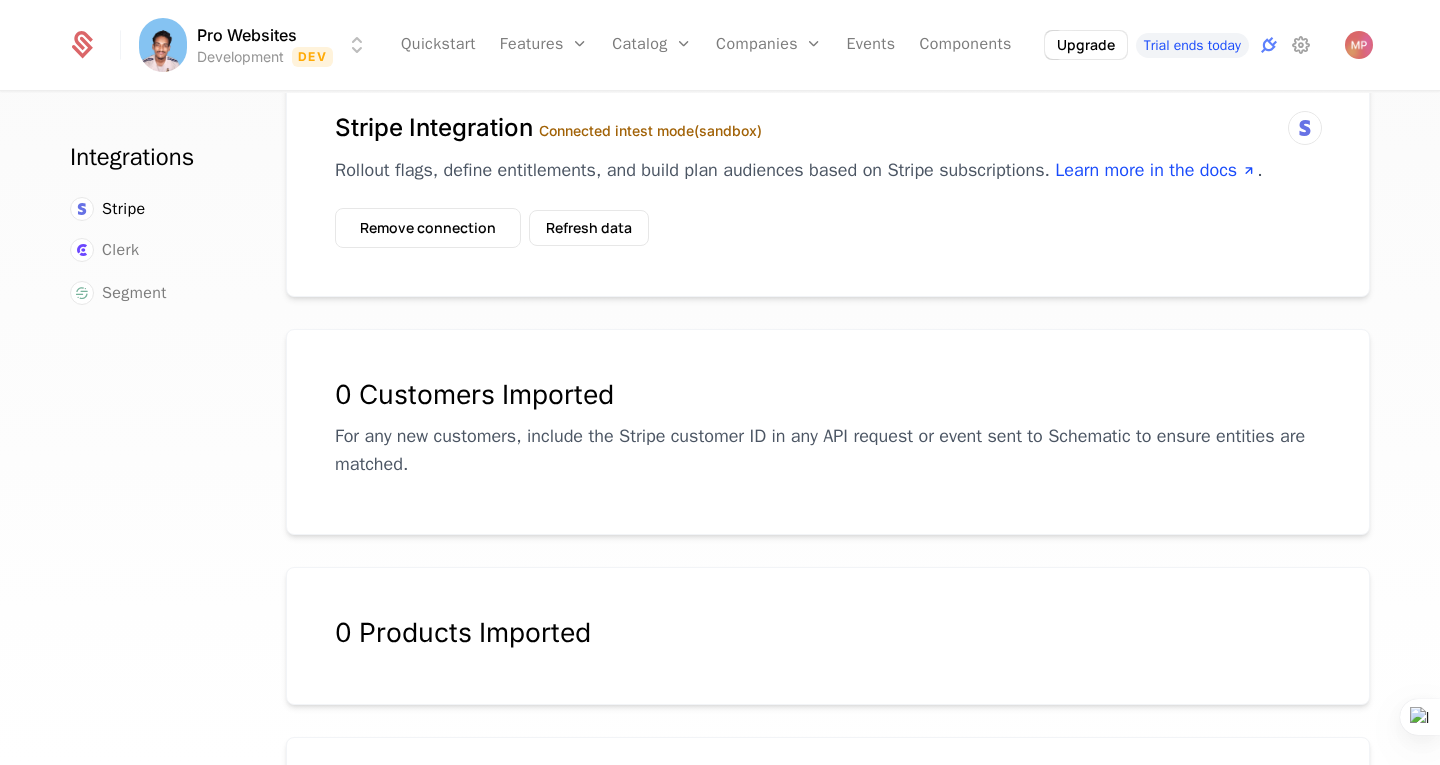 scroll, scrollTop: 0, scrollLeft: 0, axis: both 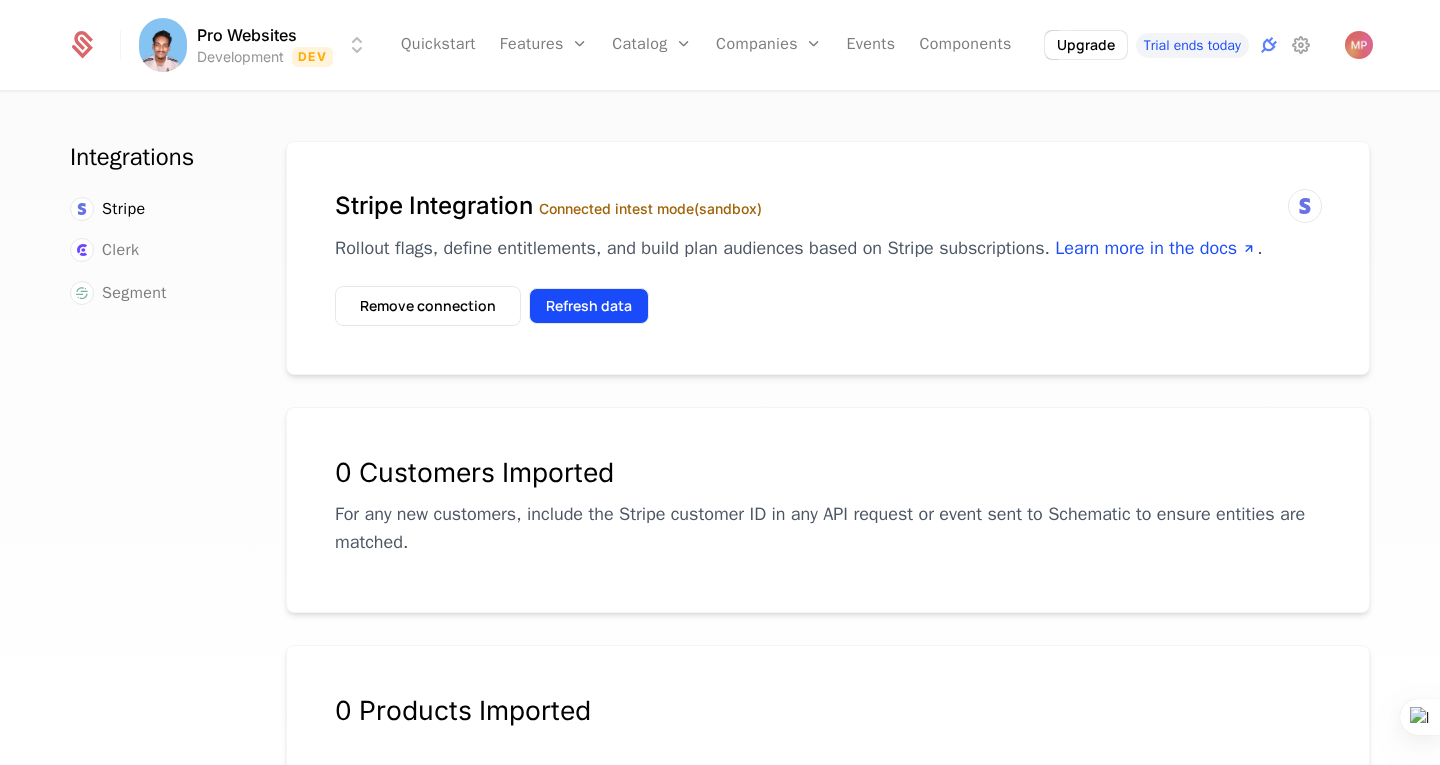 click on "Refresh data" at bounding box center [589, 306] 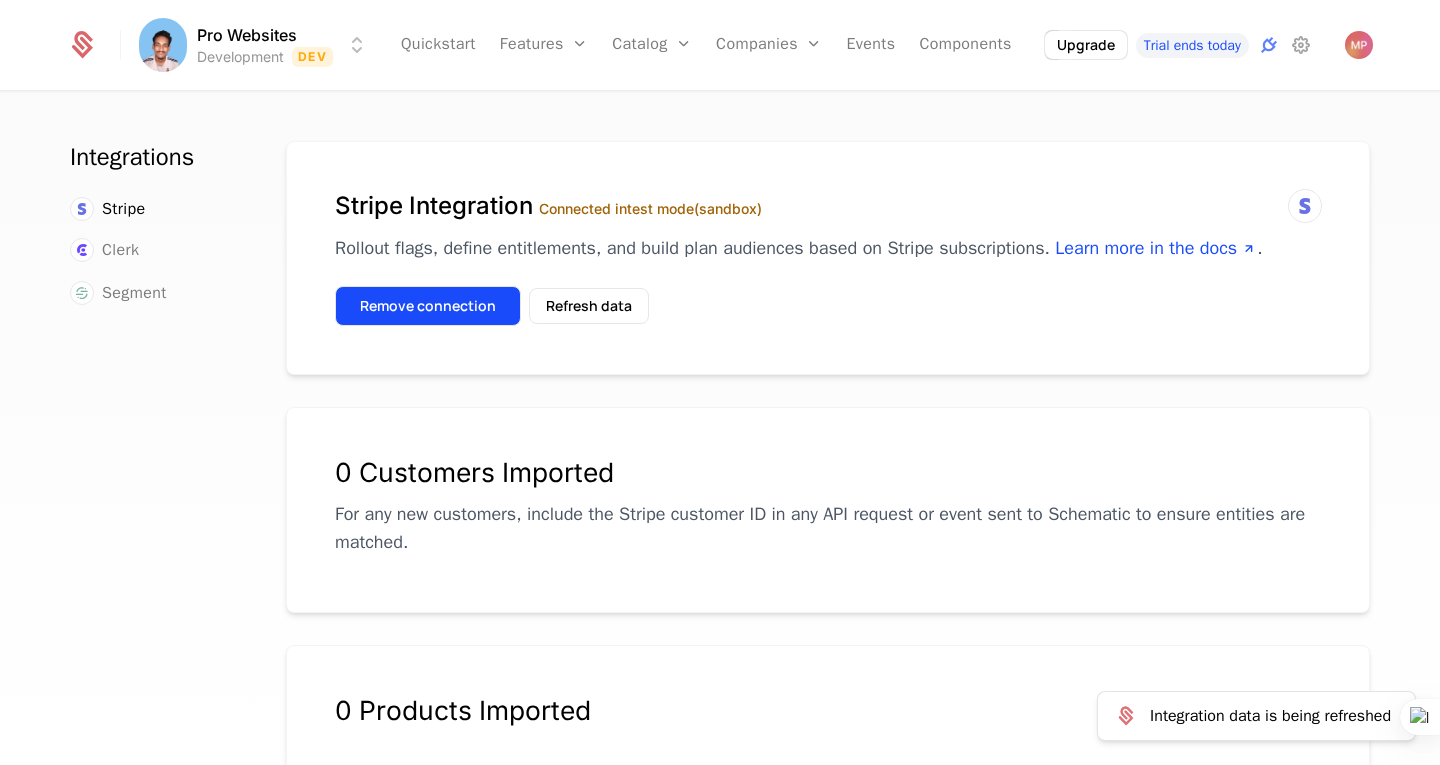 click on "Remove connection" at bounding box center [428, 306] 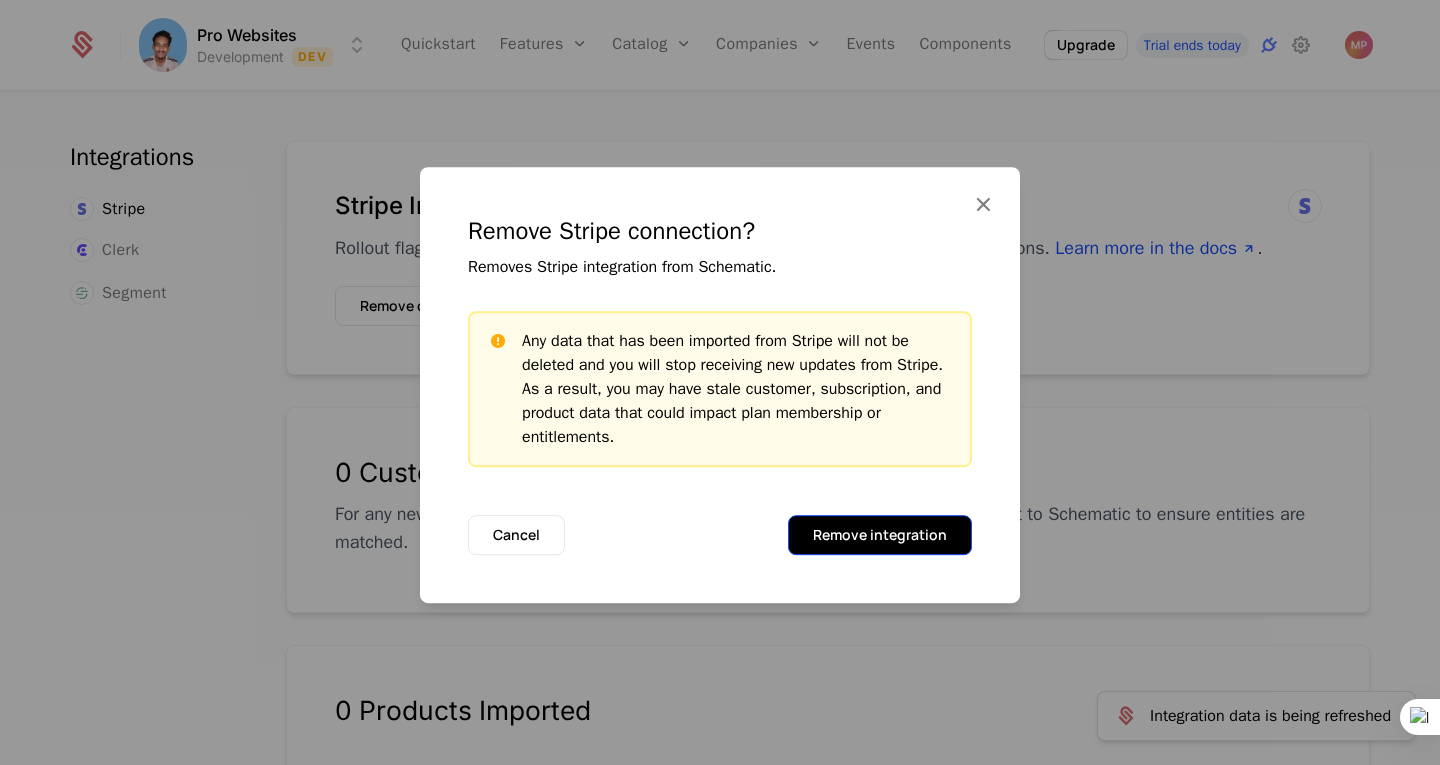 click on "Remove integration" at bounding box center (880, 535) 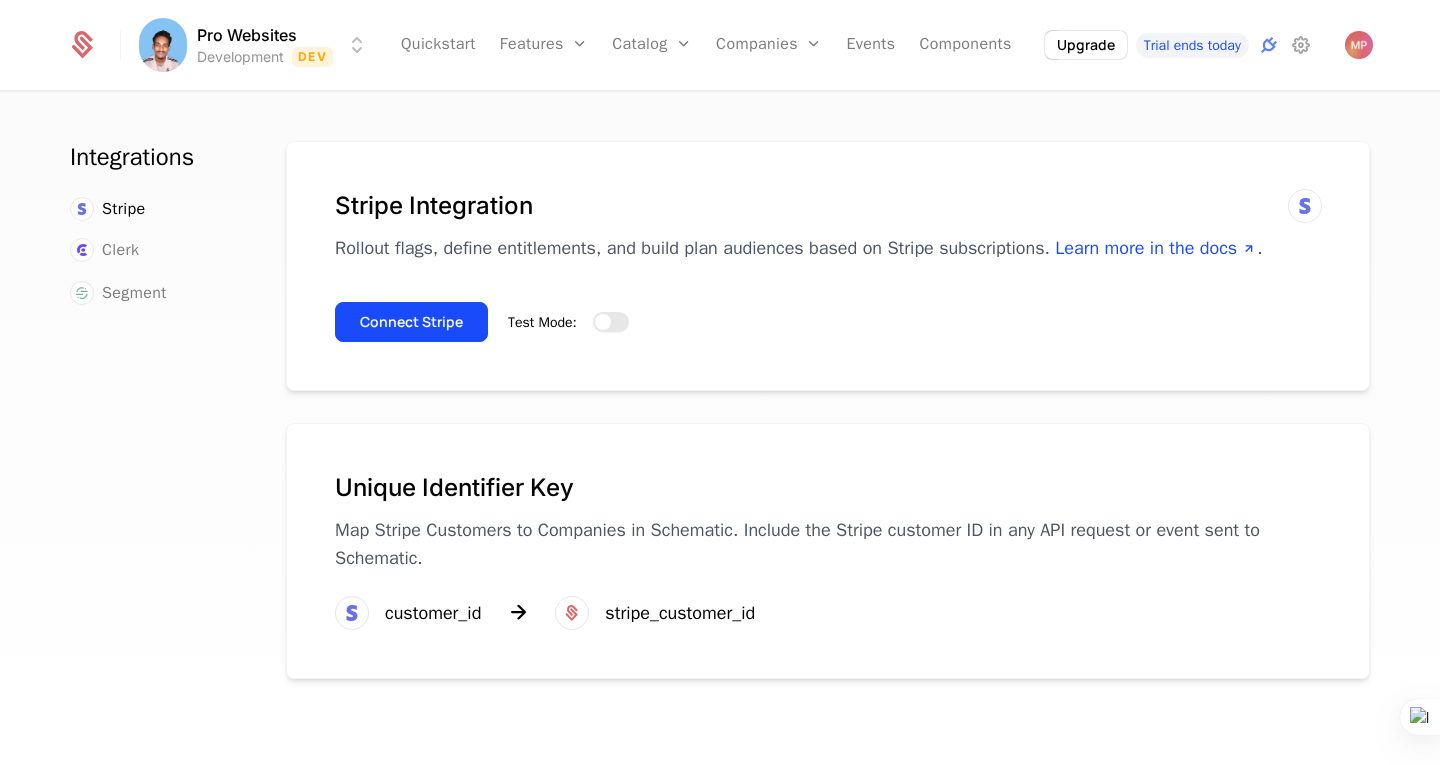 click on "Test Mode:" at bounding box center (611, 322) 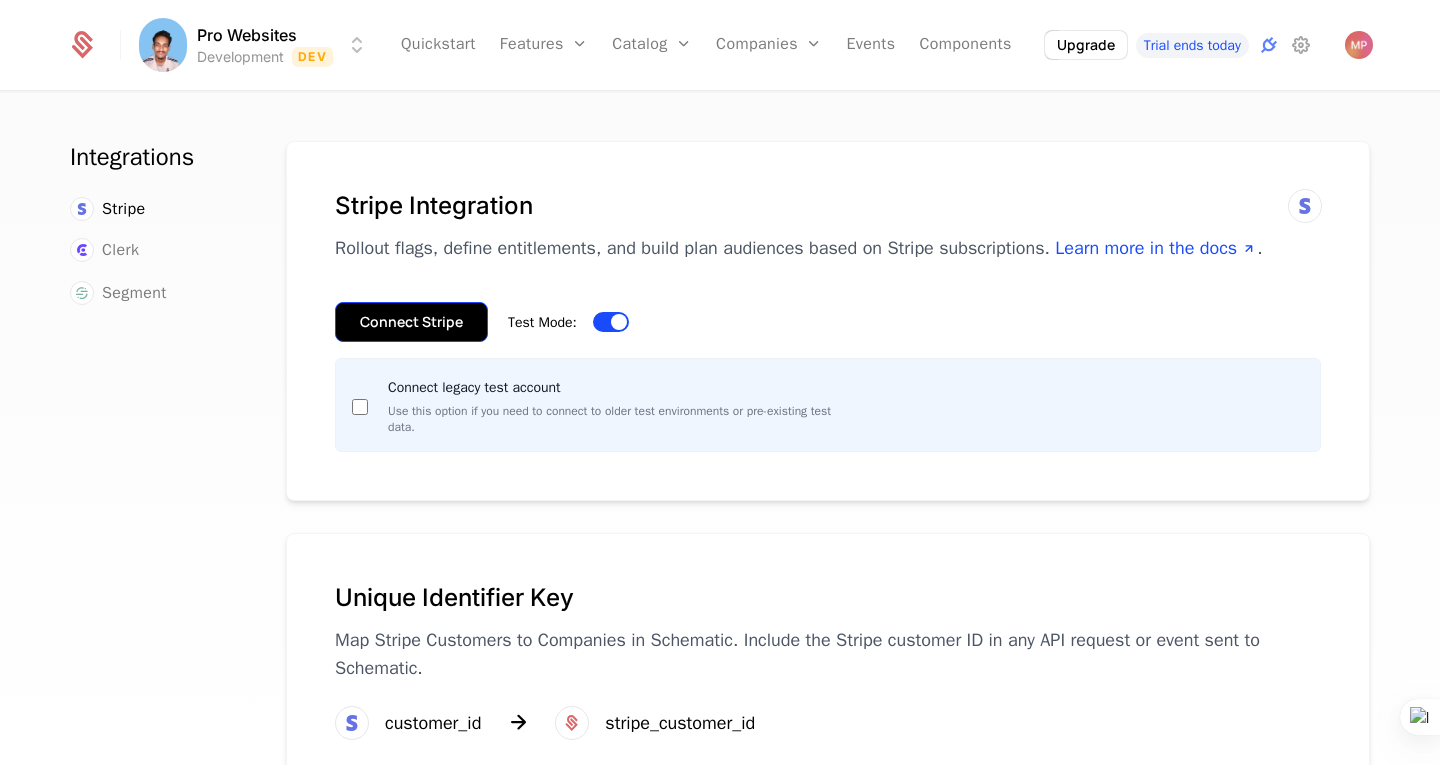 click on "Connect Stripe" at bounding box center (411, 322) 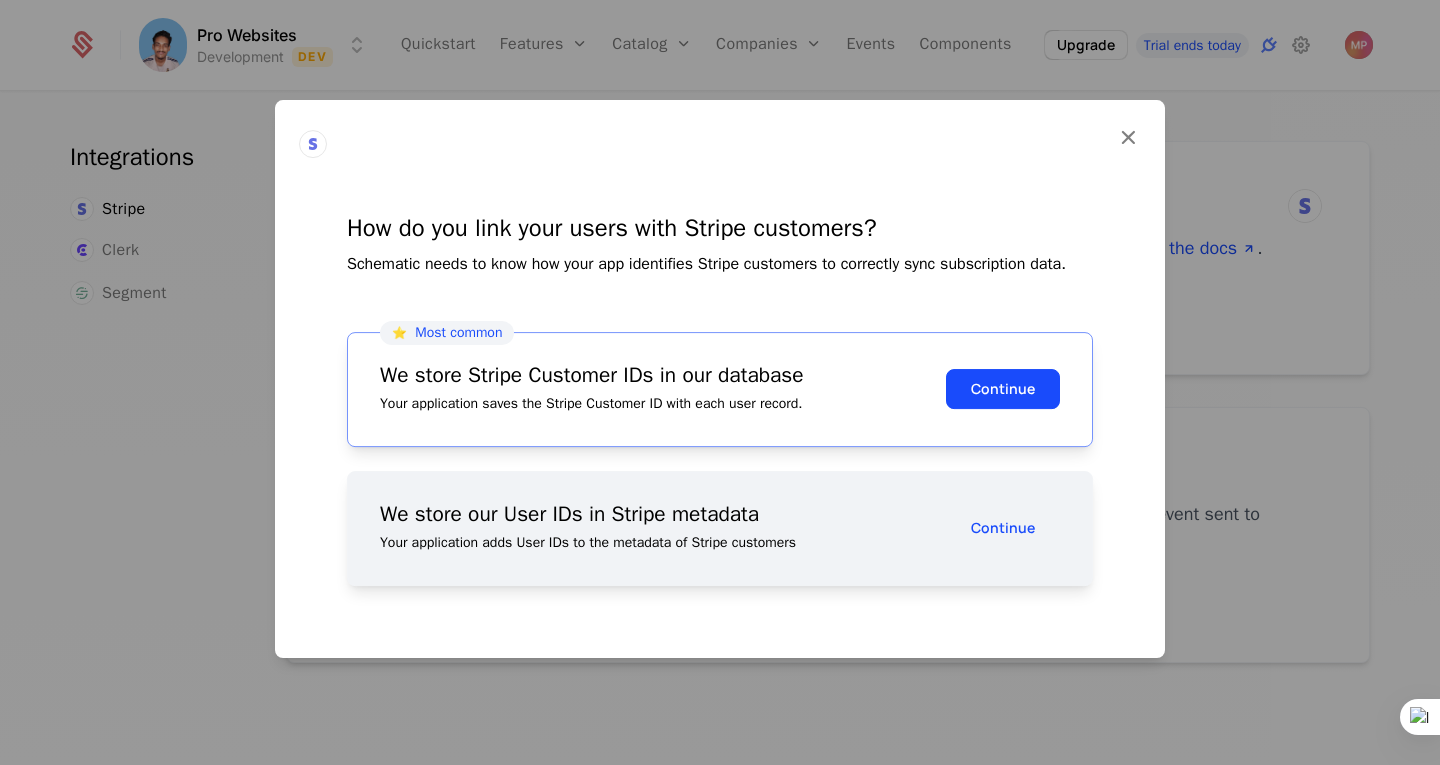 scroll, scrollTop: 0, scrollLeft: 0, axis: both 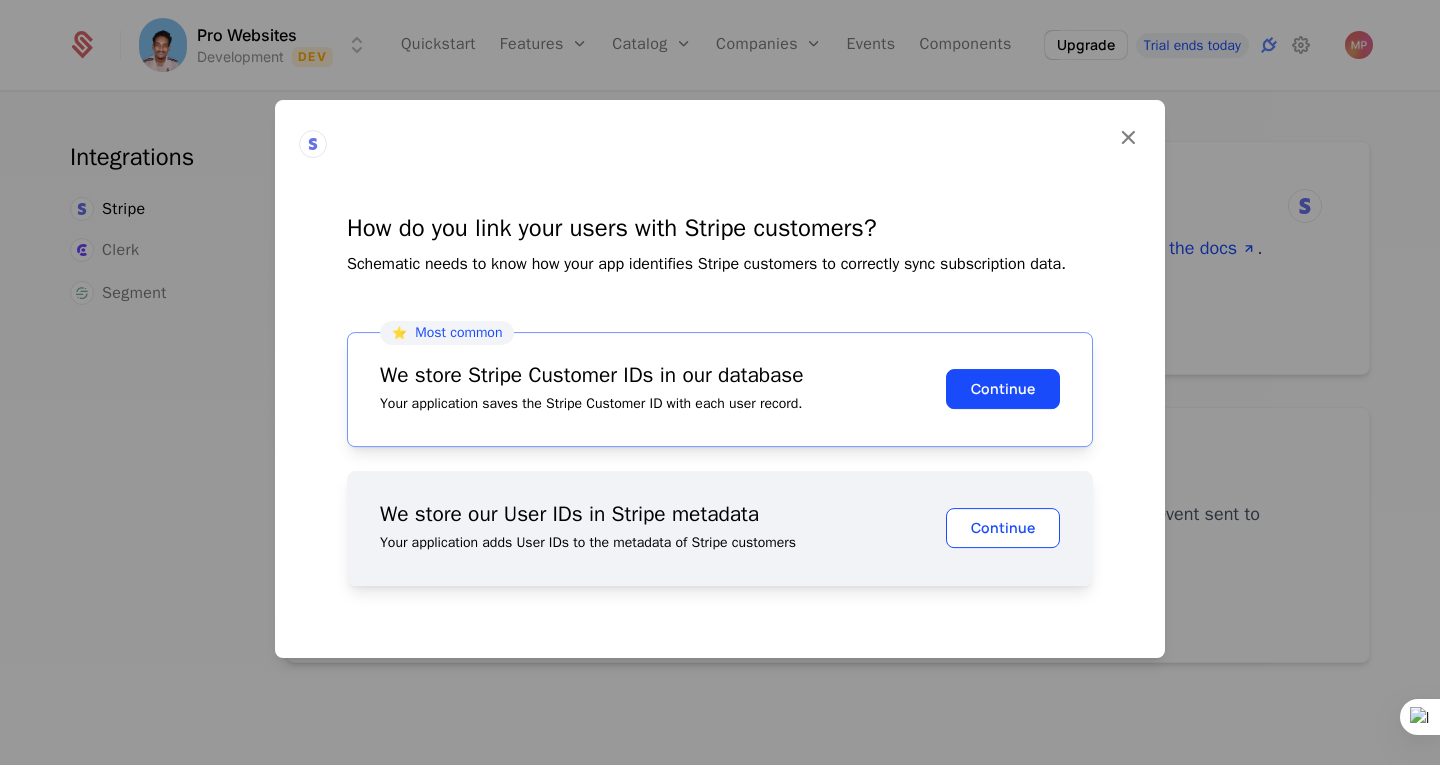 click on "Continue" at bounding box center (1003, 528) 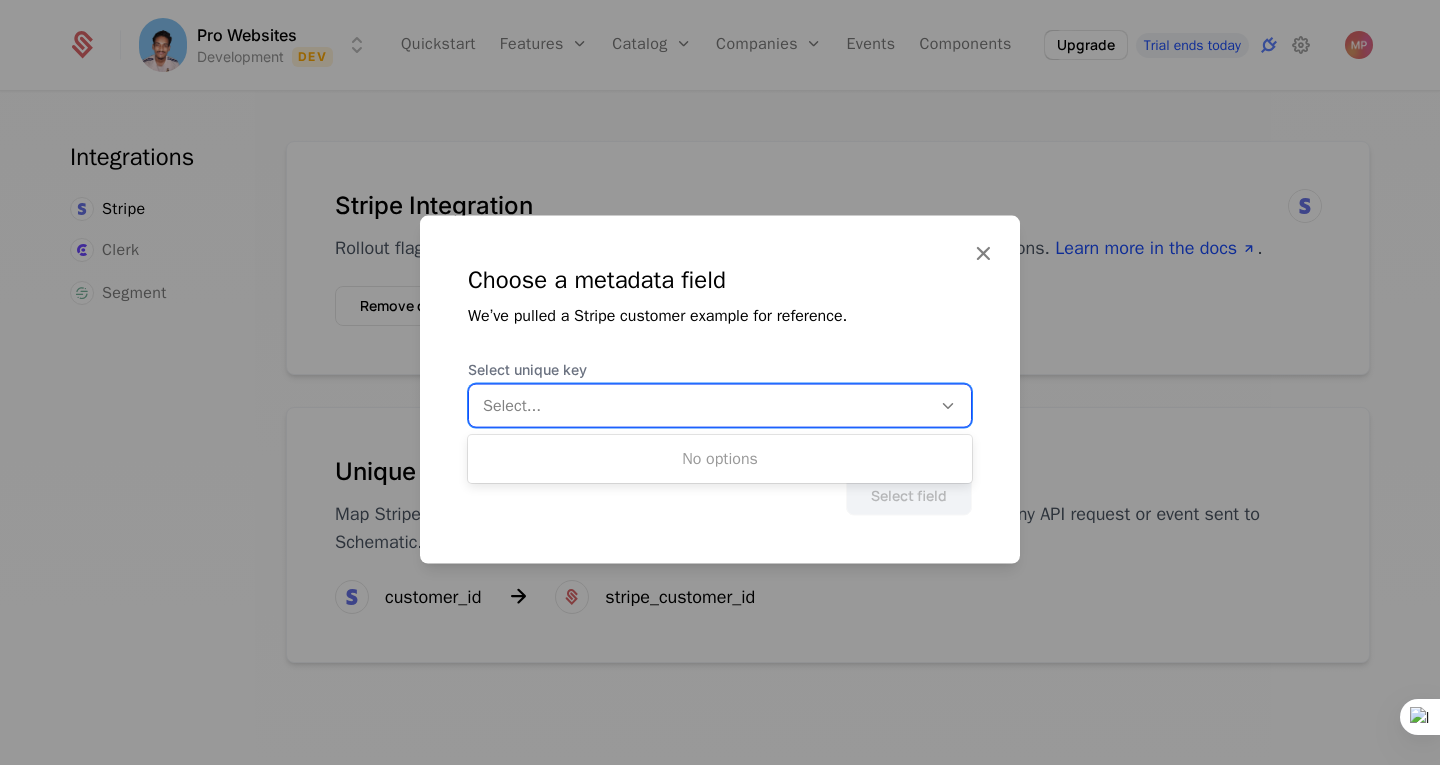 click at bounding box center (700, 405) 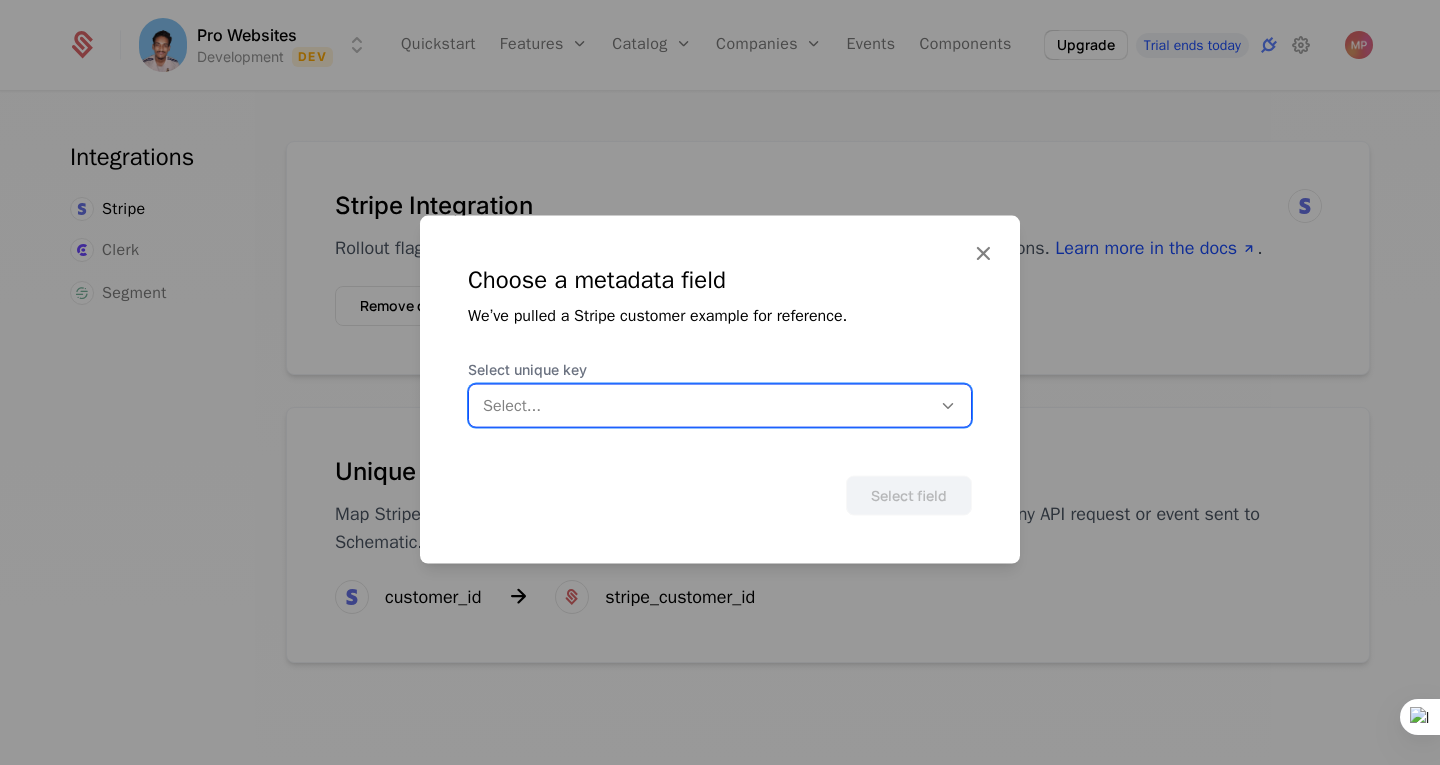 click at bounding box center [700, 405] 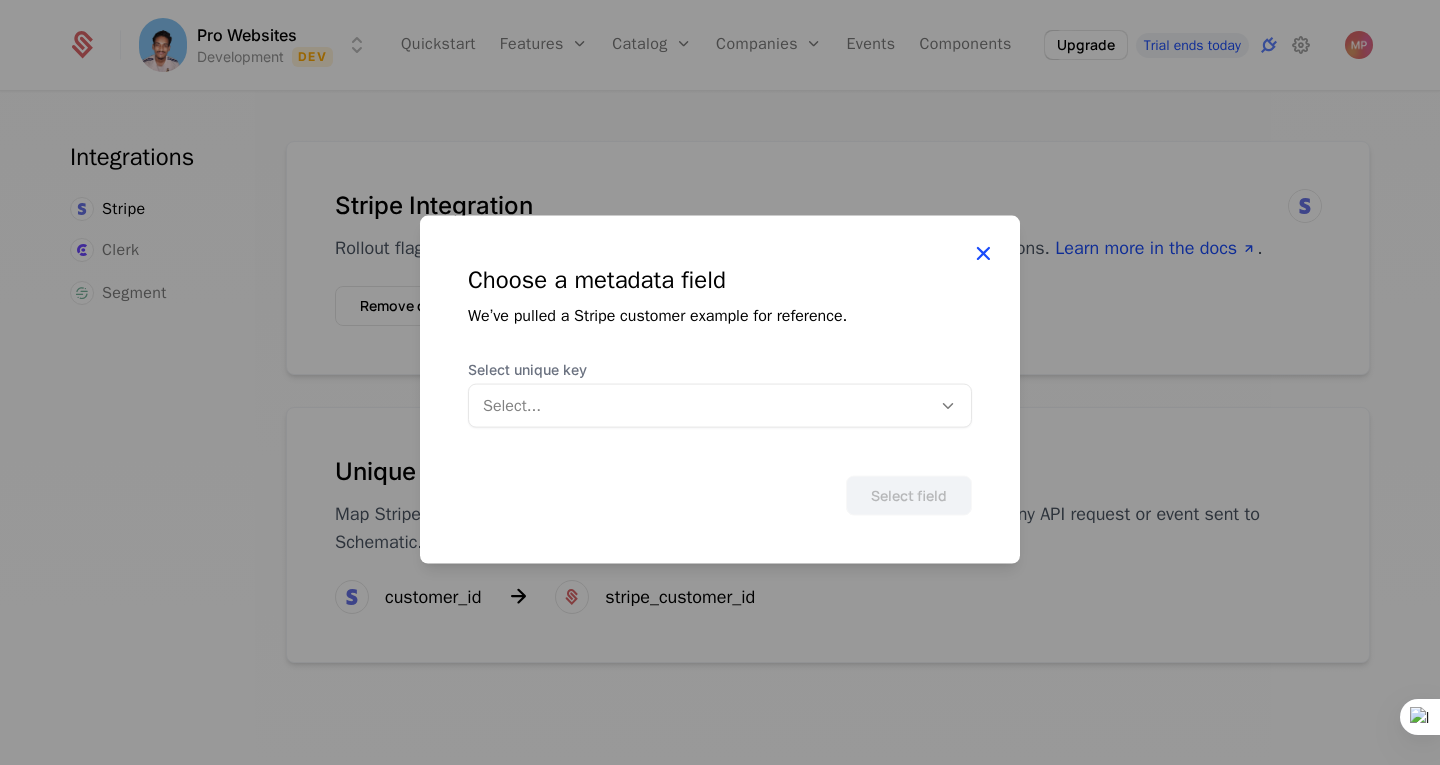 click at bounding box center [983, 252] 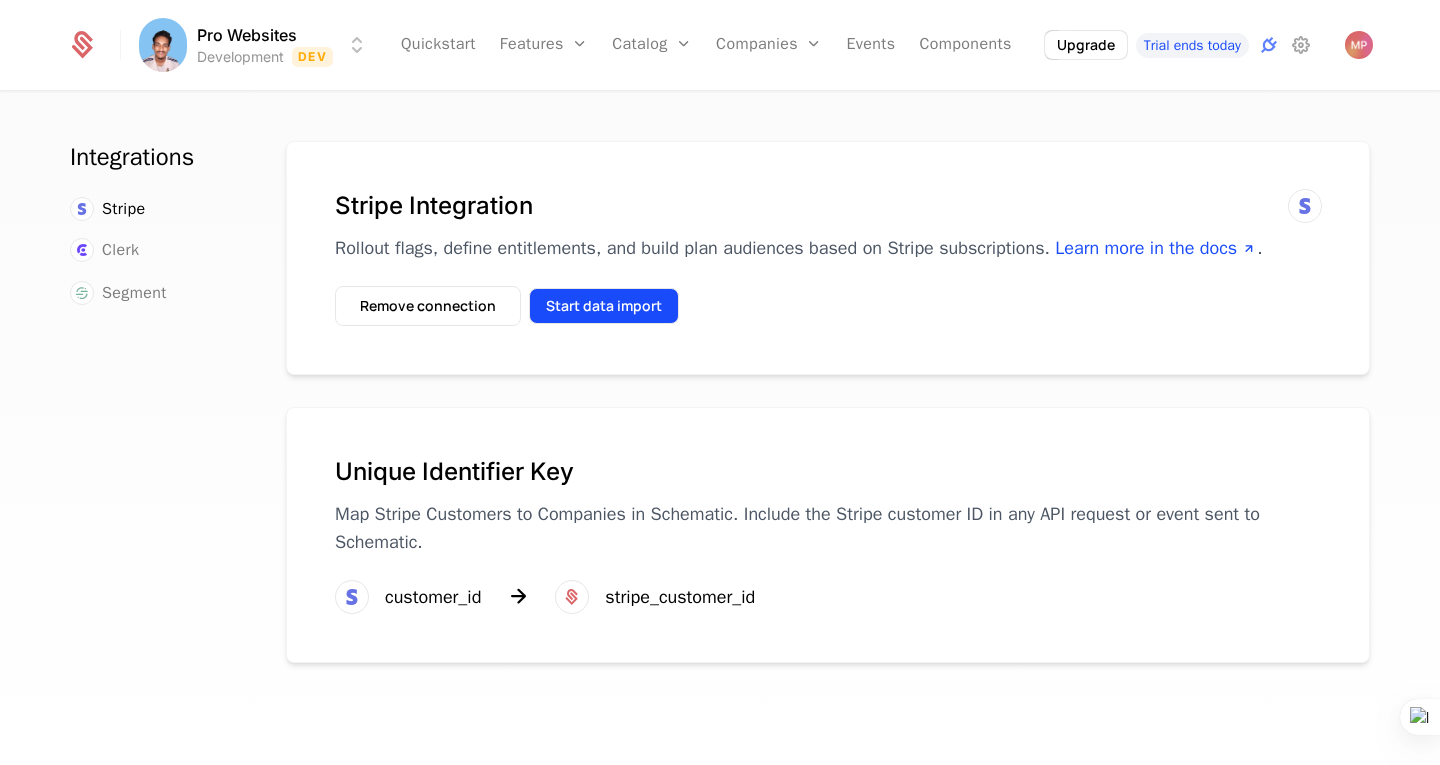 click on "Start data import" at bounding box center [604, 306] 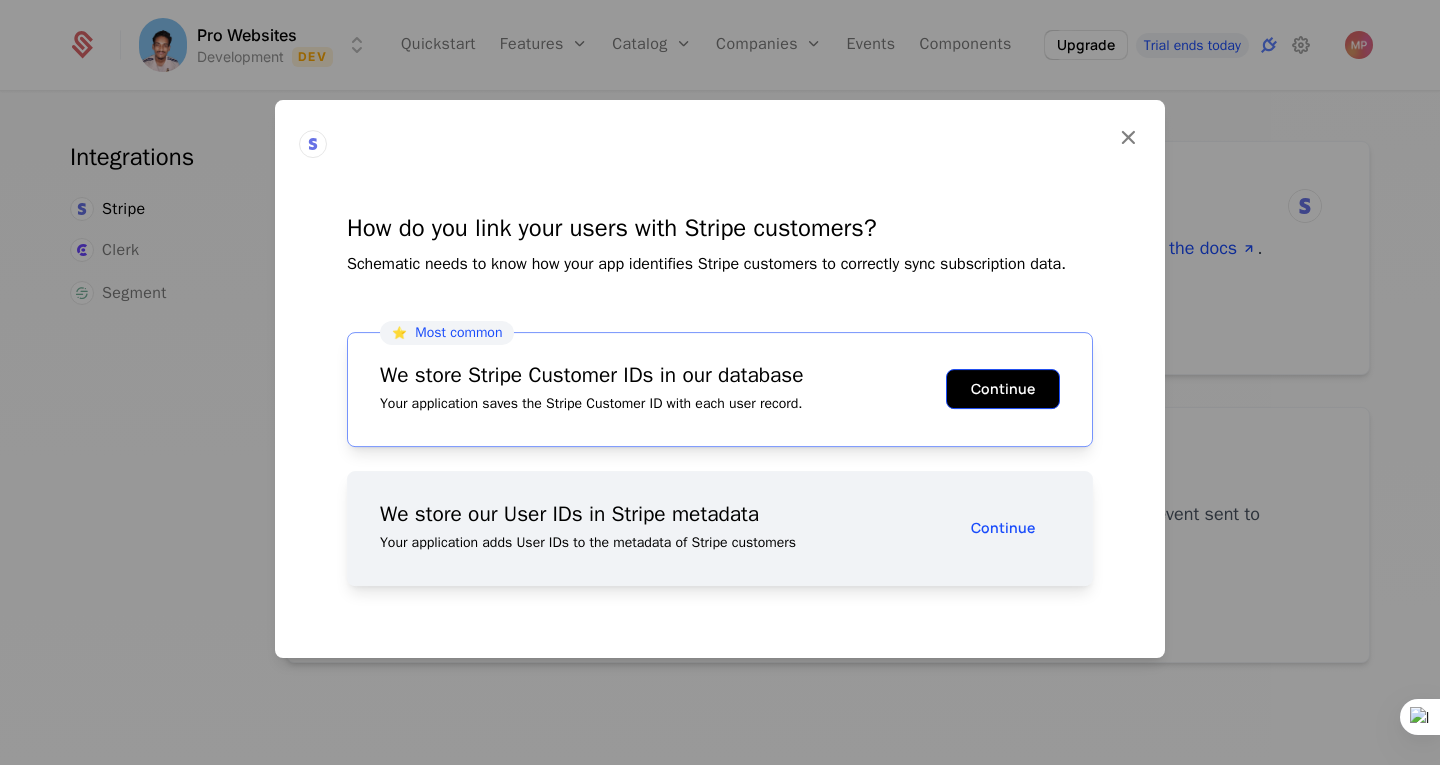 click on "Continue" at bounding box center (1003, 389) 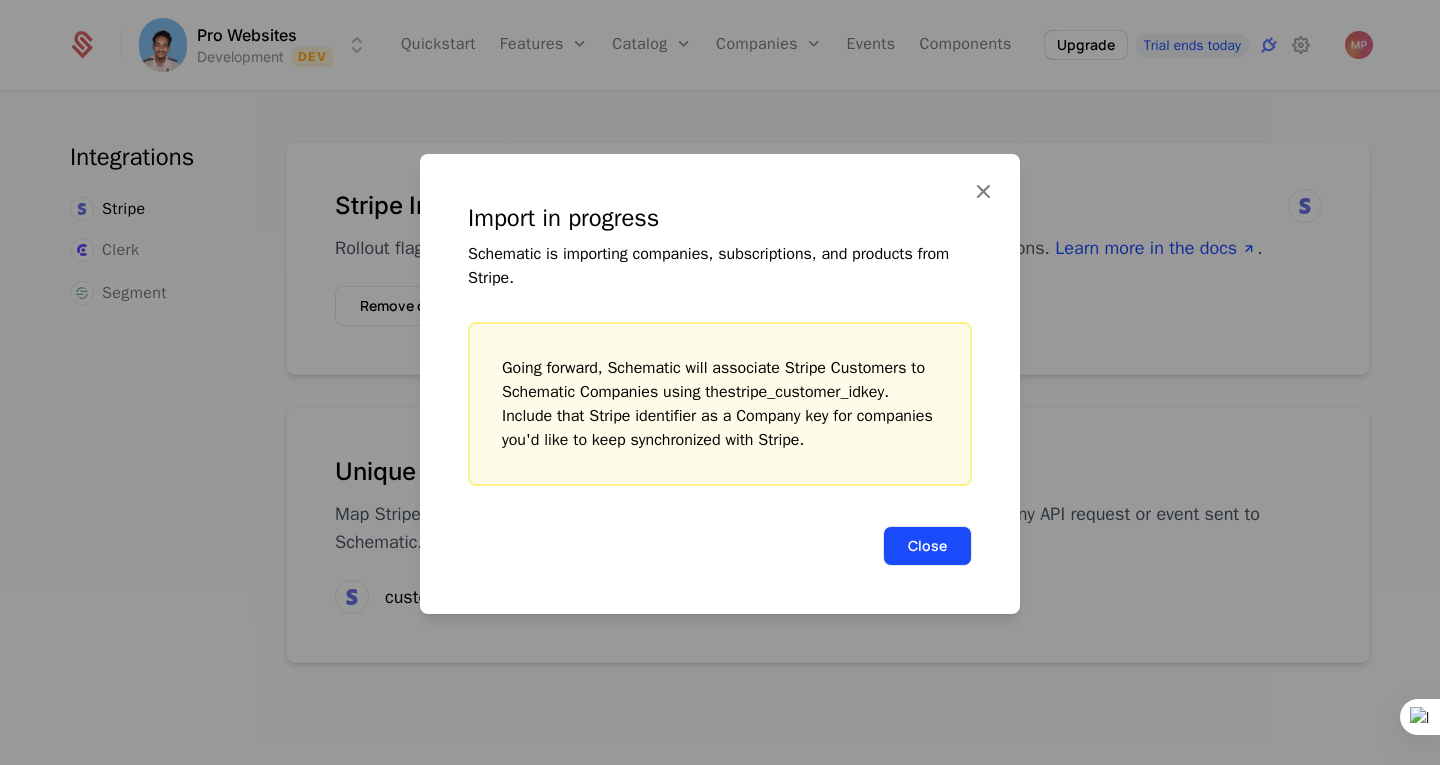 click on "Close" at bounding box center [927, 546] 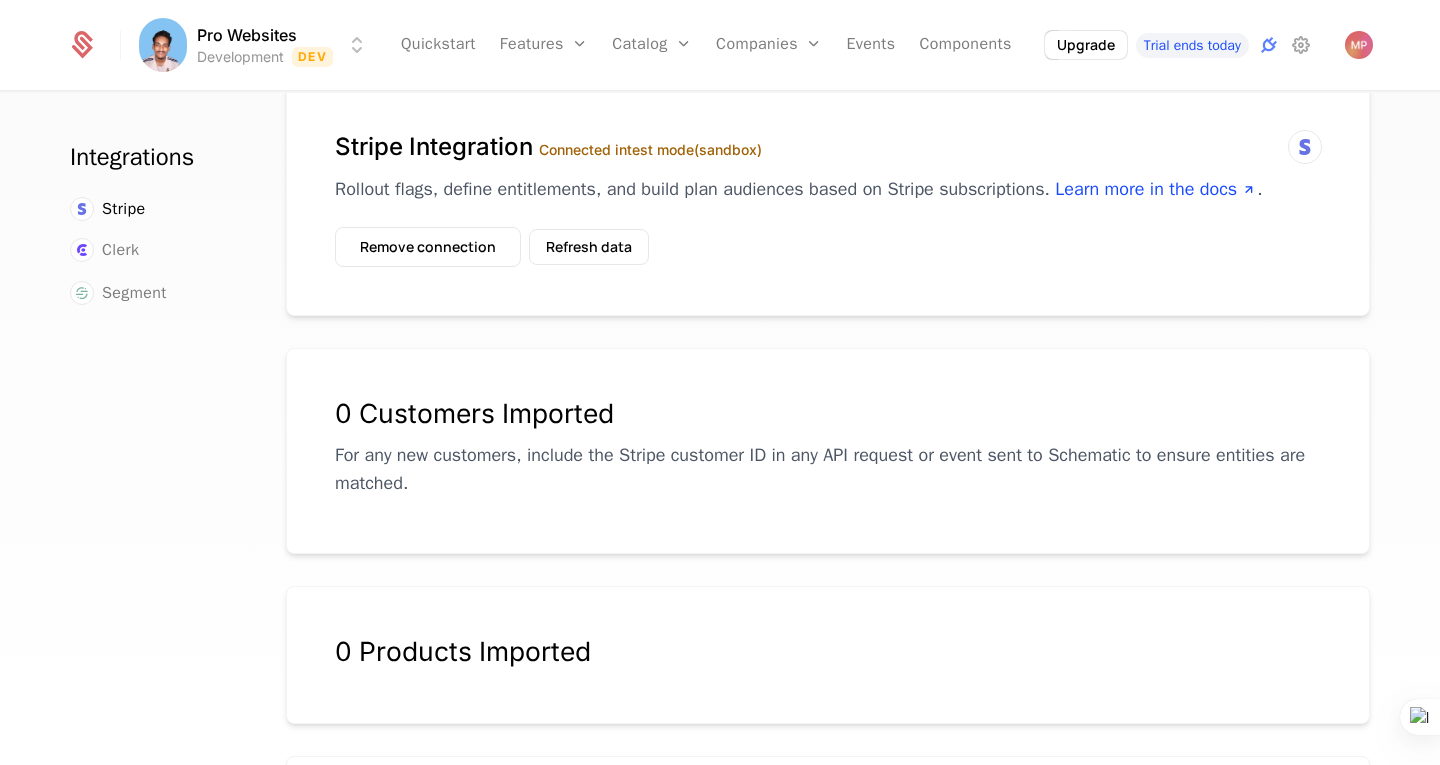scroll, scrollTop: 0, scrollLeft: 0, axis: both 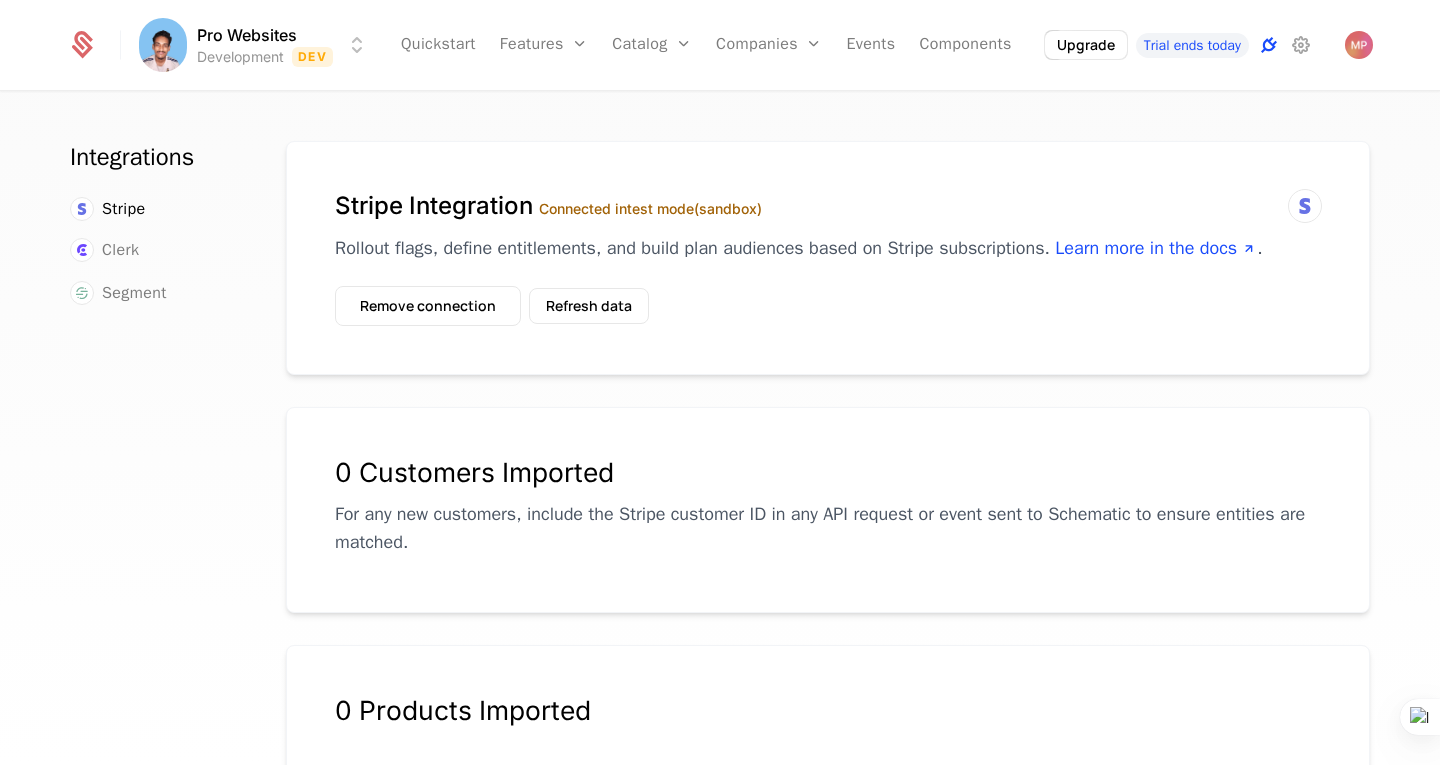 click at bounding box center [1269, 45] 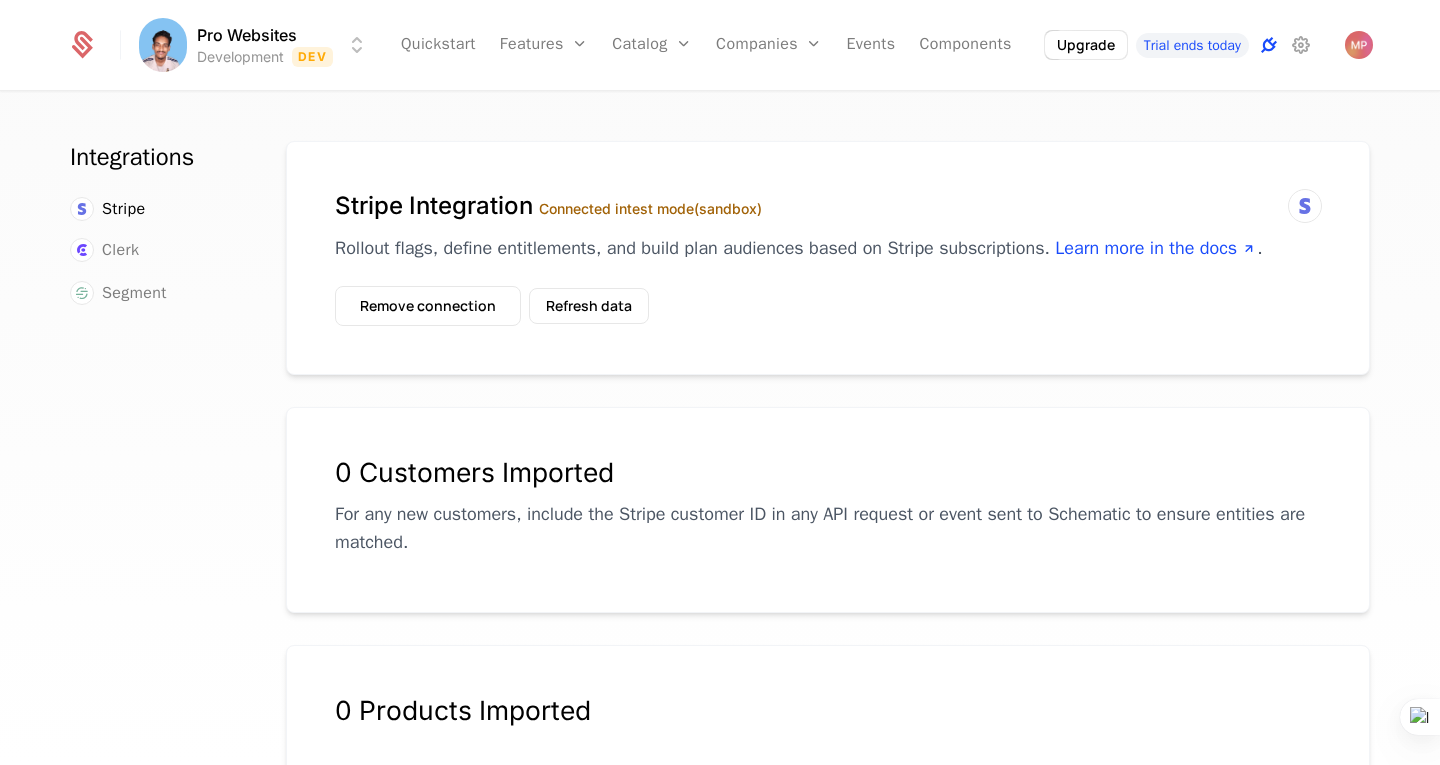 click at bounding box center [1269, 45] 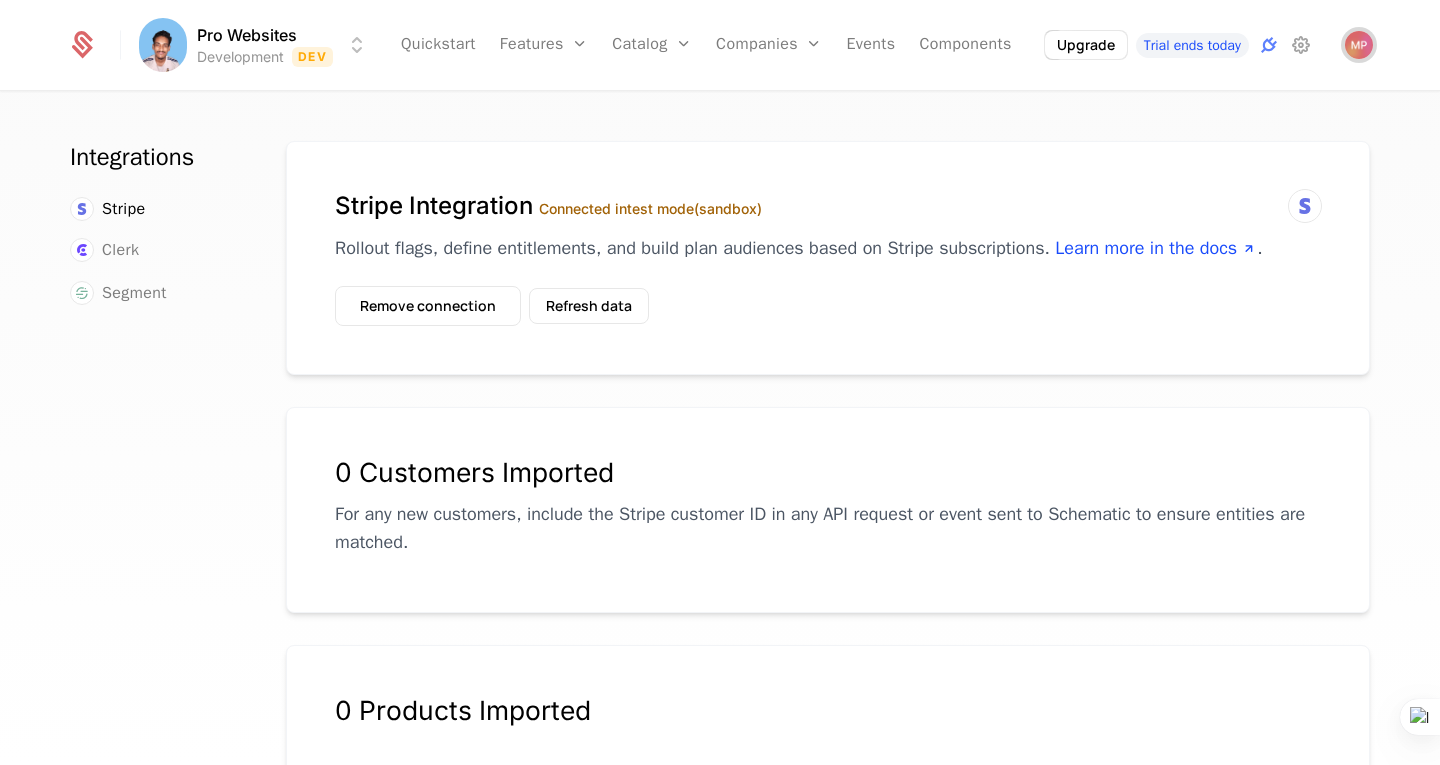 click at bounding box center [1359, 45] 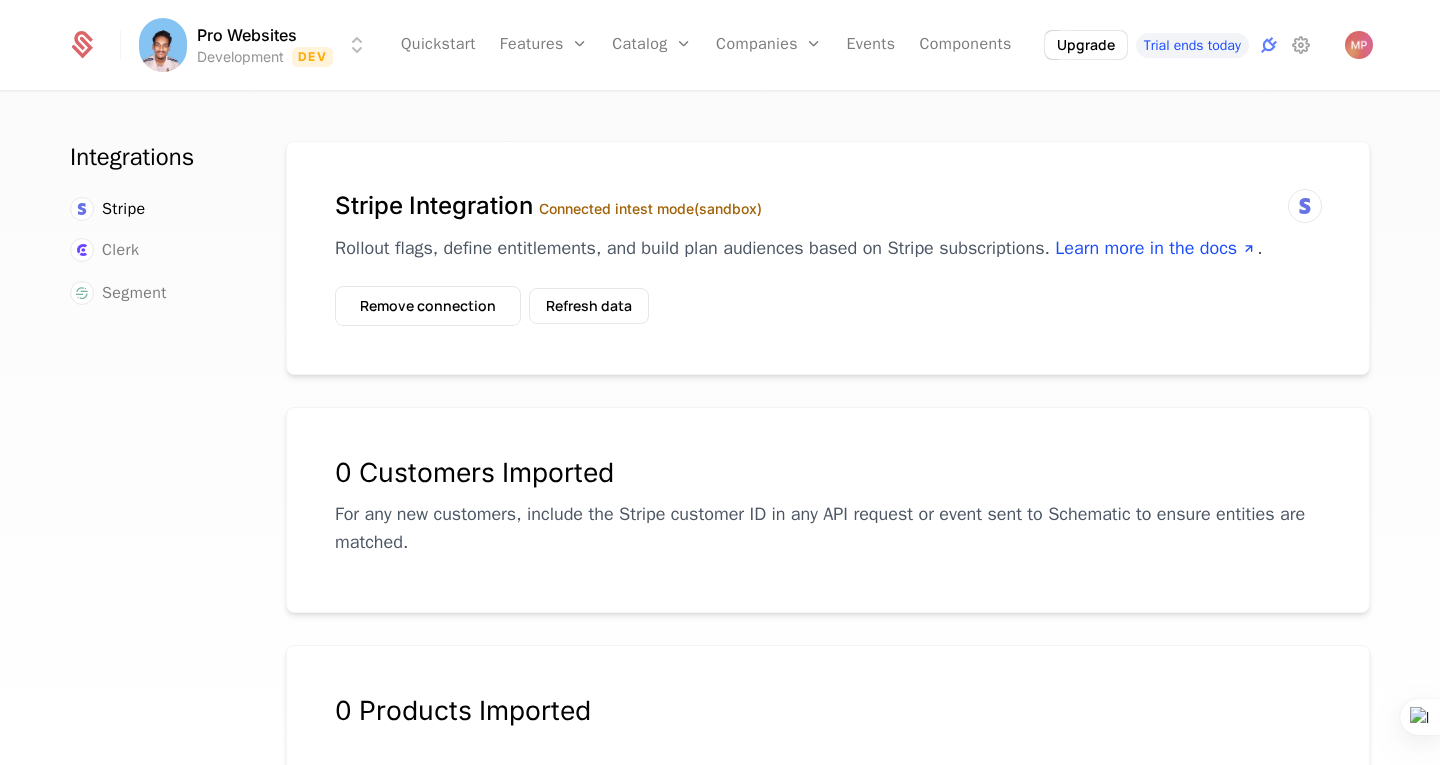 click on "Stripe Integration   Connected in   test mode  (sandbox)   Rollout flags, define entitlements, and build plan audiences based on Stripe subscriptions.   Learn more in the docs . Remove connection Refresh data" at bounding box center (828, 258) 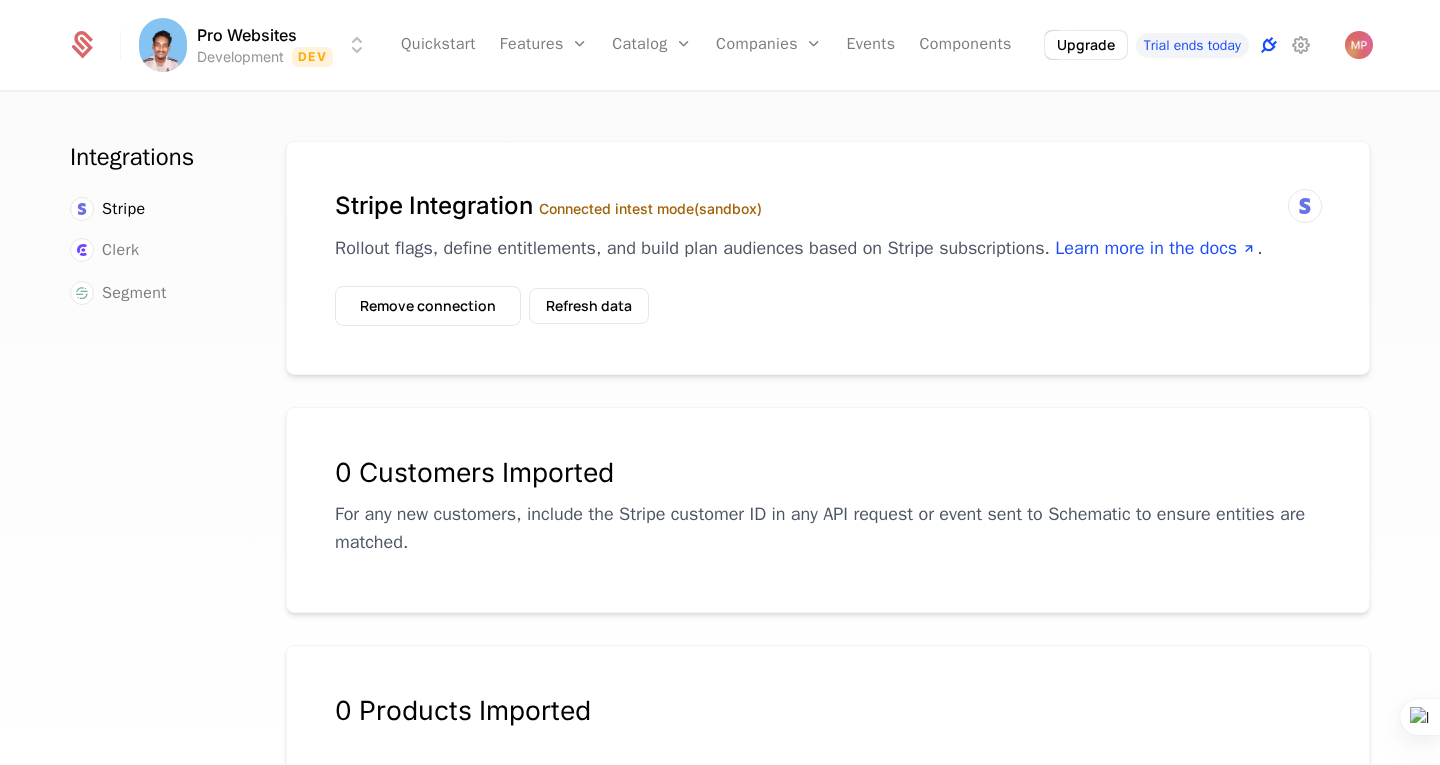 click at bounding box center (1269, 45) 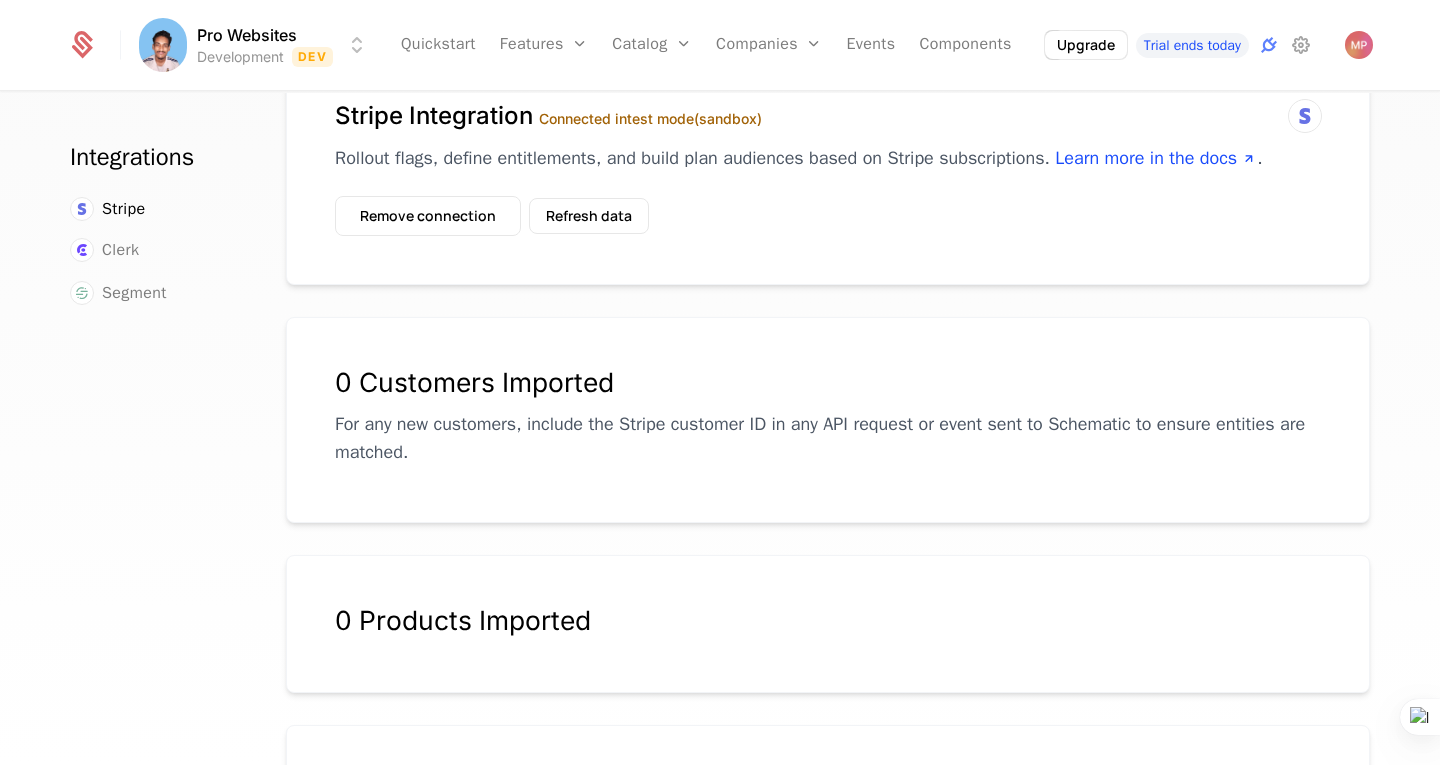 scroll, scrollTop: 0, scrollLeft: 0, axis: both 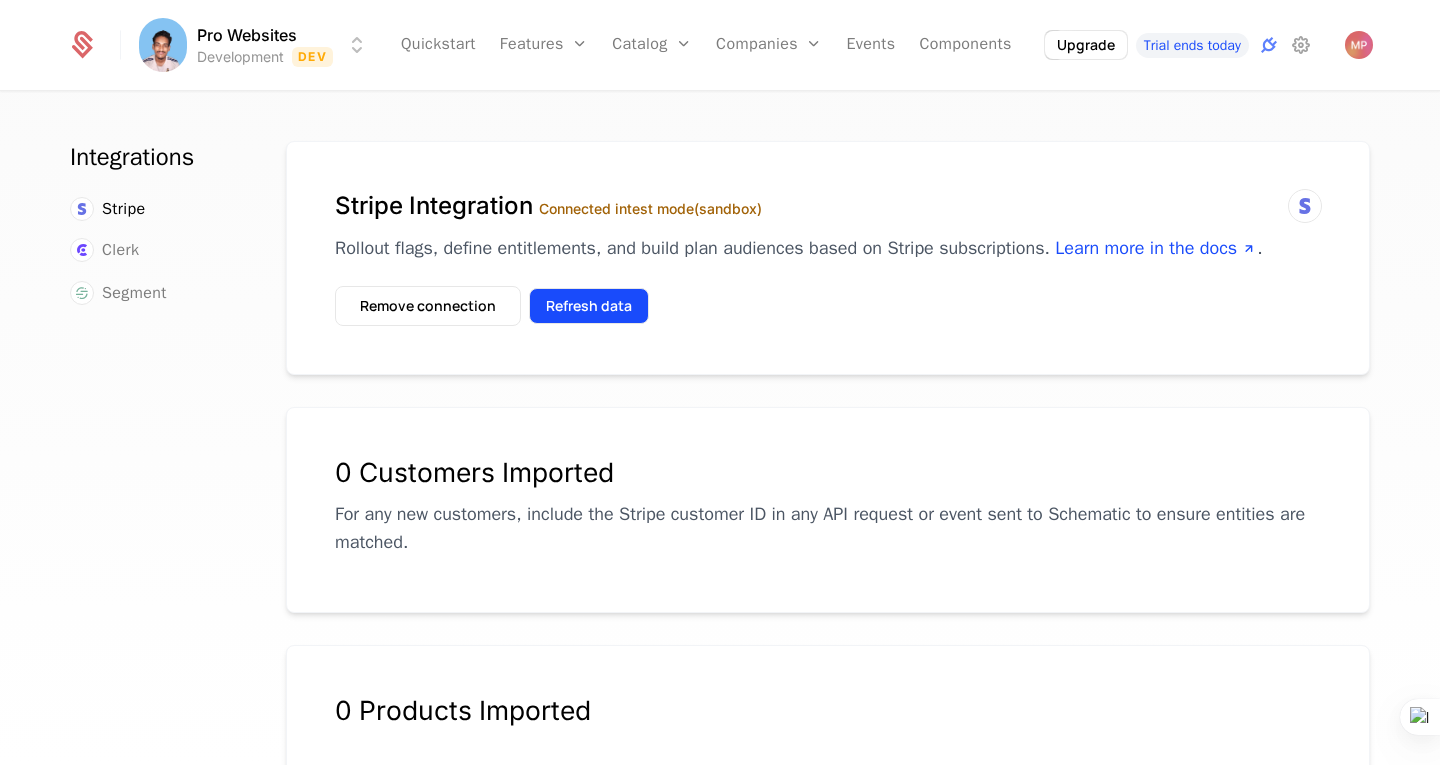 click on "Refresh data" at bounding box center [589, 306] 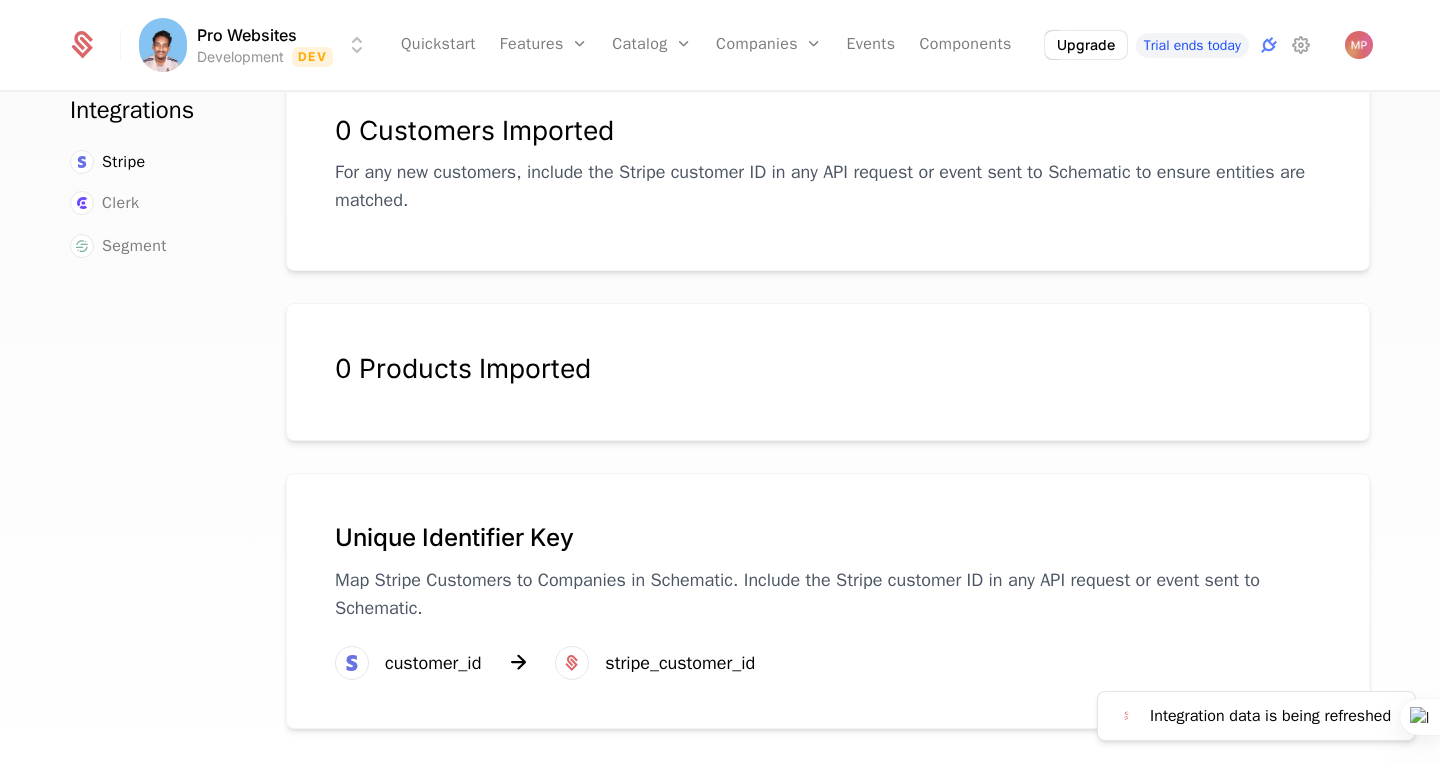 scroll, scrollTop: 0, scrollLeft: 0, axis: both 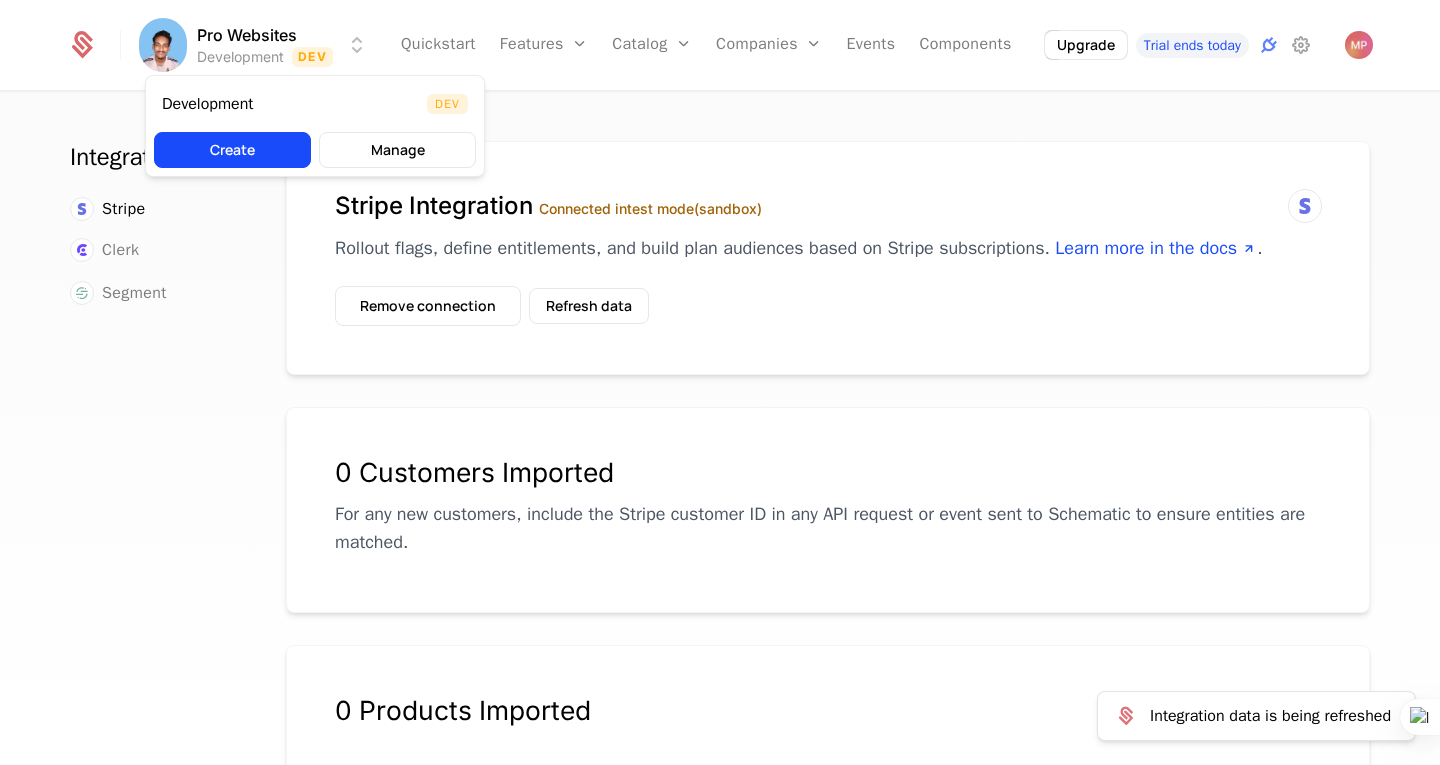 click on "Pro Websites Development Dev Quickstart Features Features Flags Catalog Plans Add Ons Configuration Companies Companies Users Events Components Upgrade Trial ends today Integrations Stripe Clerk Segment Stripe Integration   Connected in   test mode  (sandbox)   Rollout flags, define entitlements, and build plan audiences based on Stripe subscriptions.   Learn more in the docs . Remove connection Refresh data Integration data is being refreshed 0 Customers Imported     For any new customers, include the Stripe customer ID in any API request or event sent to Schematic to ensure entities are matched.  0 Products Imported     Unique Identifier Key     Map Stripe Customers to Companies in Schematic. Include the Stripe customer ID in any API request or event sent to Schematic. customer_id stripe_customer_id
Best Viewed on Desktop You're currently viewing this on a  mobile device . For the best experience,   we recommend using a desktop or larger screens Got it  Development Dev Create Manage" at bounding box center (720, 382) 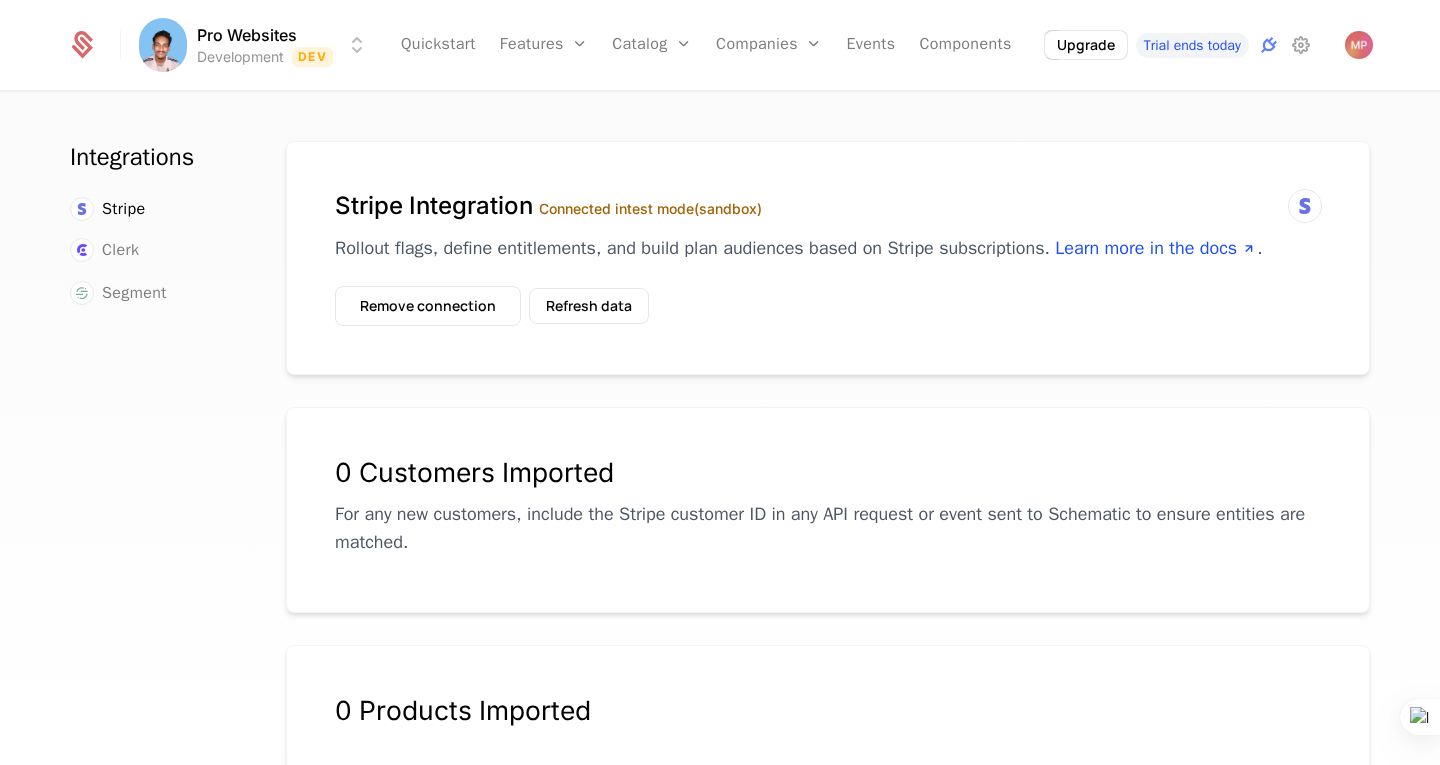 click on "Pro Websites Development Dev Quickstart Features Features Flags Catalog Plans Add Ons Configuration Companies Companies Users Events Components Upgrade Trial ends today Integrations Stripe Clerk Segment Stripe Integration   Connected in   test mode  (sandbox)   Rollout flags, define entitlements, and build plan audiences based on Stripe subscriptions.   Learn more in the docs . Remove connection Refresh data 0 Customers Imported     For any new customers, include the Stripe customer ID in any API request or event sent to Schematic to ensure entities are matched.  0 Products Imported     Unique Identifier Key     Map Stripe Customers to Companies in Schematic. Include the Stripe customer ID in any API request or event sent to Schematic. customer_id stripe_customer_id
Best Viewed on Desktop You're currently viewing this on a  mobile device . For the best experience,   we recommend using a desktop or larger screens , as the application isn't fully optimized for smaller resolutions just yet." at bounding box center (720, 382) 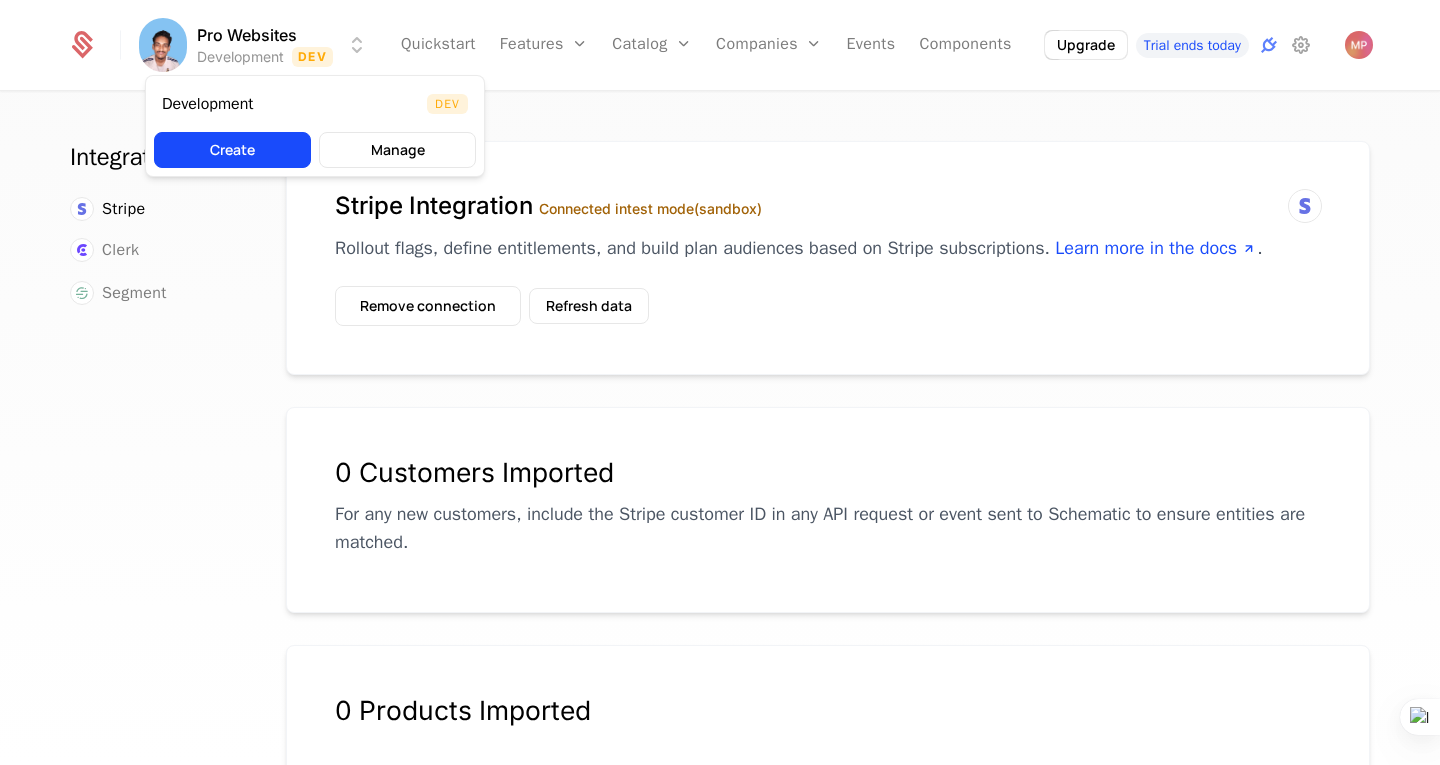 click on "Pro Websites Development Dev Quickstart Features Features Flags Catalog Plans Add Ons Configuration Companies Companies Users Events Components Upgrade Trial ends today Integrations Stripe Clerk Segment Stripe Integration   Connected in   test mode  (sandbox)   Rollout flags, define entitlements, and build plan audiences based on Stripe subscriptions.   Learn more in the docs . Remove connection Refresh data 0 Customers Imported     For any new customers, include the Stripe customer ID in any API request or event sent to Schematic to ensure entities are matched.  0 Products Imported     Unique Identifier Key     Map Stripe Customers to Companies in Schematic. Include the Stripe customer ID in any API request or event sent to Schematic. customer_id stripe_customer_id
Best Viewed on Desktop You're currently viewing this on a  mobile device . For the best experience,   we recommend using a desktop or larger screens , as the application isn't fully optimized for smaller resolutions just yet. Dev" at bounding box center (720, 382) 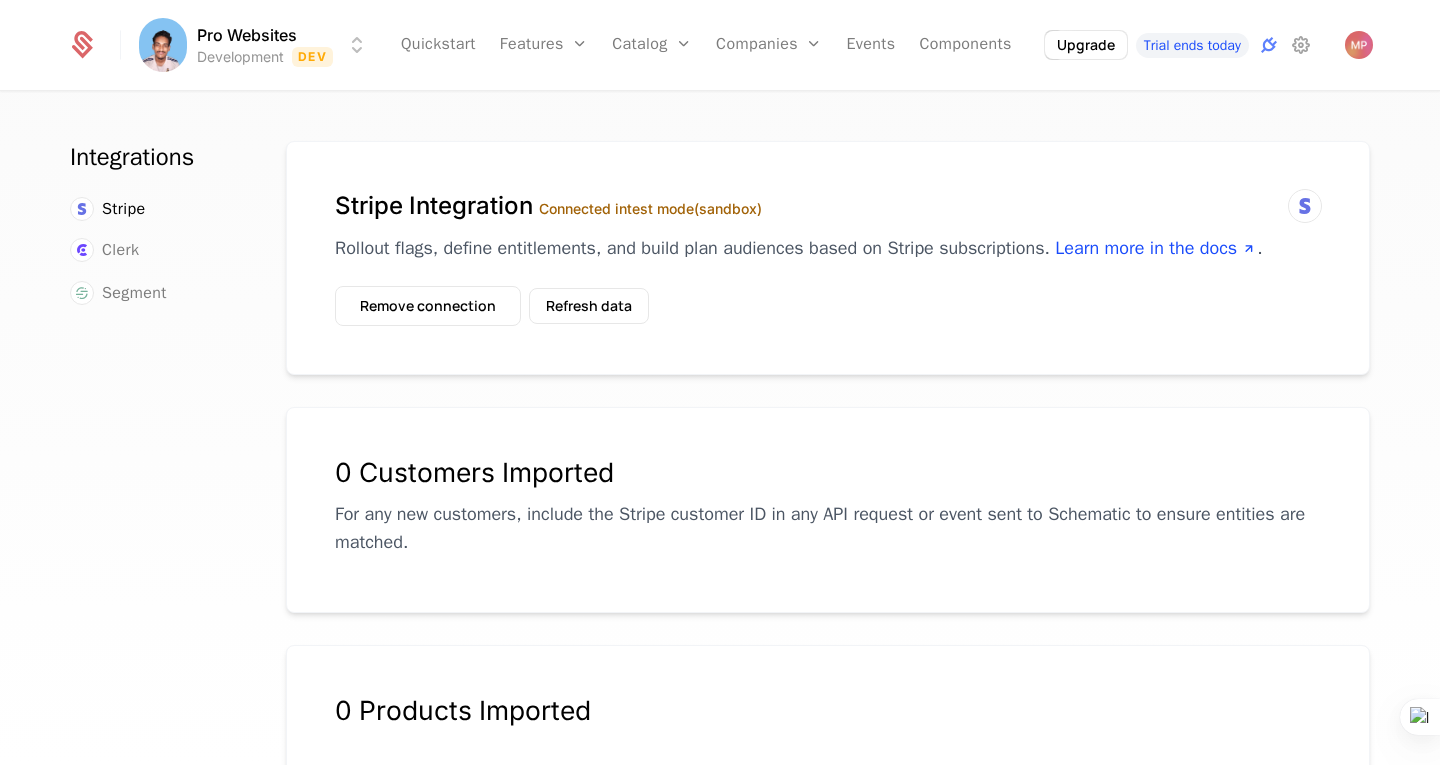 click on "Stripe" at bounding box center (154, 209) 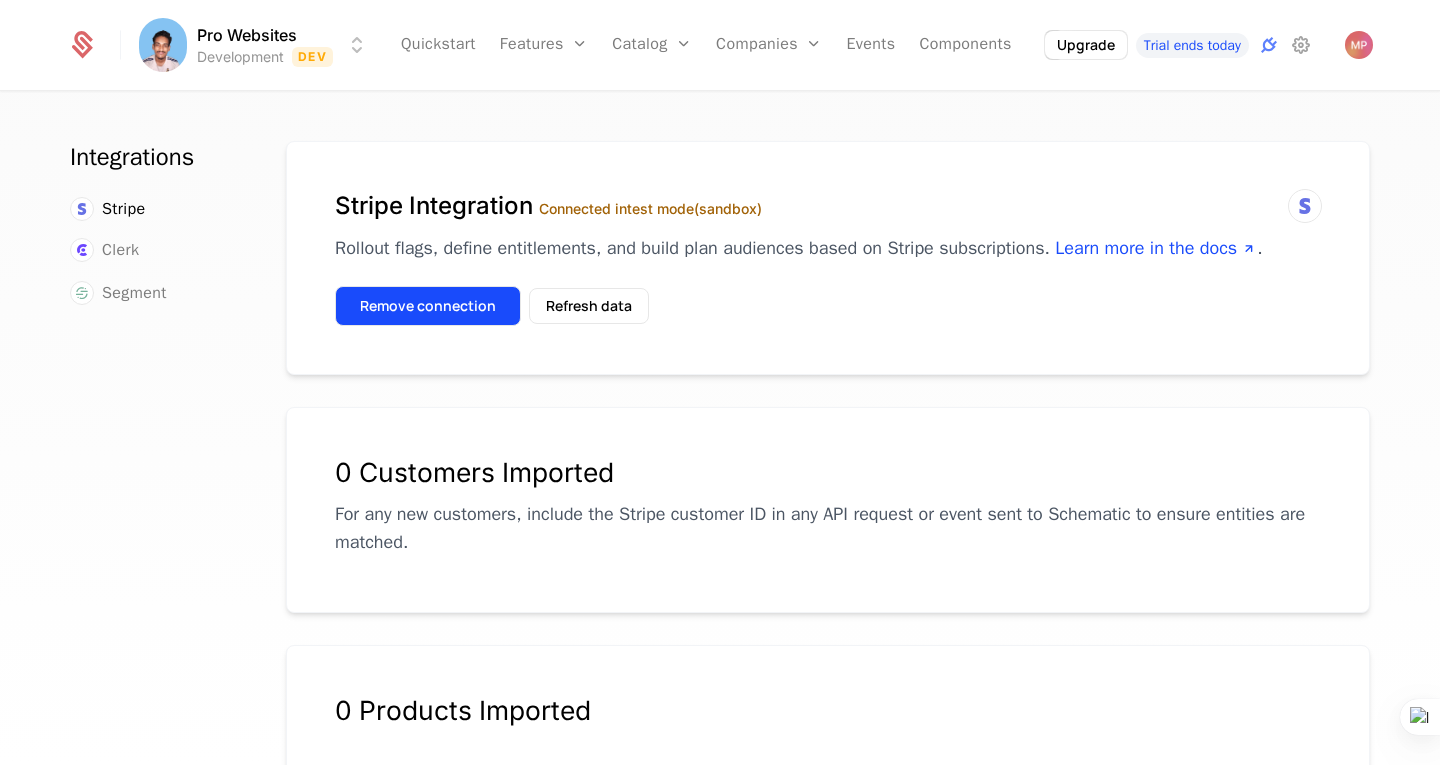 click on "Remove connection" at bounding box center [428, 306] 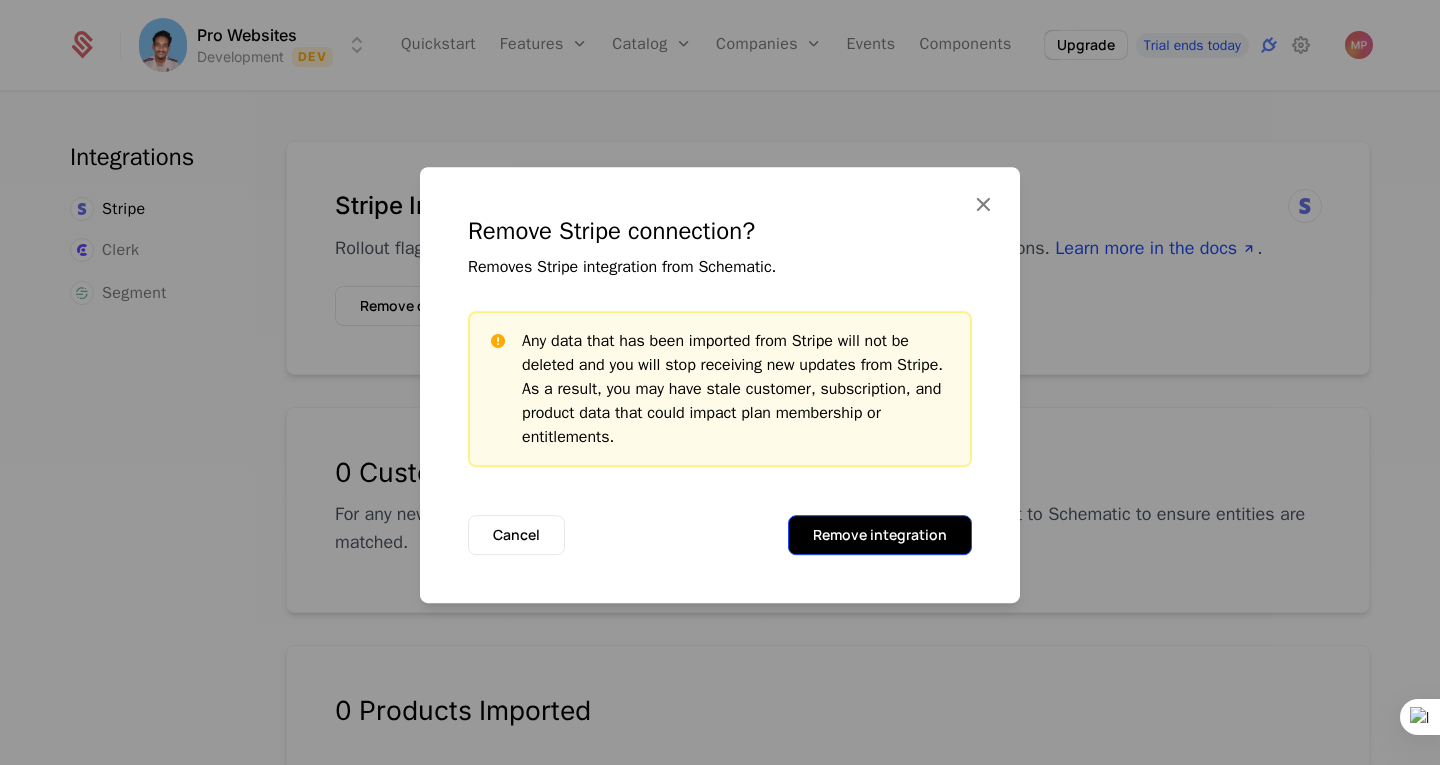 click on "Remove integration" at bounding box center [880, 535] 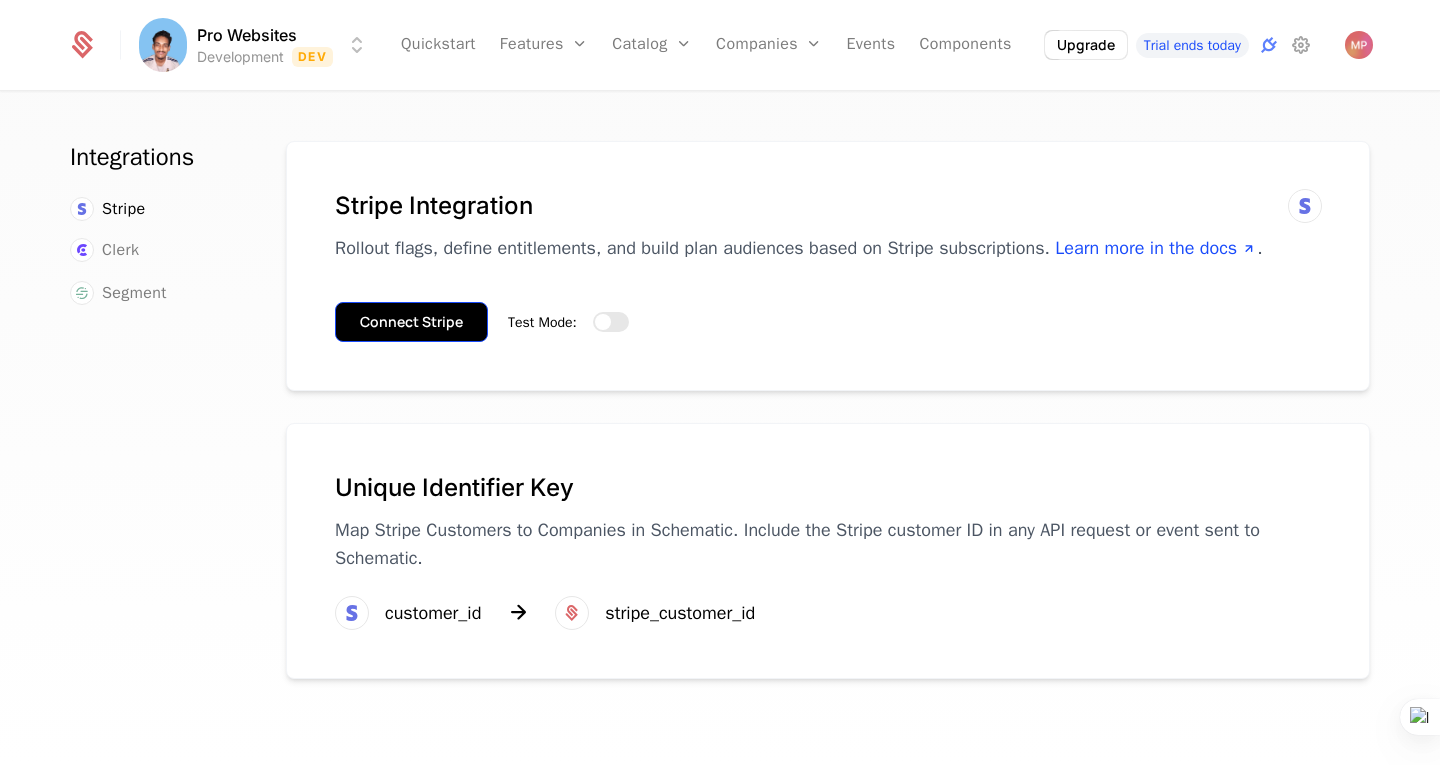 click on "Connect Stripe" at bounding box center [411, 322] 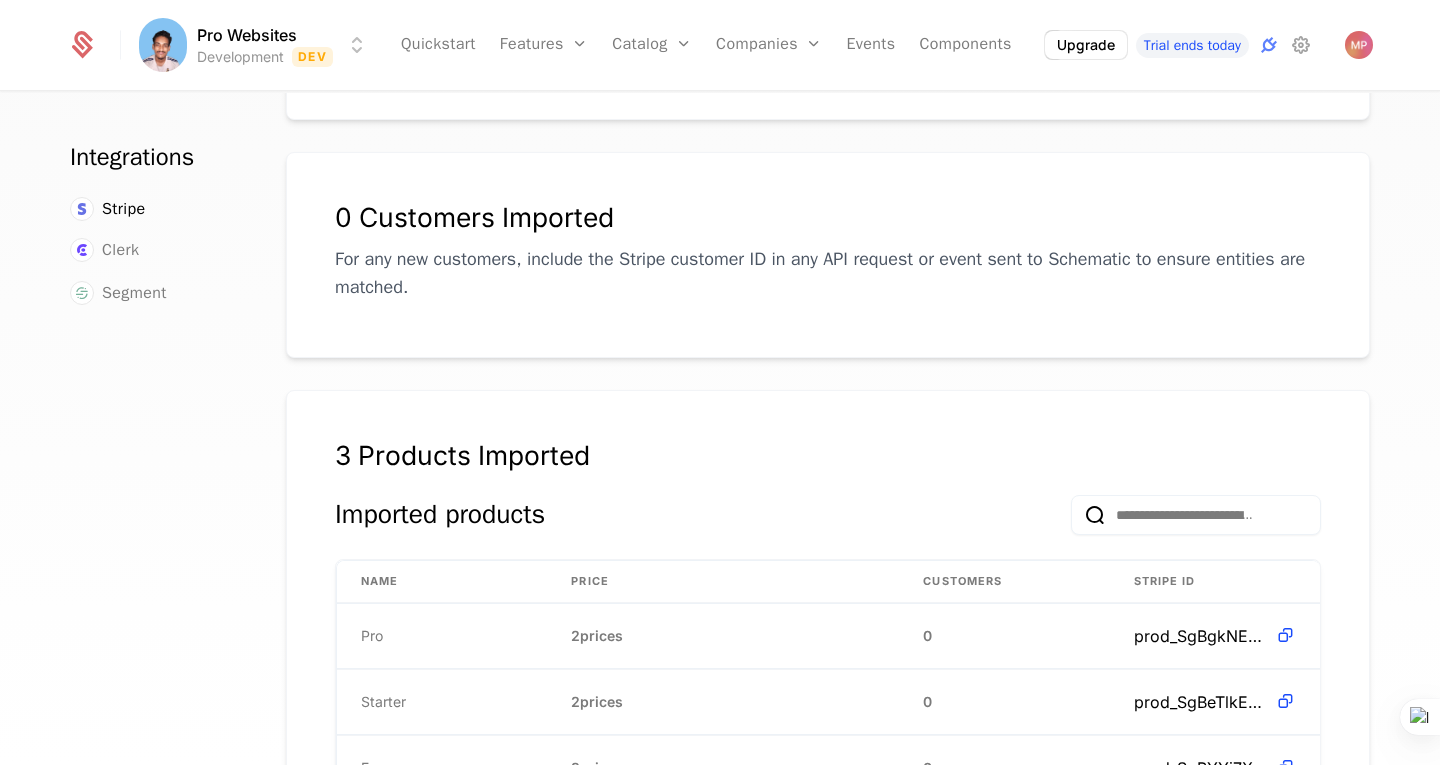 scroll, scrollTop: 0, scrollLeft: 0, axis: both 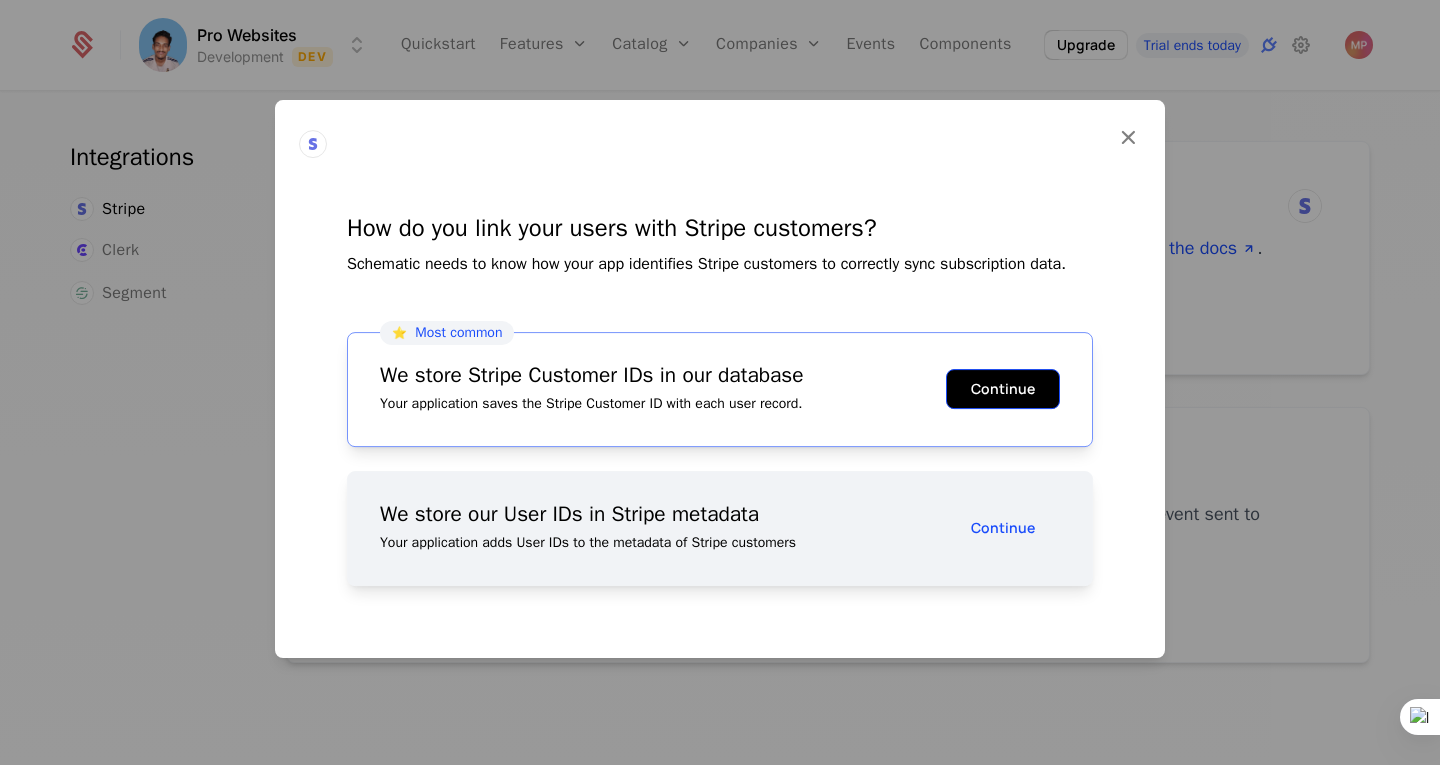 click on "Continue" at bounding box center [1003, 389] 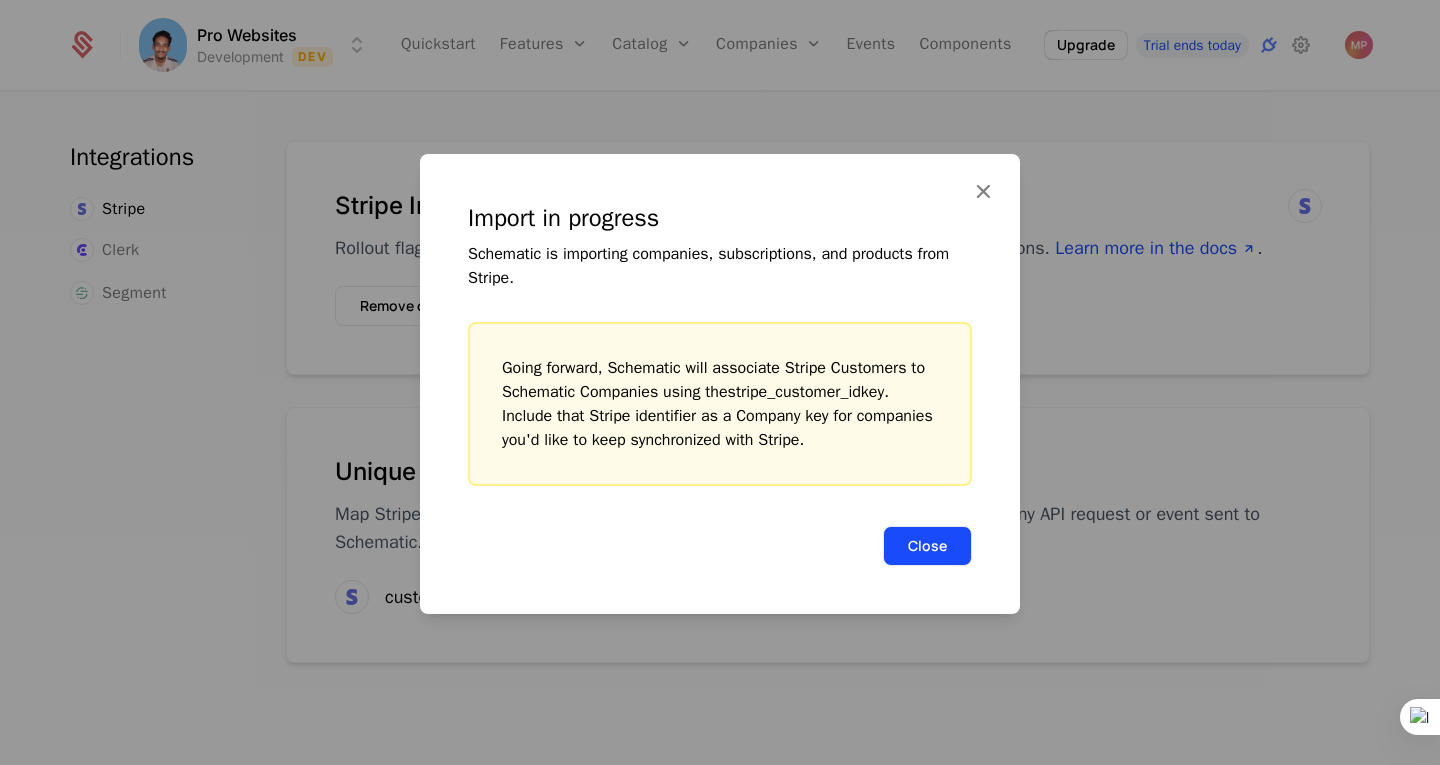 click on "Close" at bounding box center (927, 546) 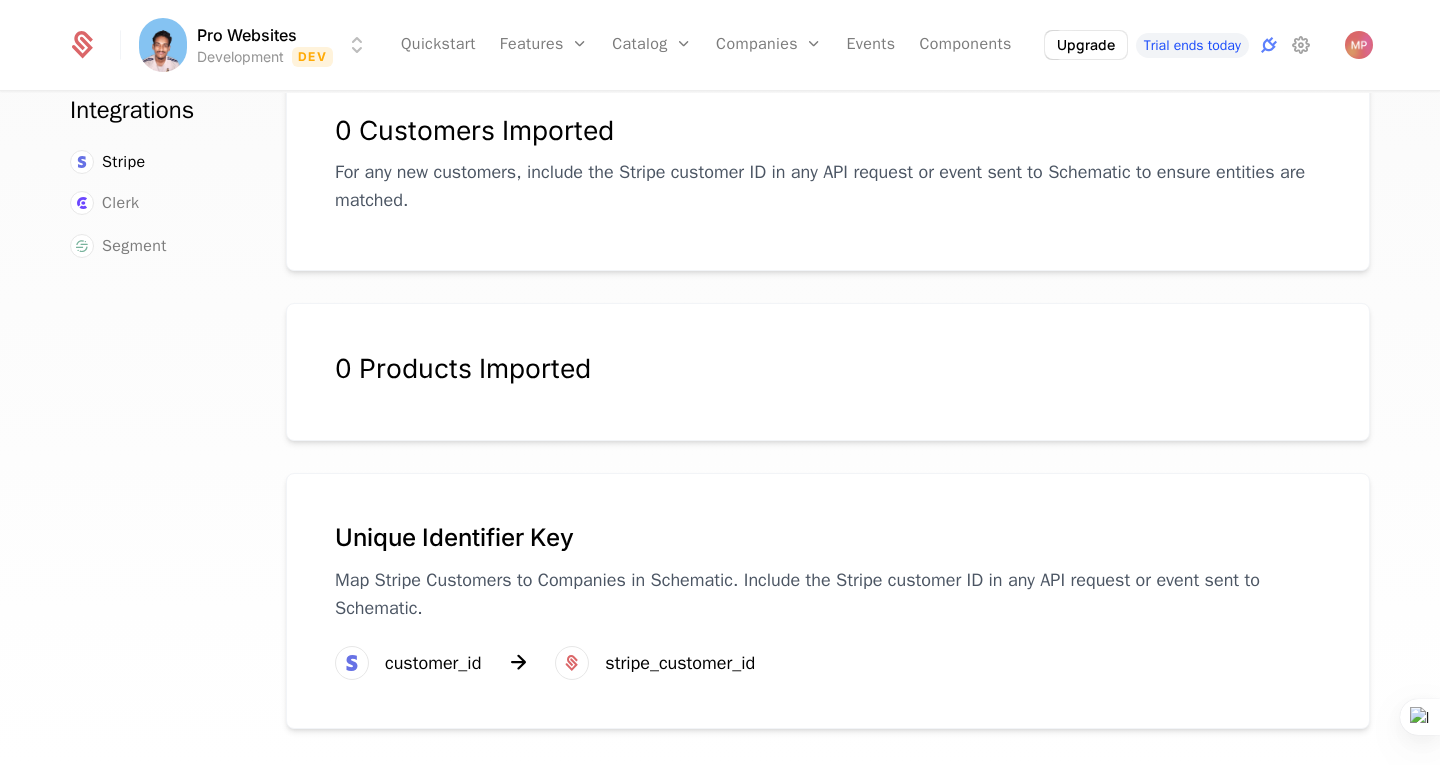 scroll, scrollTop: 0, scrollLeft: 0, axis: both 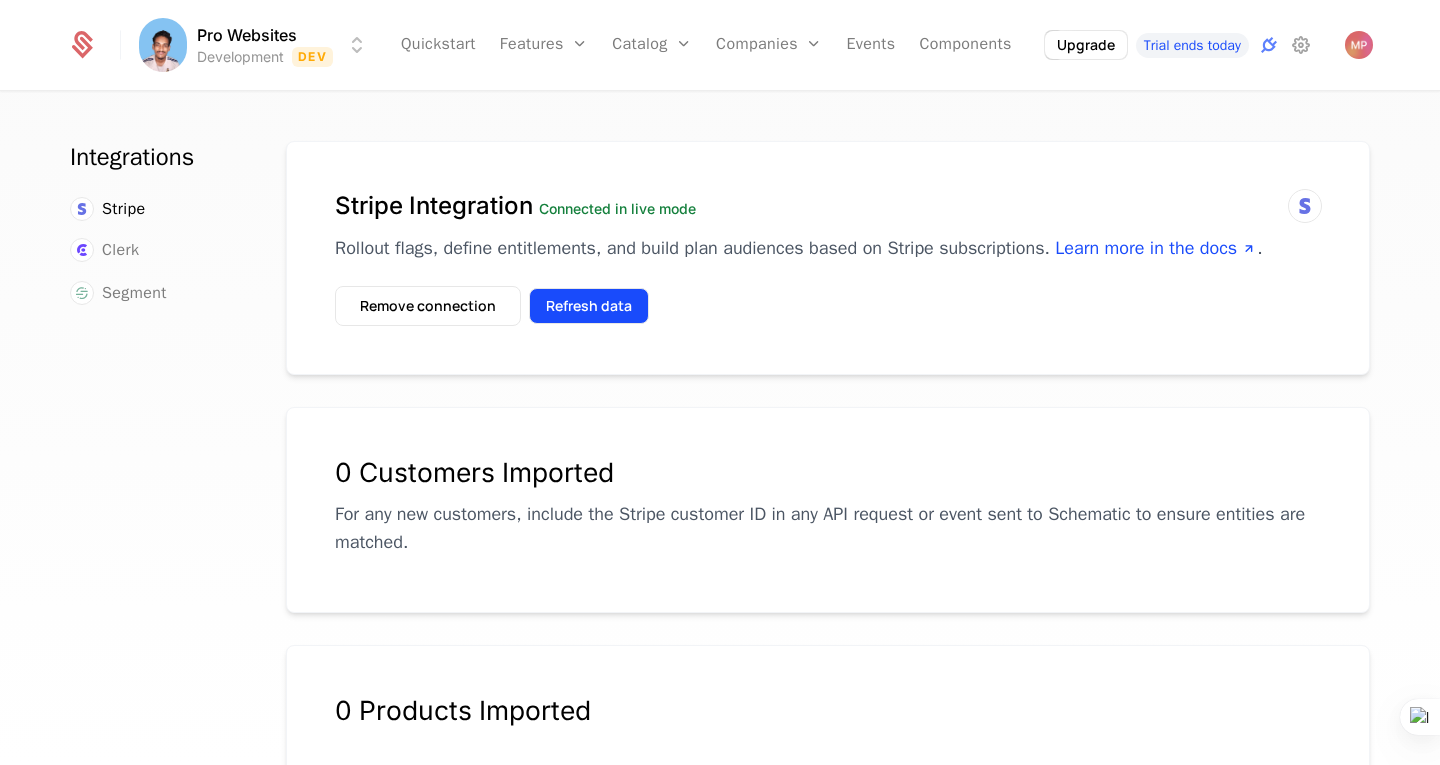 click on "Refresh data" at bounding box center [589, 306] 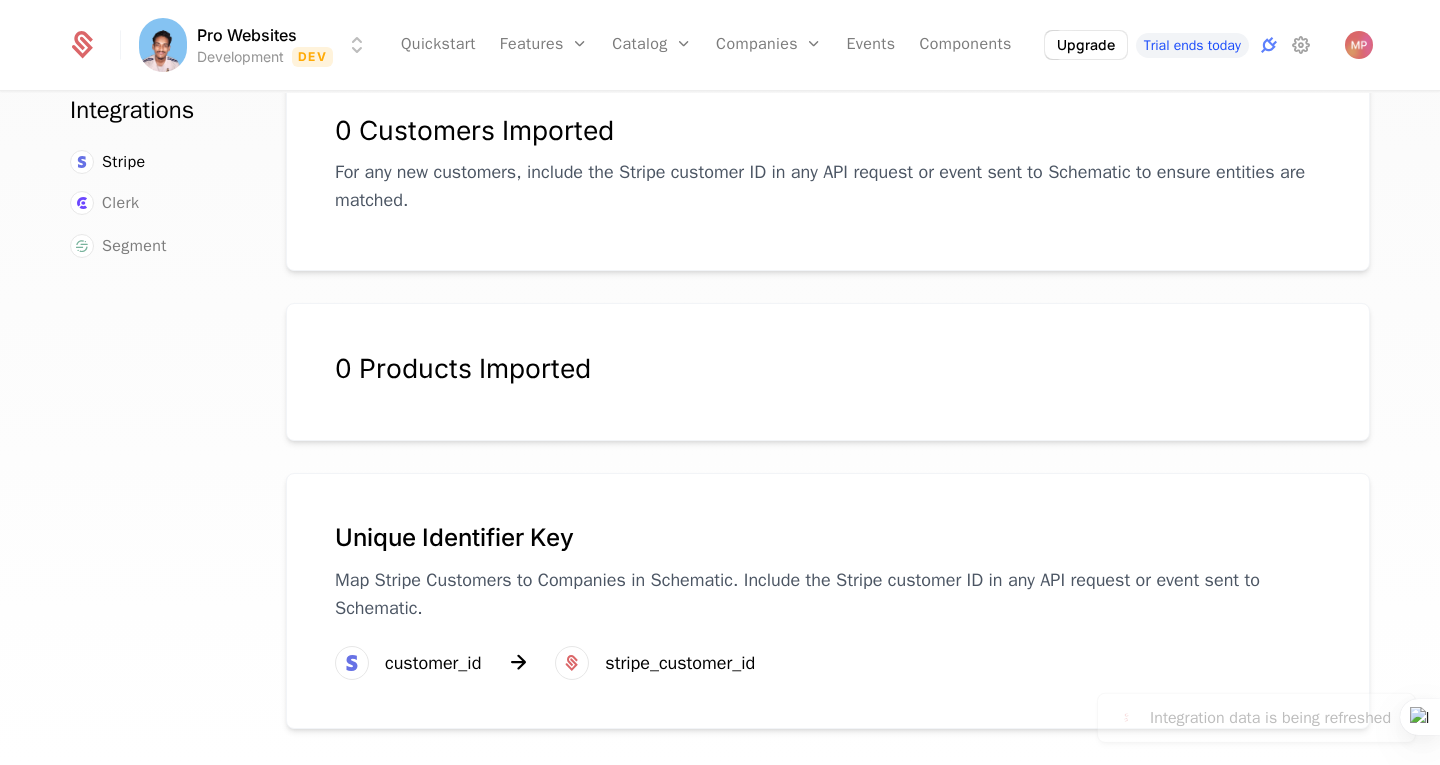 scroll, scrollTop: 0, scrollLeft: 0, axis: both 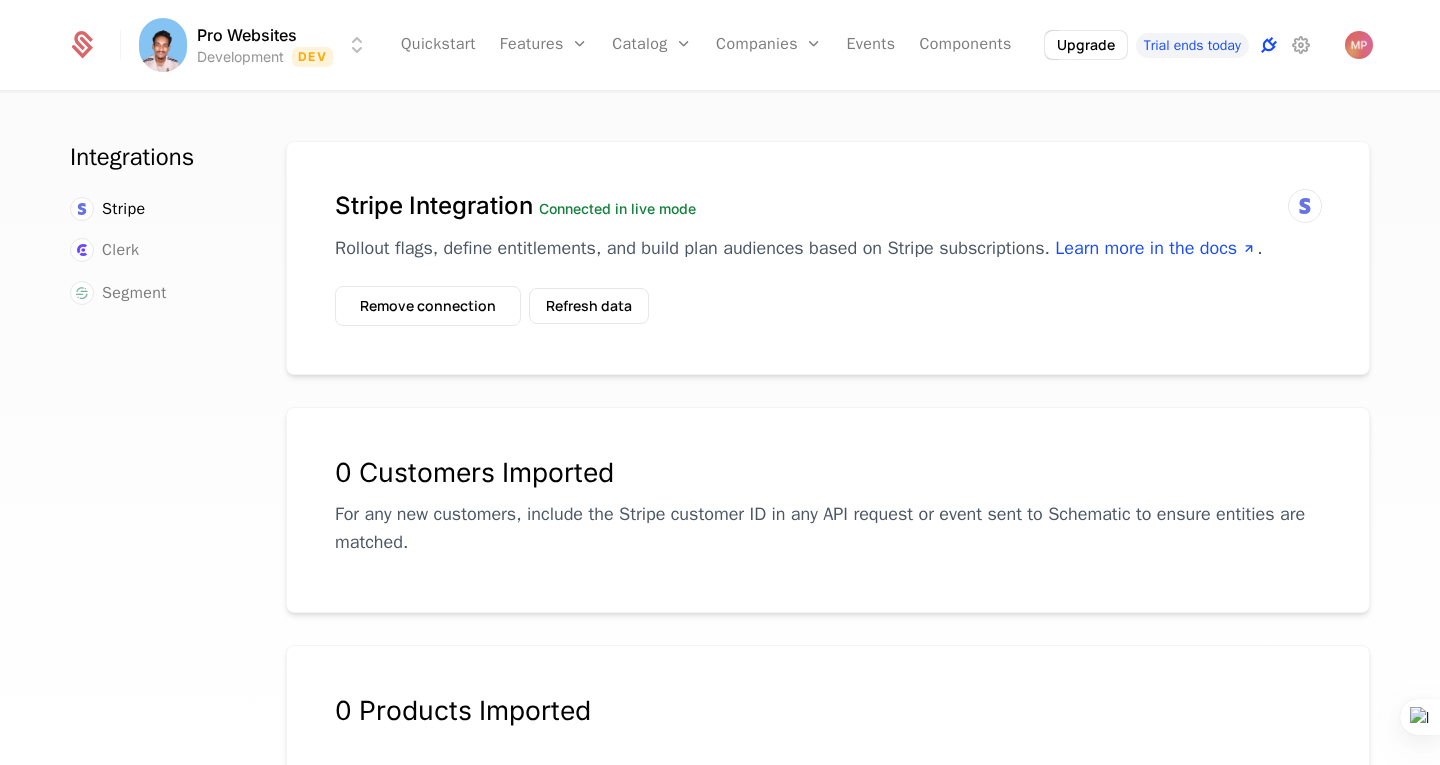 click at bounding box center (1269, 45) 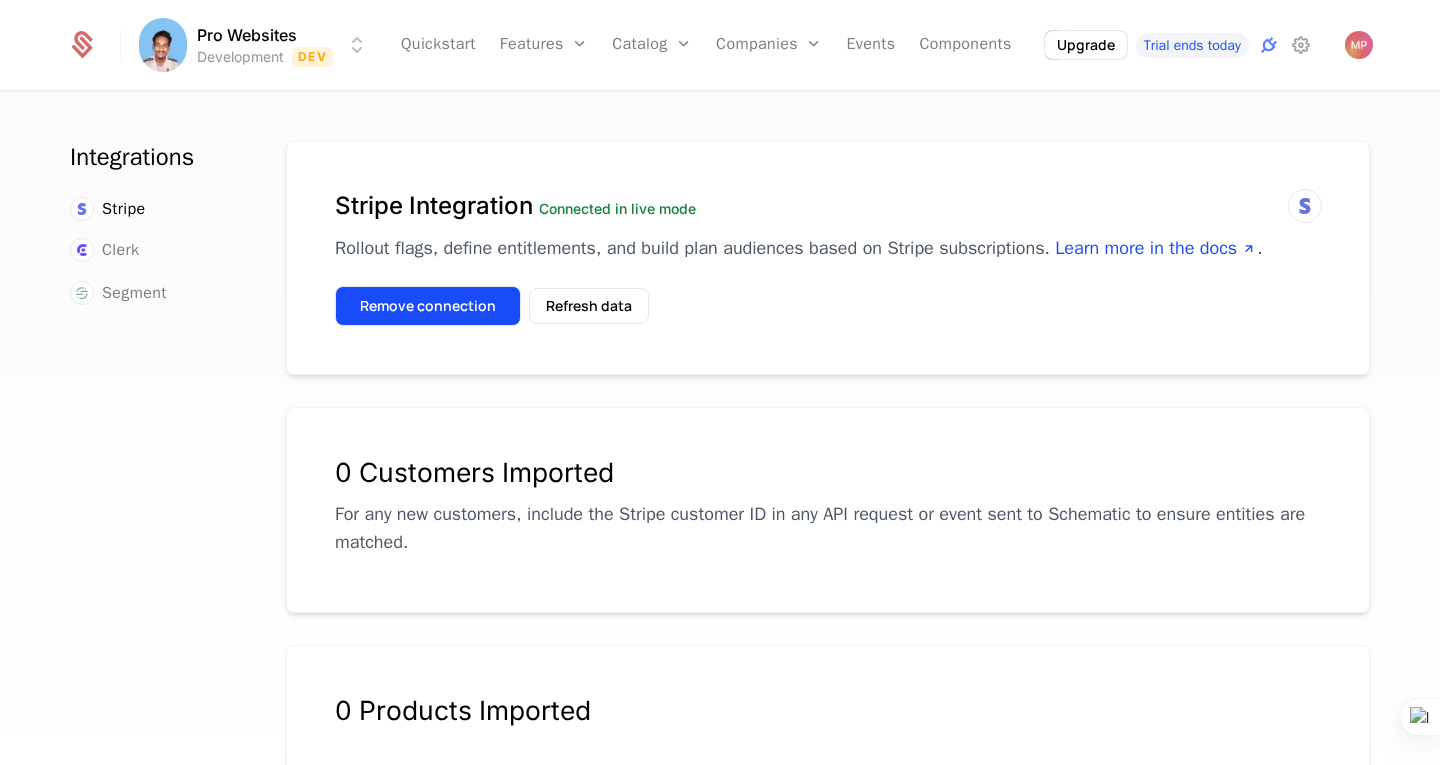 click on "Remove connection" at bounding box center (428, 306) 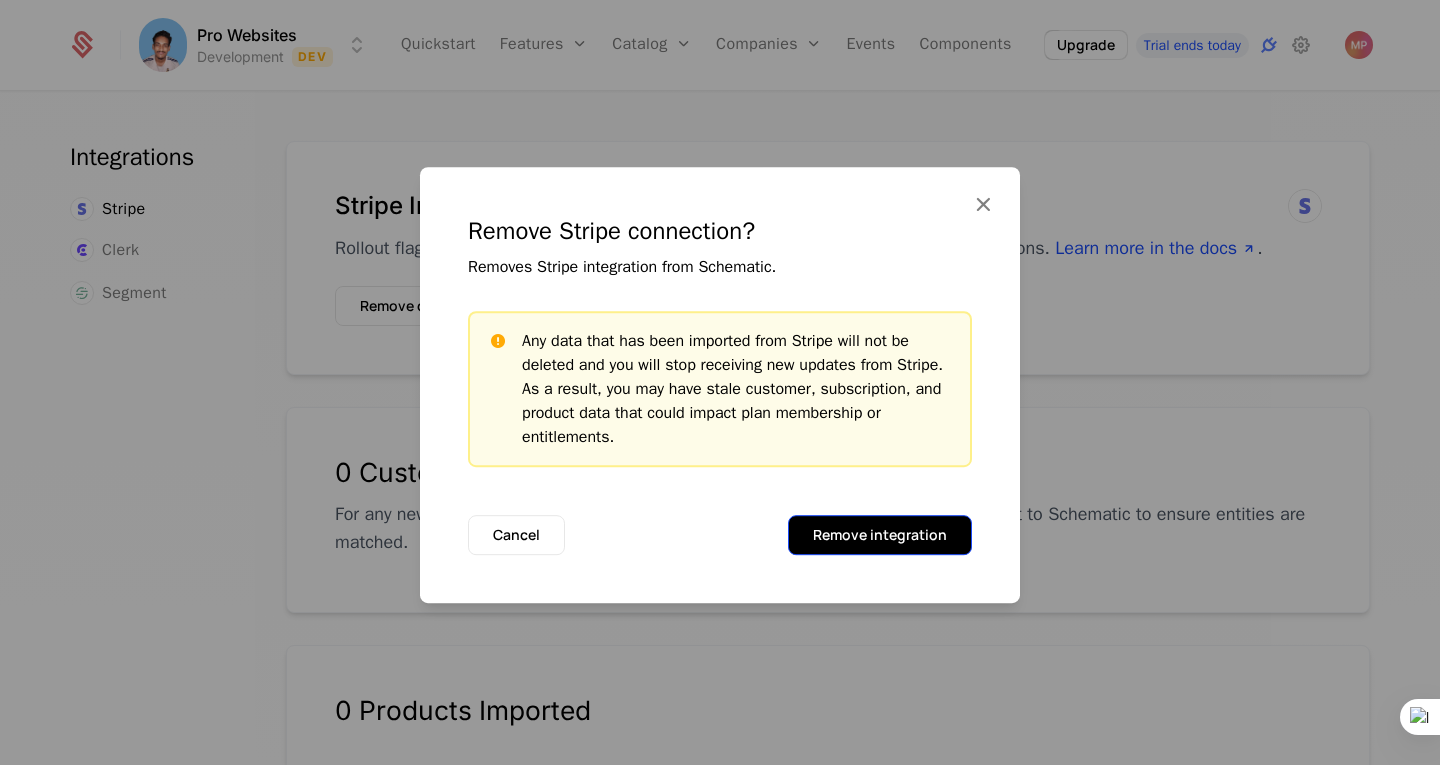 click on "Remove integration" at bounding box center [880, 535] 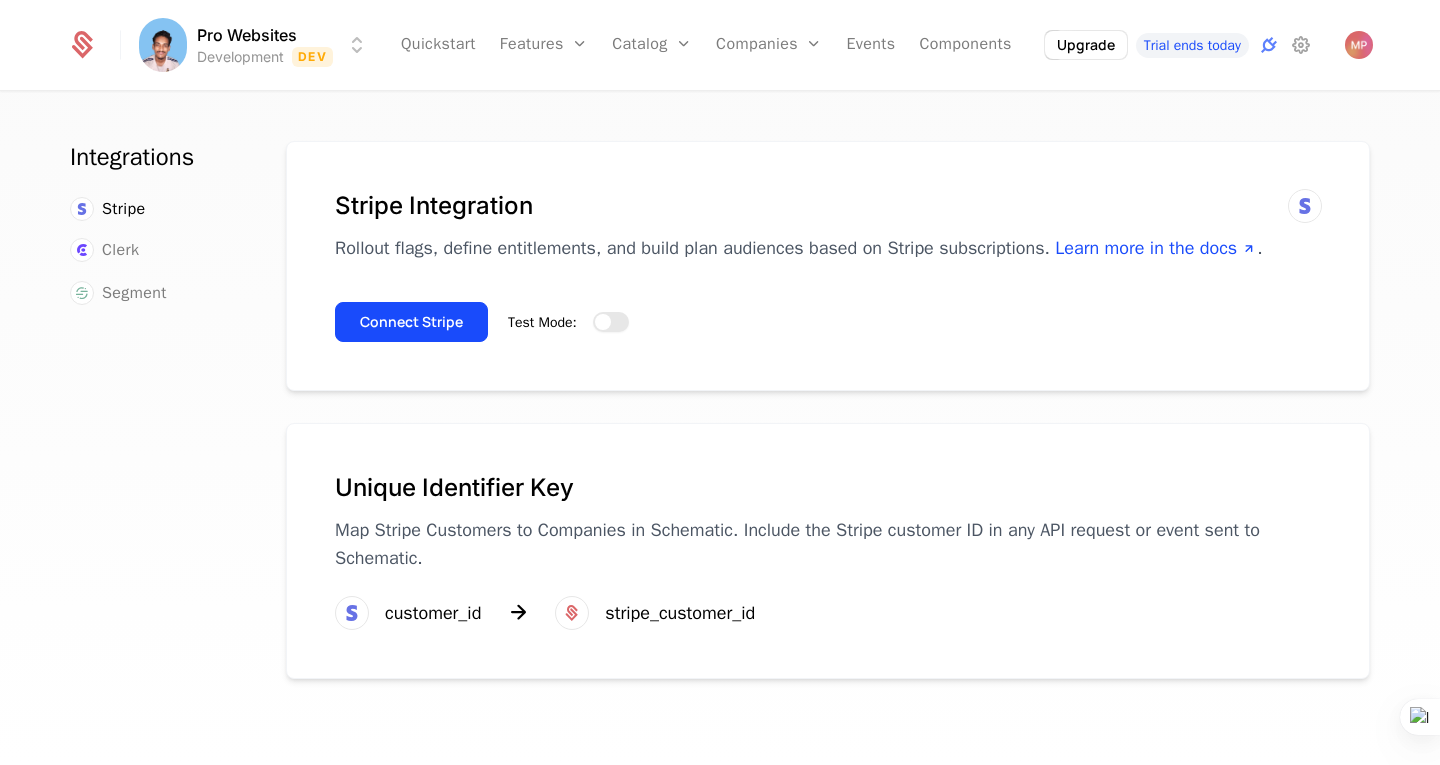 click on "Test Mode:" at bounding box center [611, 322] 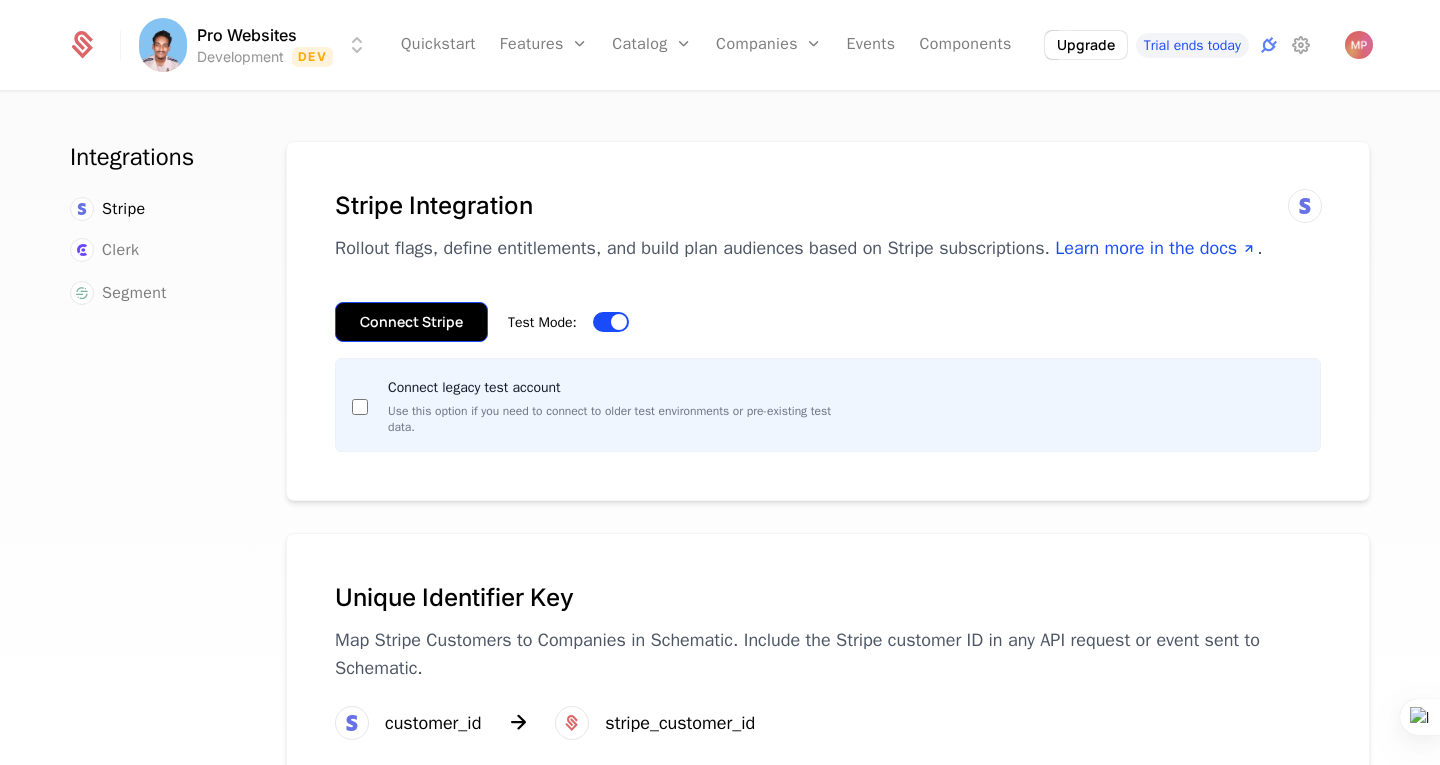 click on "Connect Stripe" at bounding box center [411, 322] 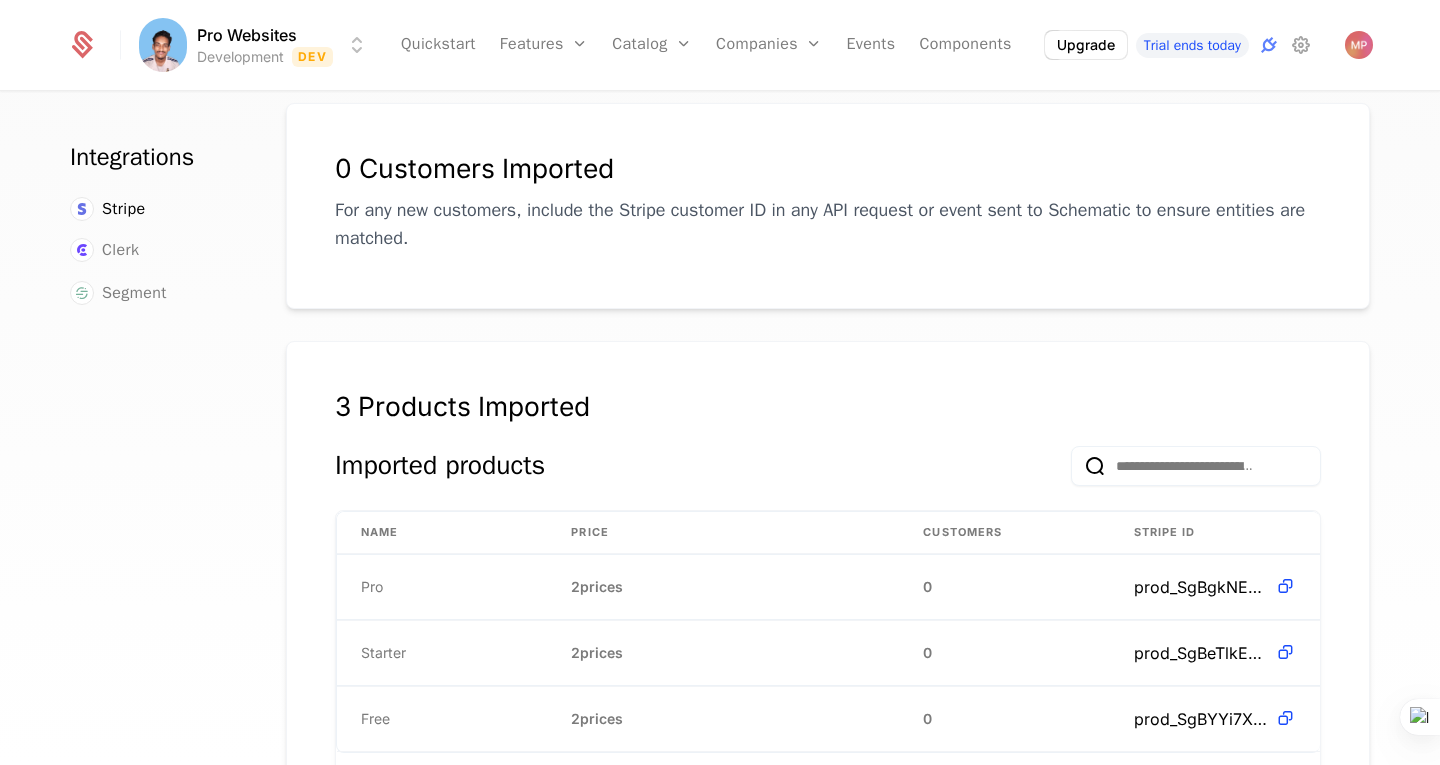 scroll, scrollTop: 0, scrollLeft: 0, axis: both 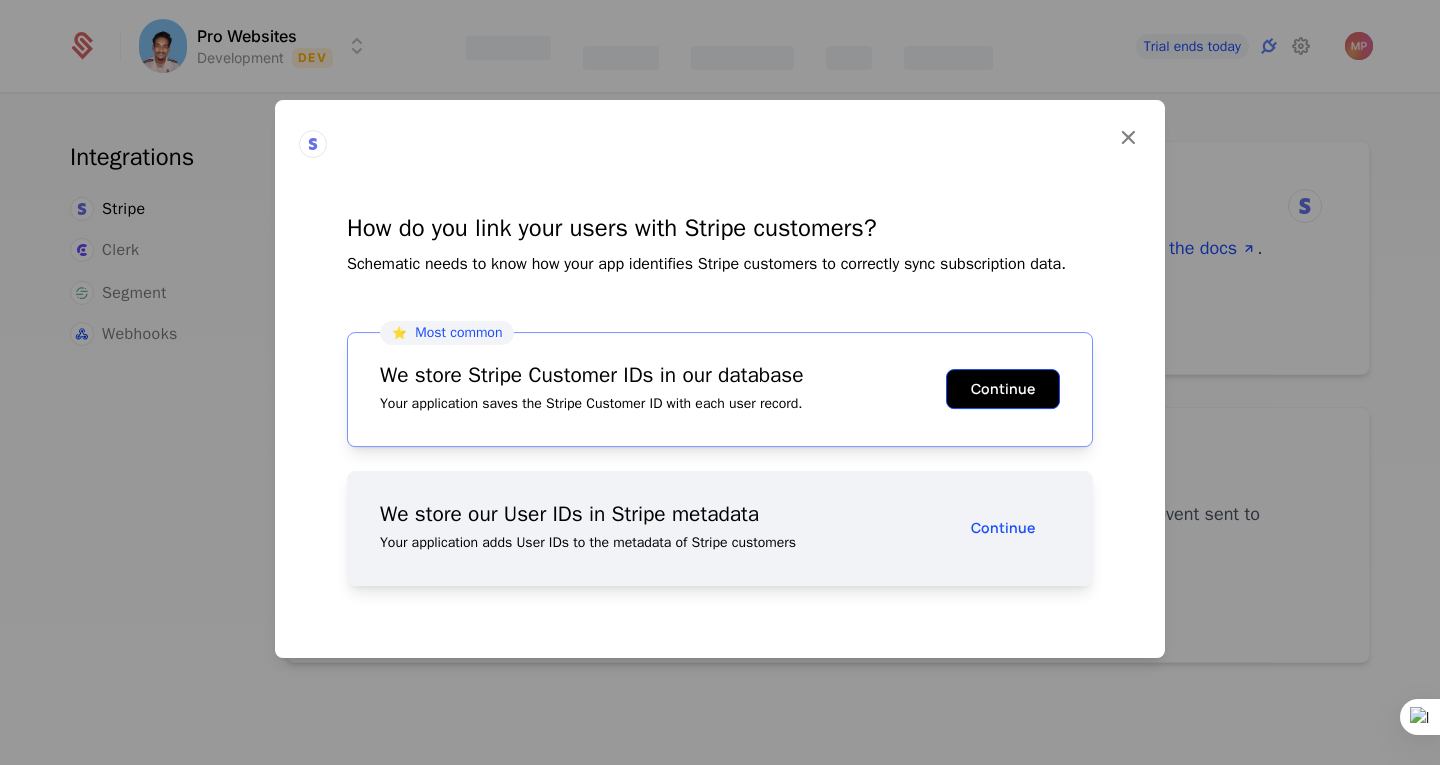 click on "Continue" at bounding box center (1003, 389) 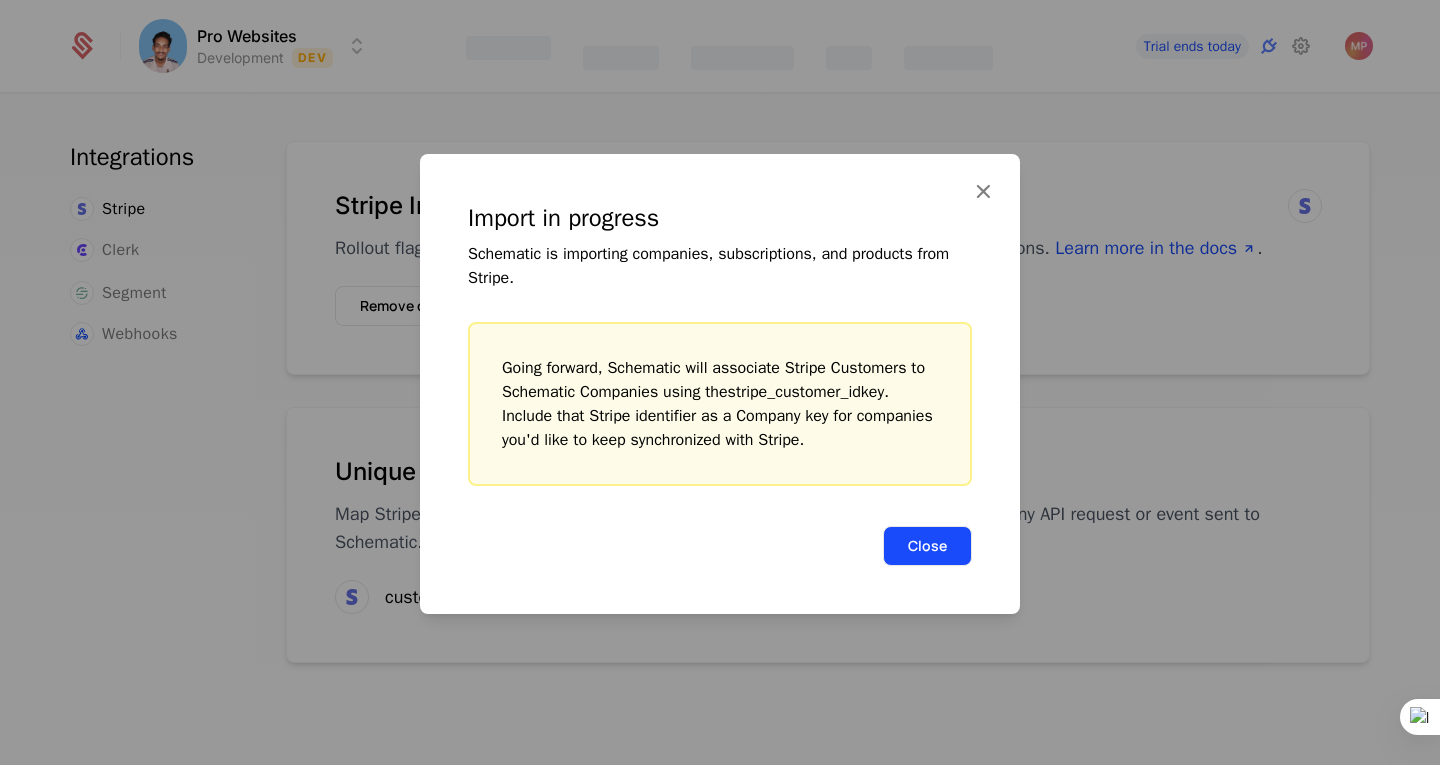 click on "Close" at bounding box center (927, 546) 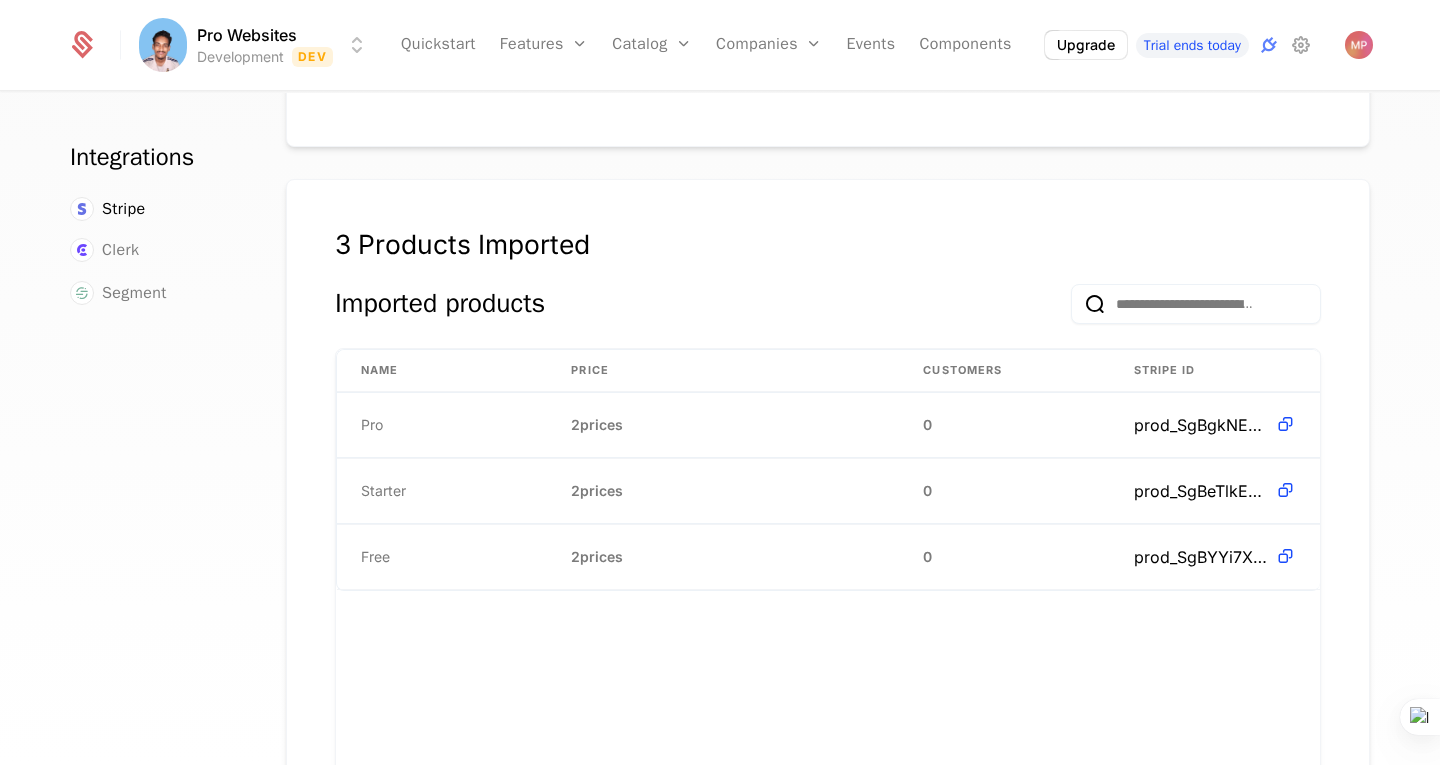scroll, scrollTop: 472, scrollLeft: 0, axis: vertical 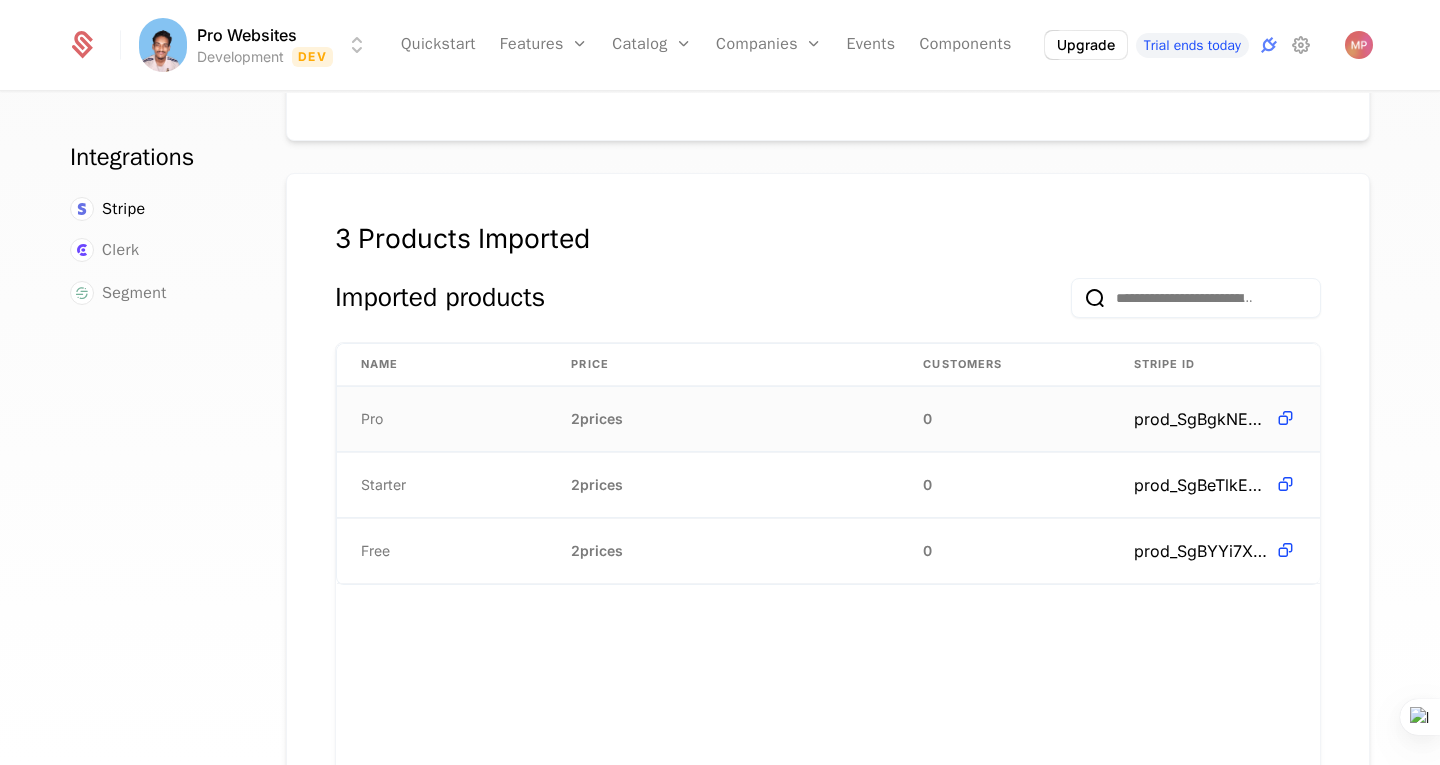 click on "2  prices" at bounding box center (597, 419) 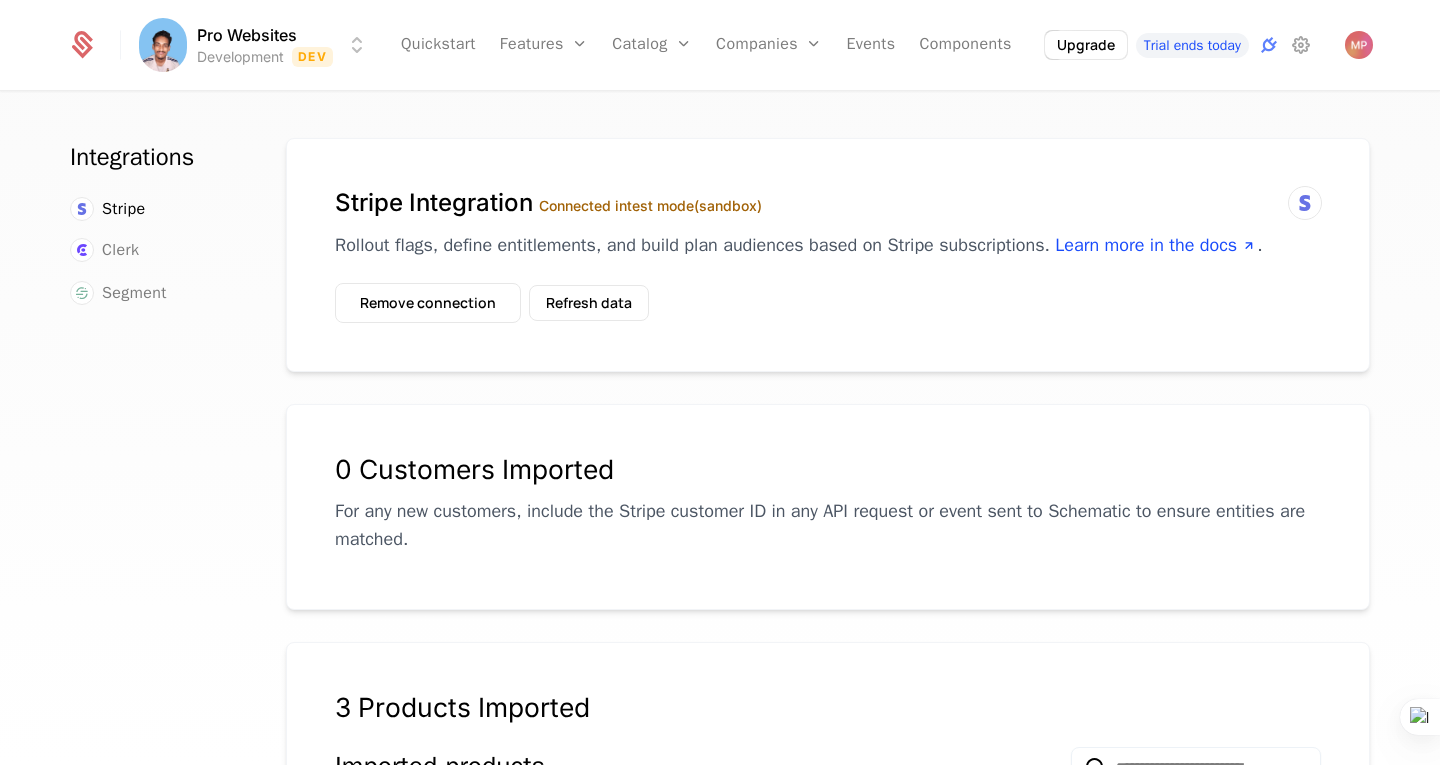 scroll, scrollTop: 0, scrollLeft: 0, axis: both 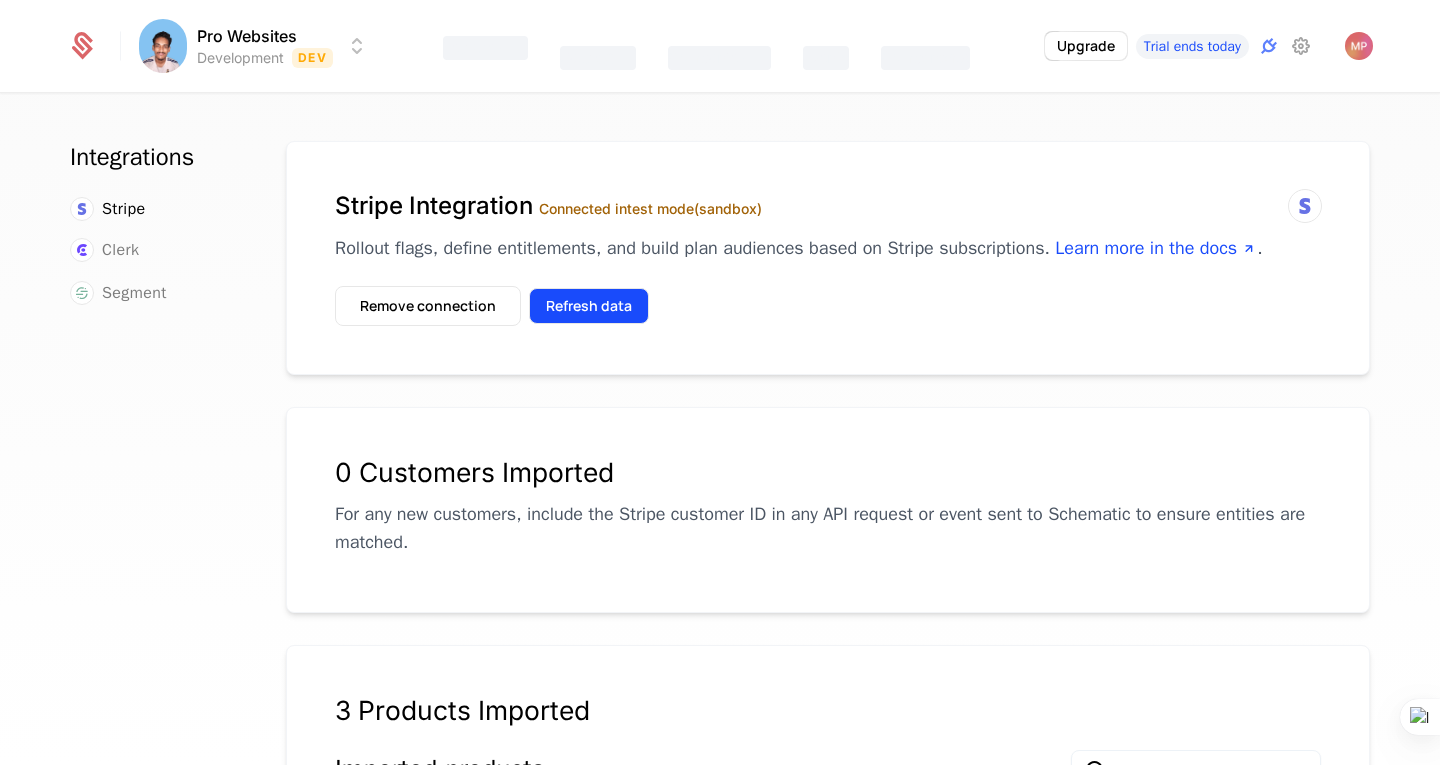 click on "Refresh data" at bounding box center [589, 306] 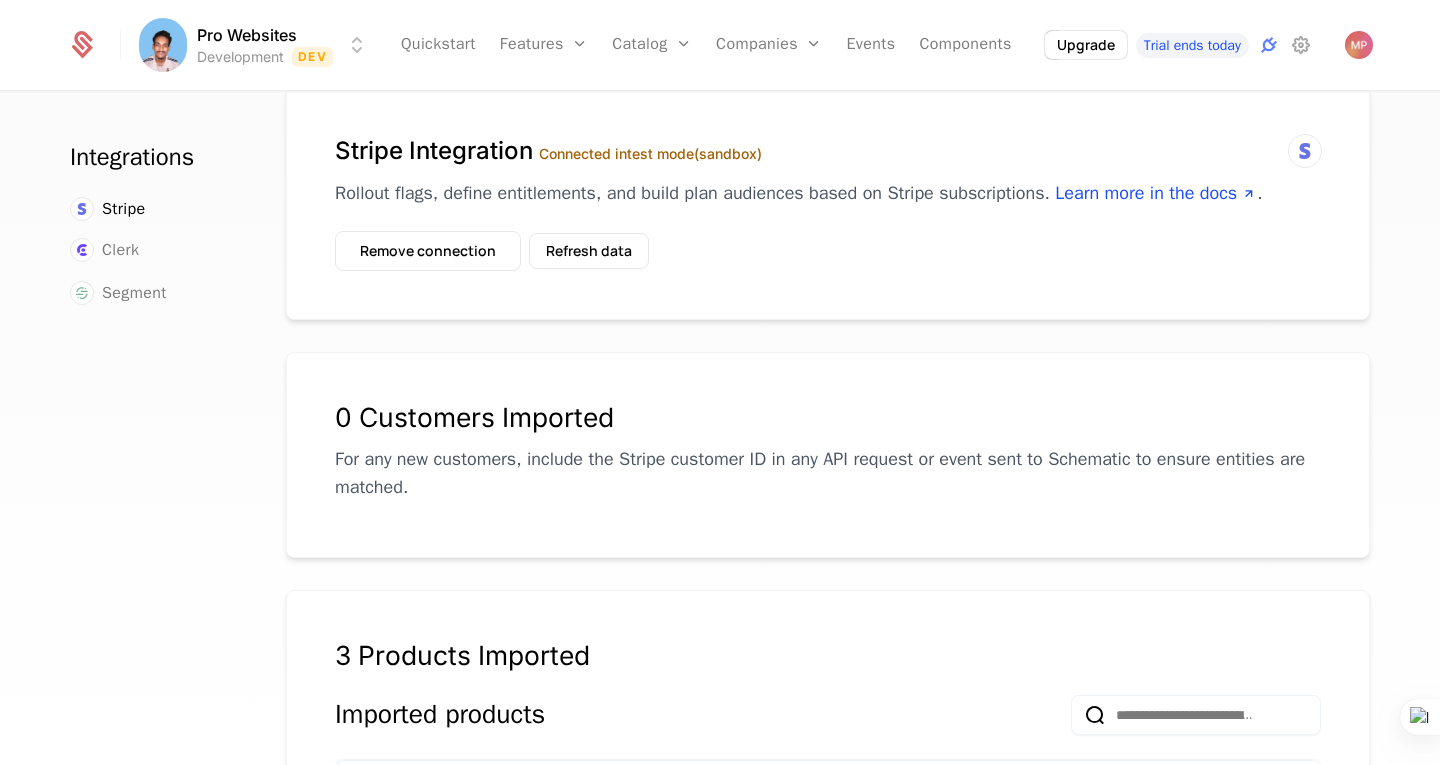 scroll, scrollTop: 0, scrollLeft: 0, axis: both 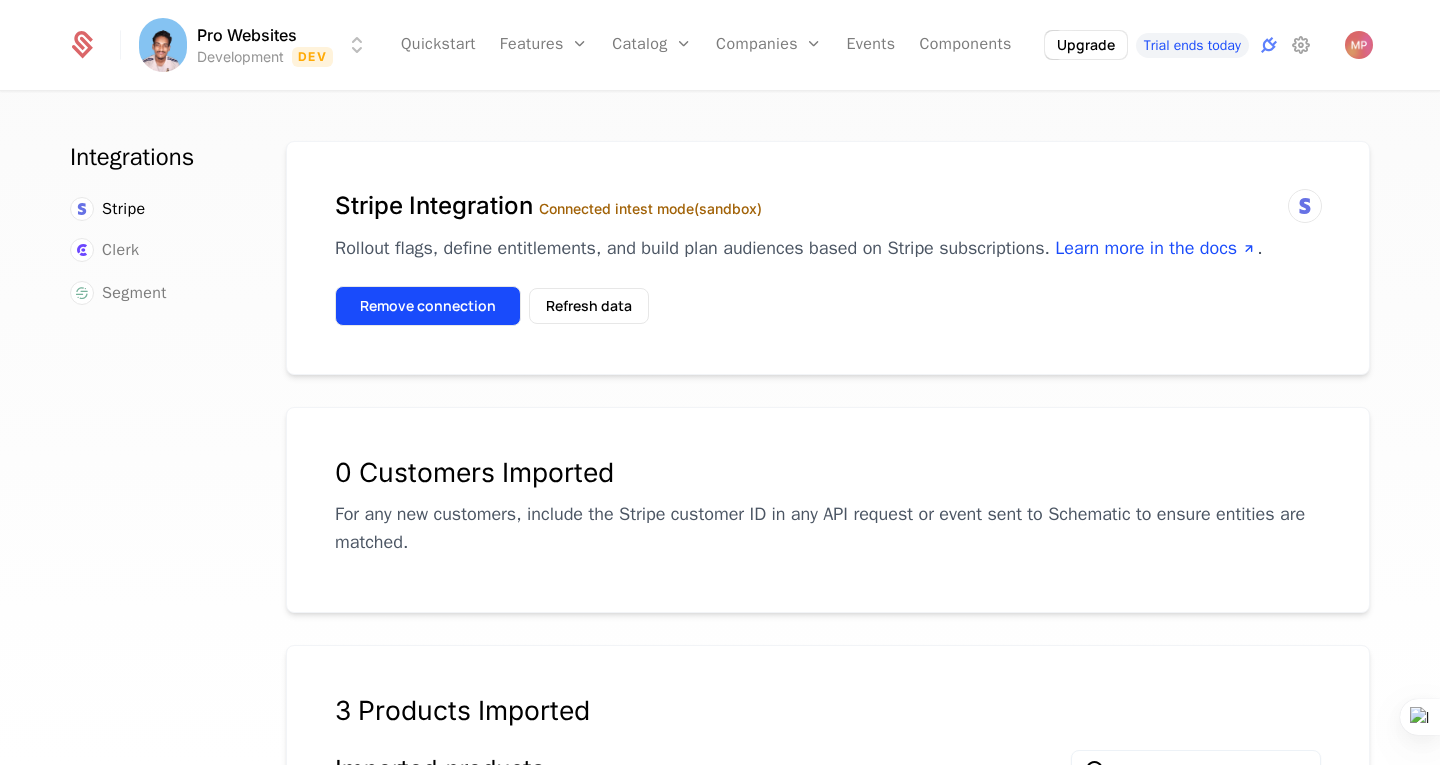 click on "Remove connection" at bounding box center [428, 306] 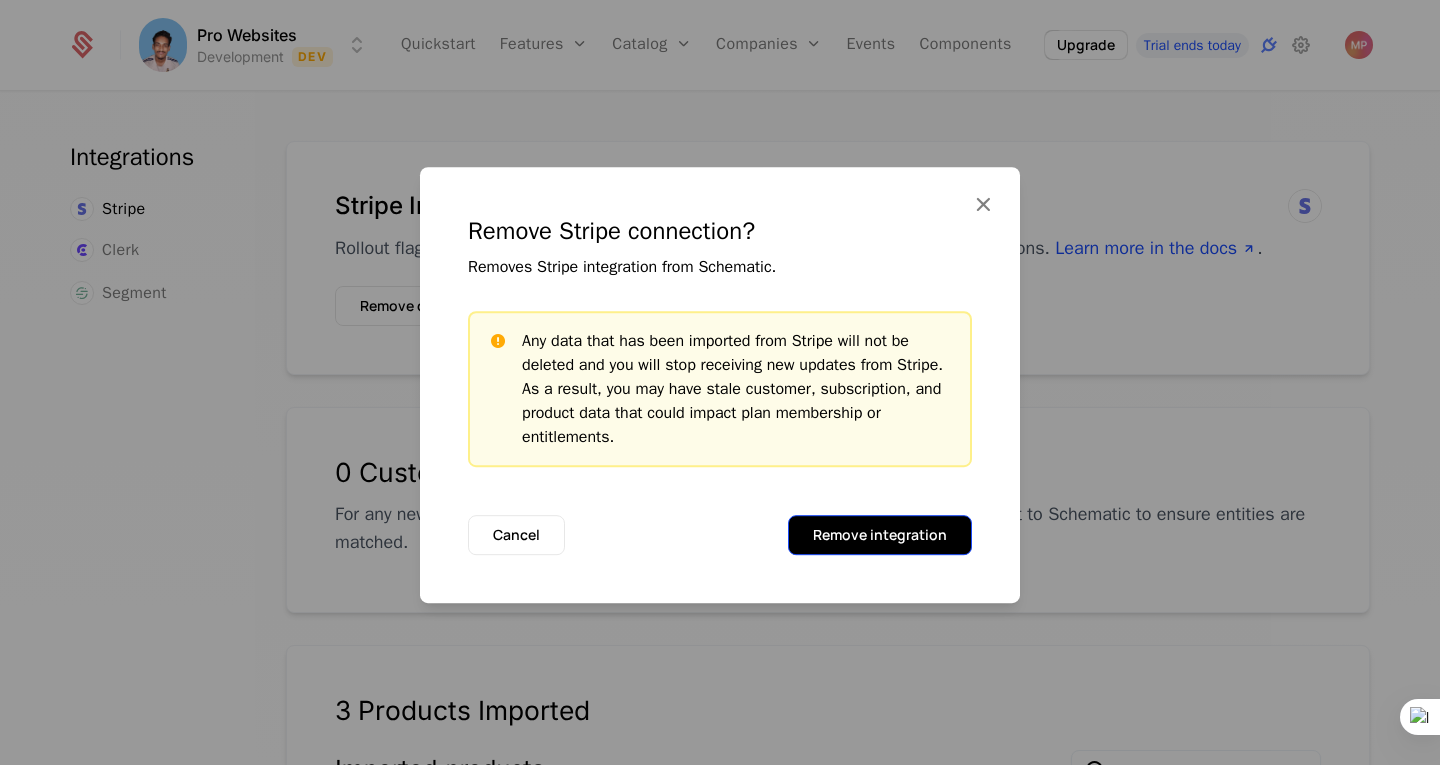 click on "Remove integration" at bounding box center (880, 535) 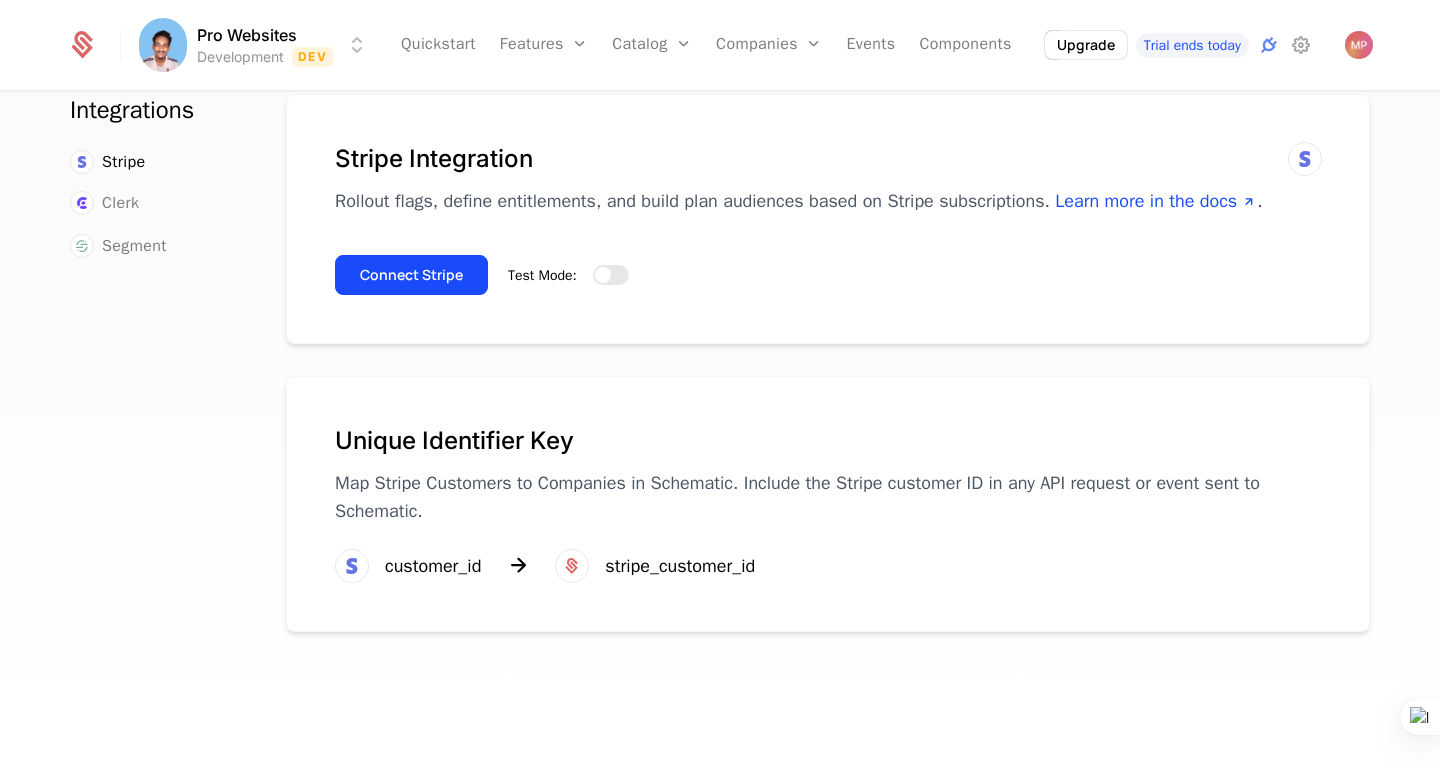scroll, scrollTop: 0, scrollLeft: 0, axis: both 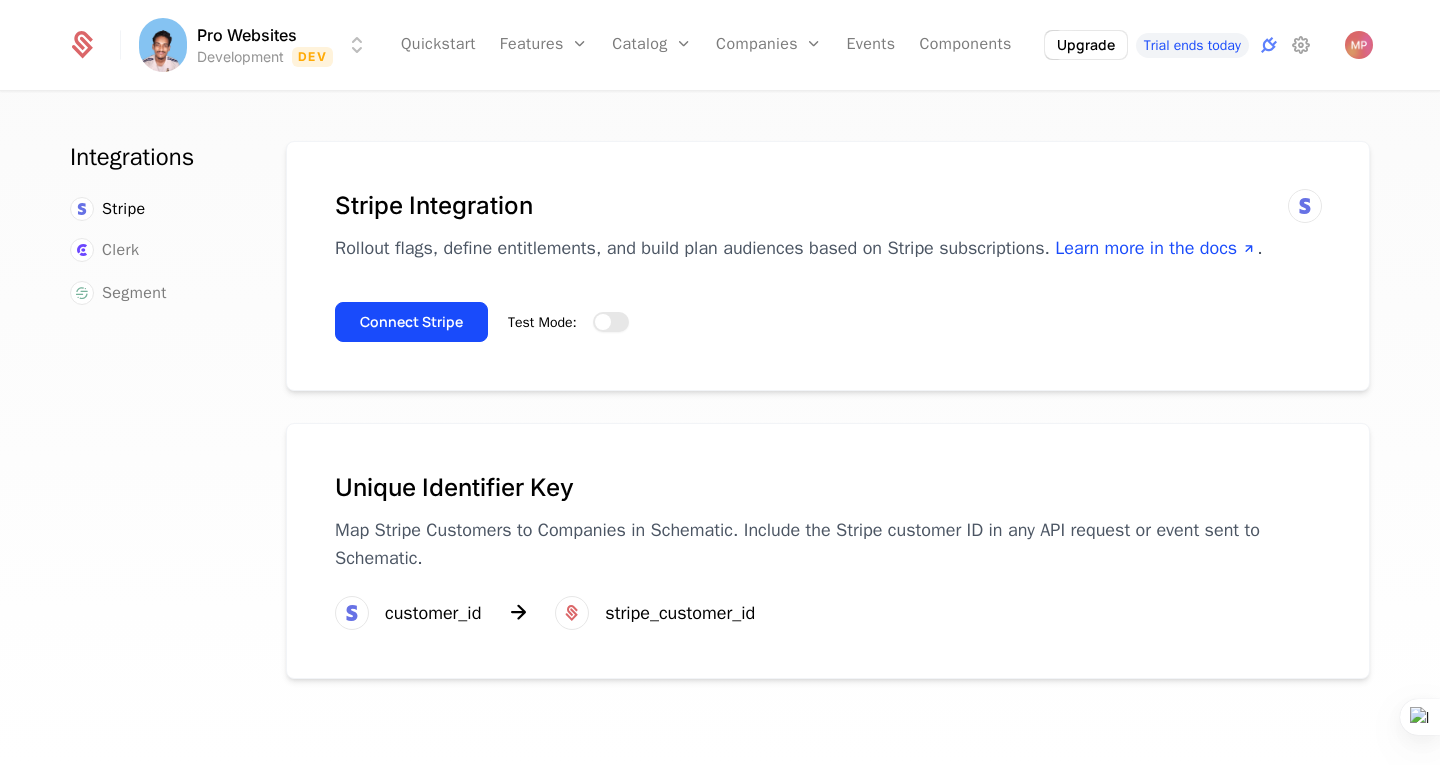 click on "Test Mode:" at bounding box center (611, 322) 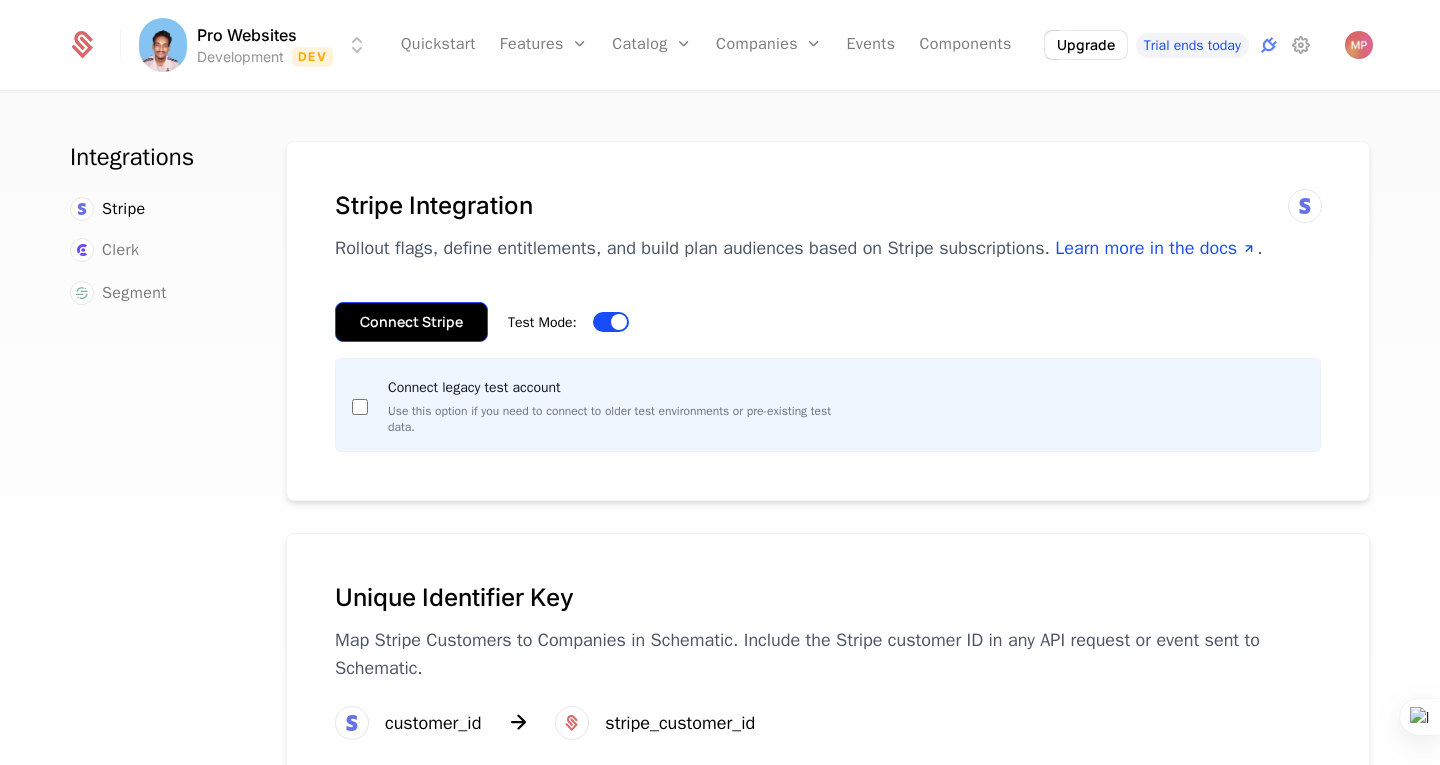 click on "Connect Stripe" at bounding box center [411, 322] 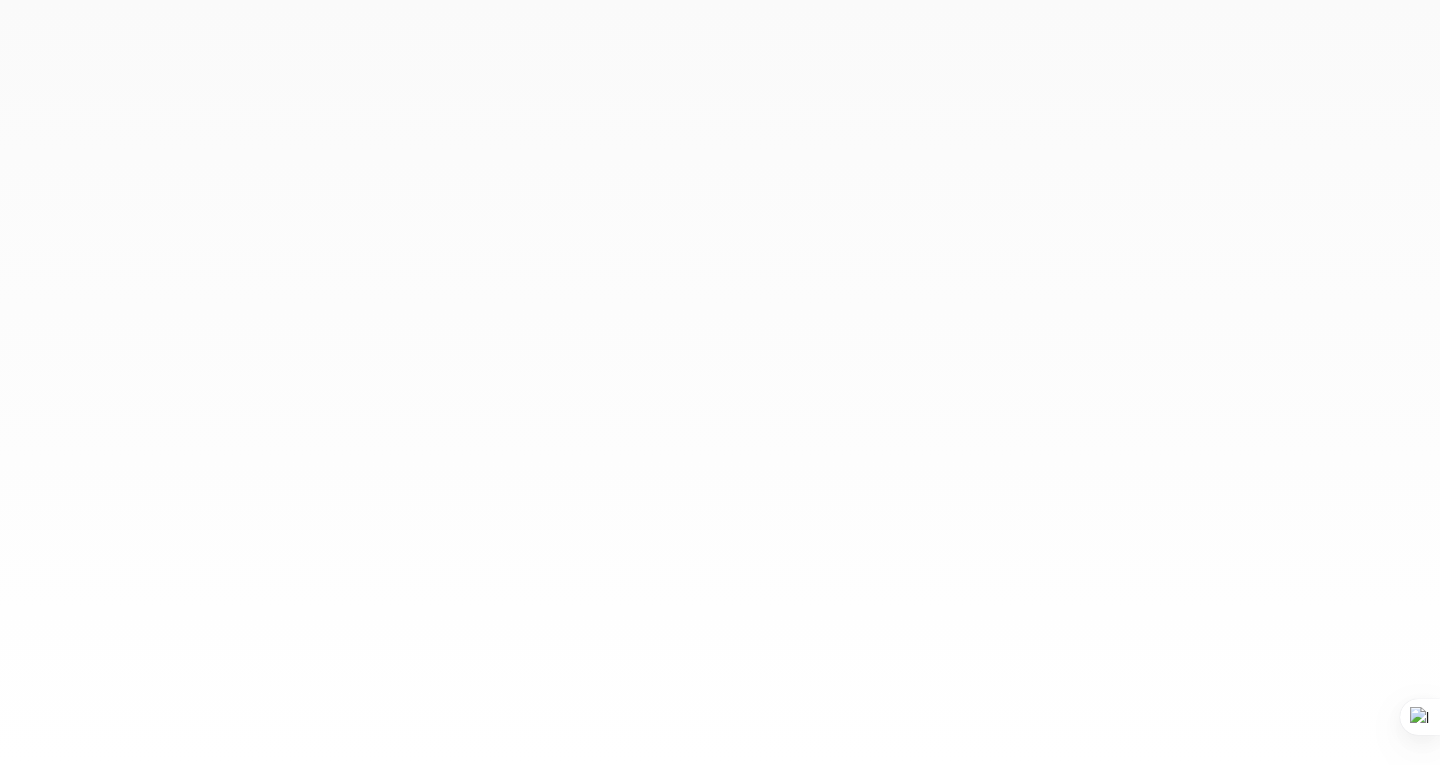 scroll, scrollTop: 0, scrollLeft: 0, axis: both 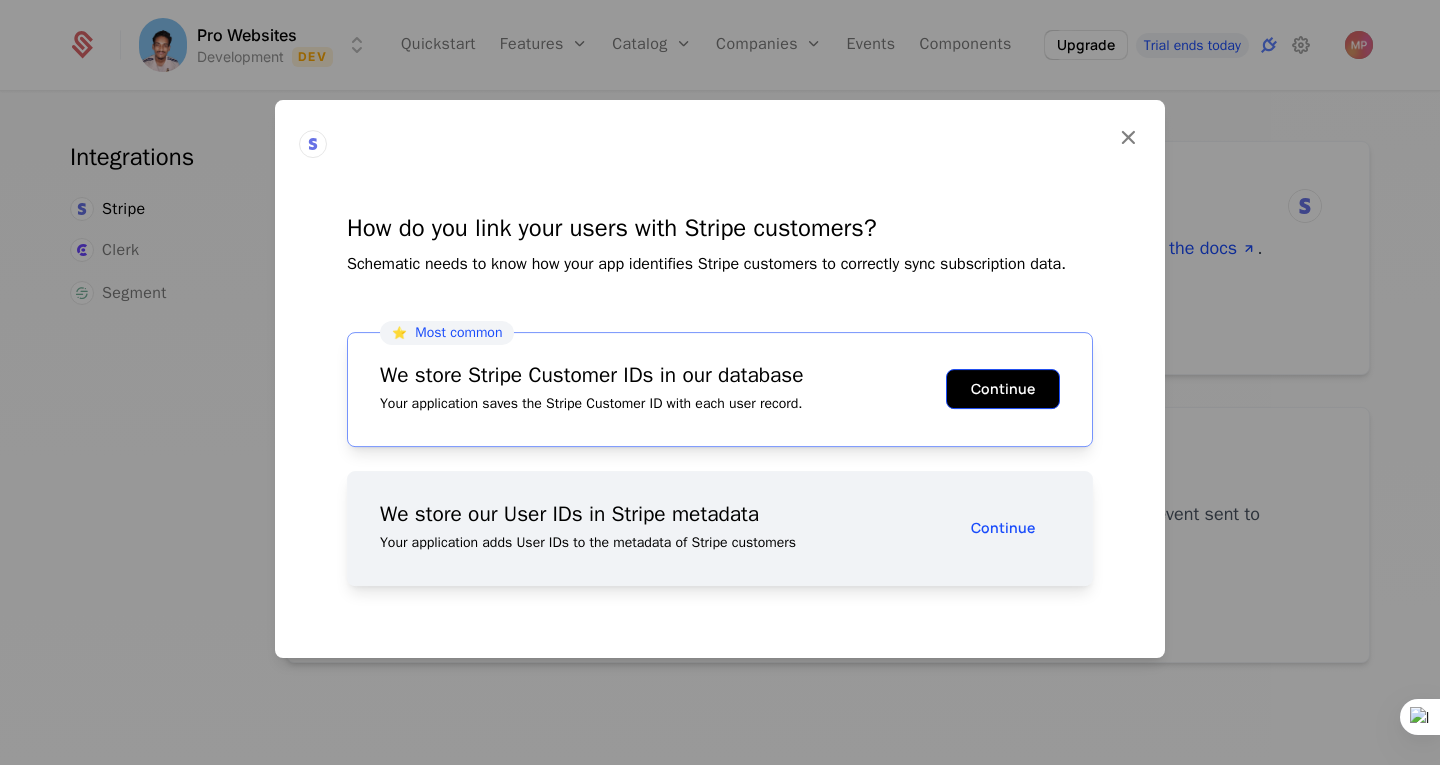 click on "Continue" at bounding box center [1003, 389] 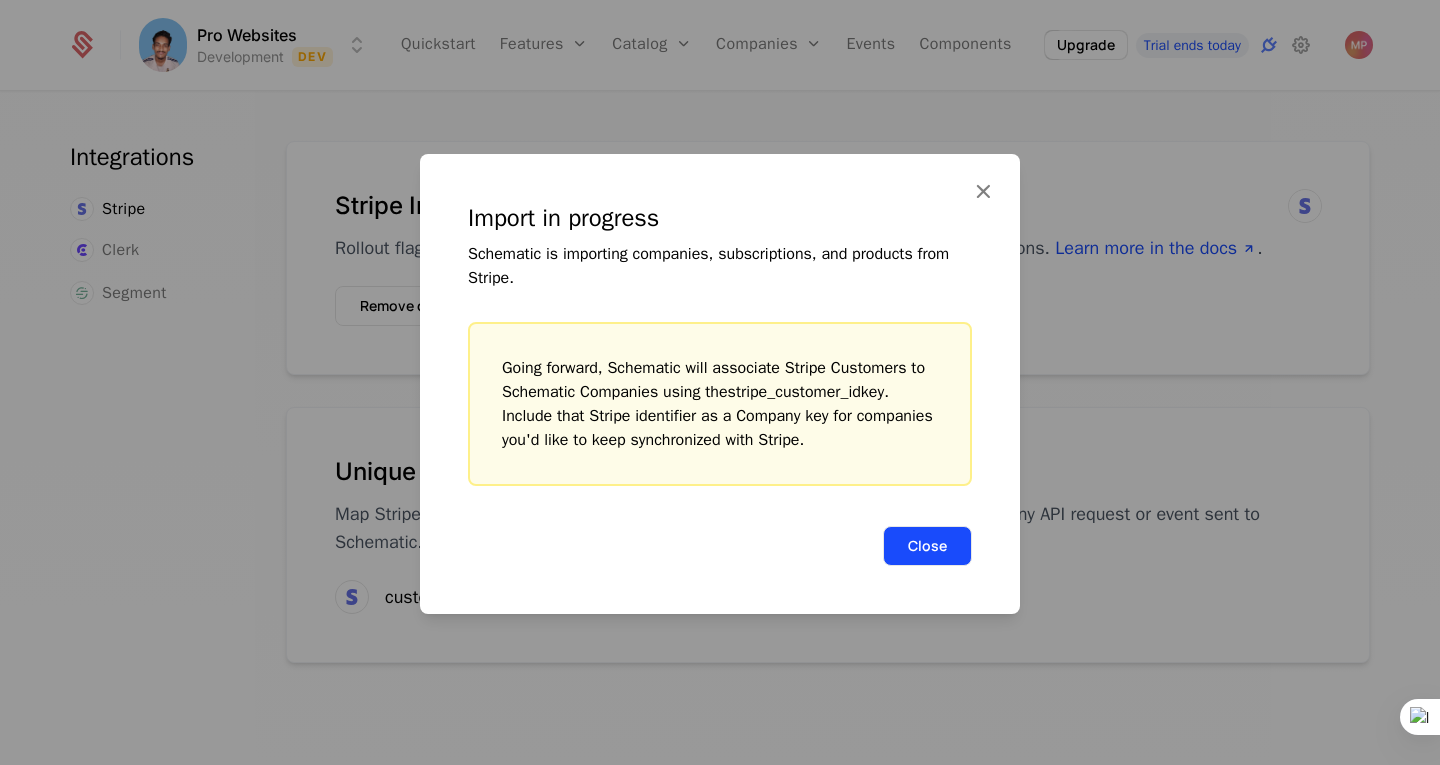 click on "Close" at bounding box center (927, 546) 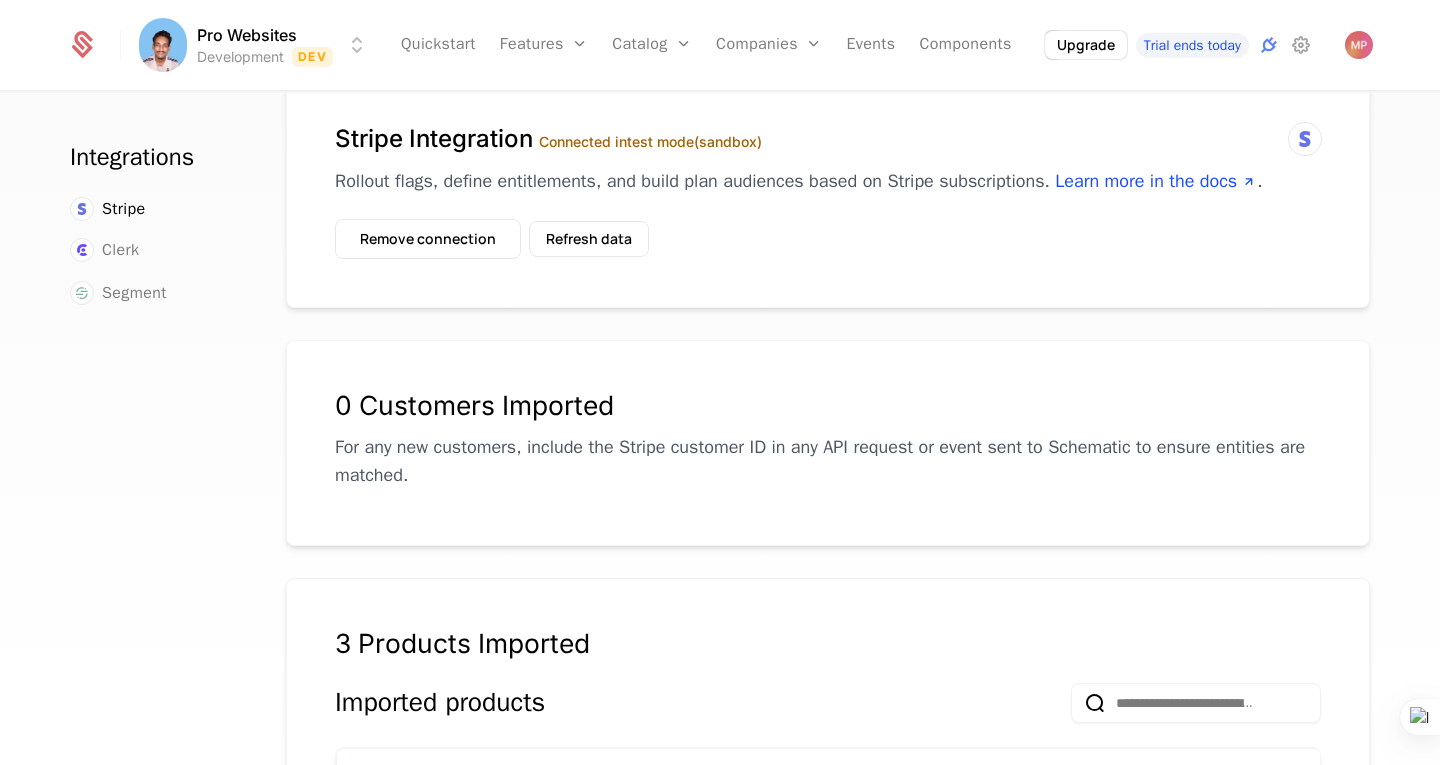scroll, scrollTop: 0, scrollLeft: 0, axis: both 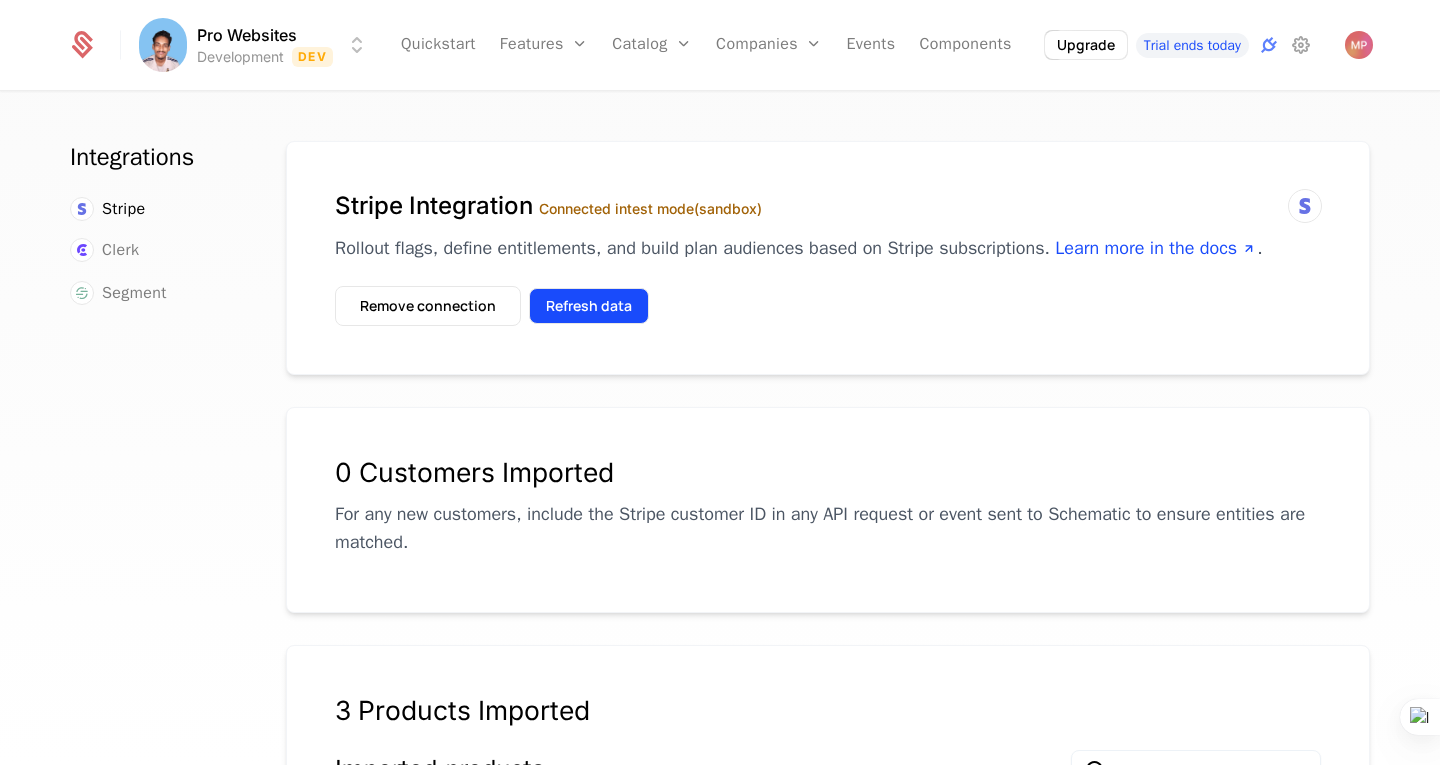 click on "Refresh data" at bounding box center (589, 306) 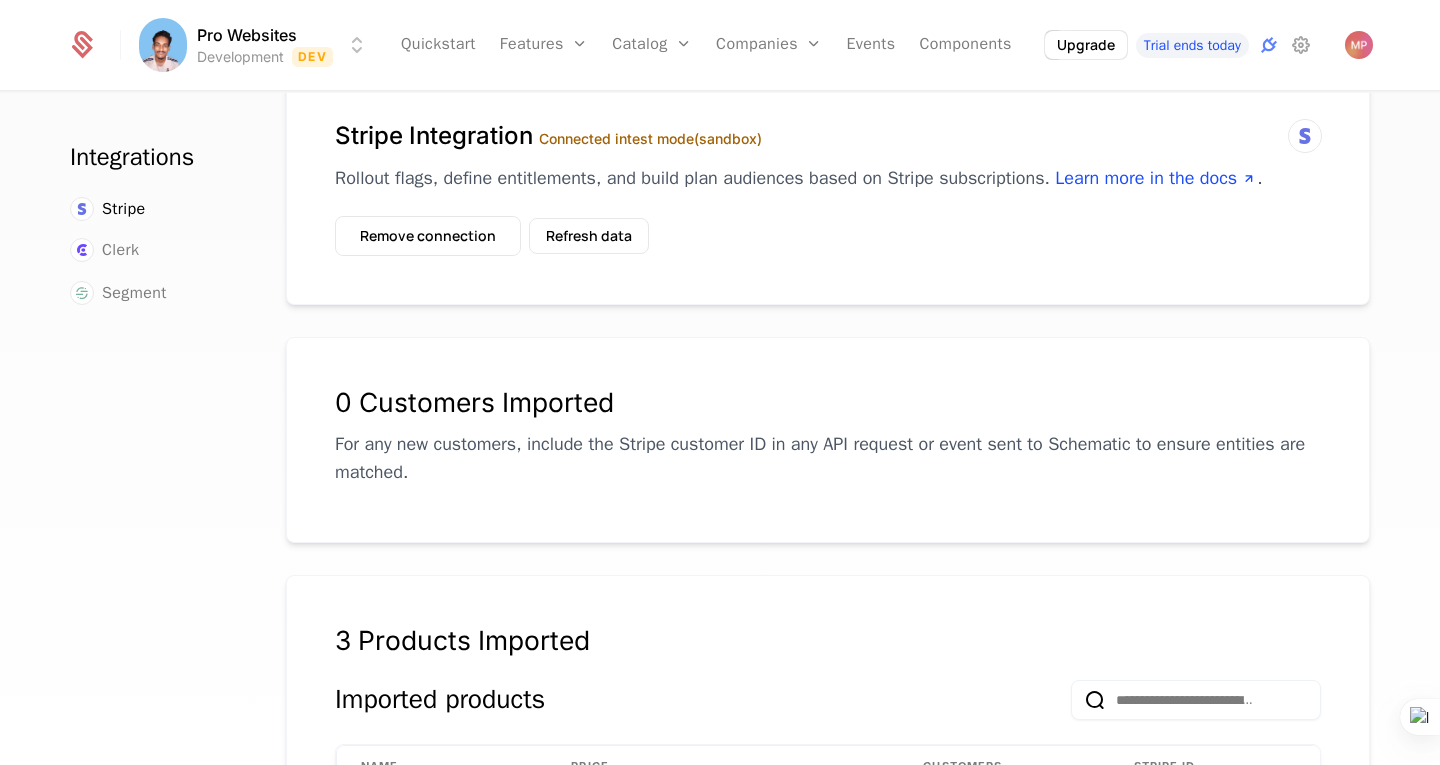 scroll, scrollTop: 0, scrollLeft: 0, axis: both 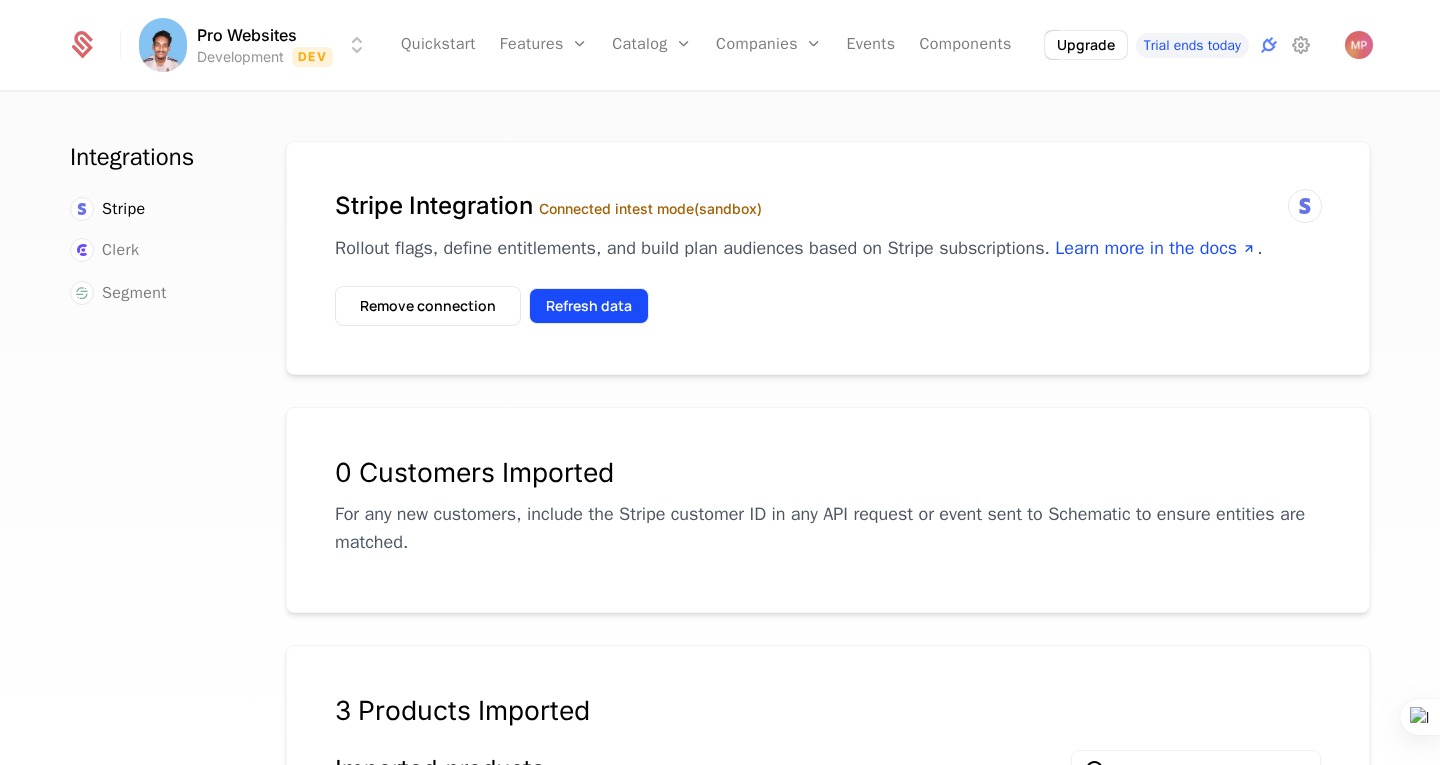 click on "Refresh data" at bounding box center (589, 306) 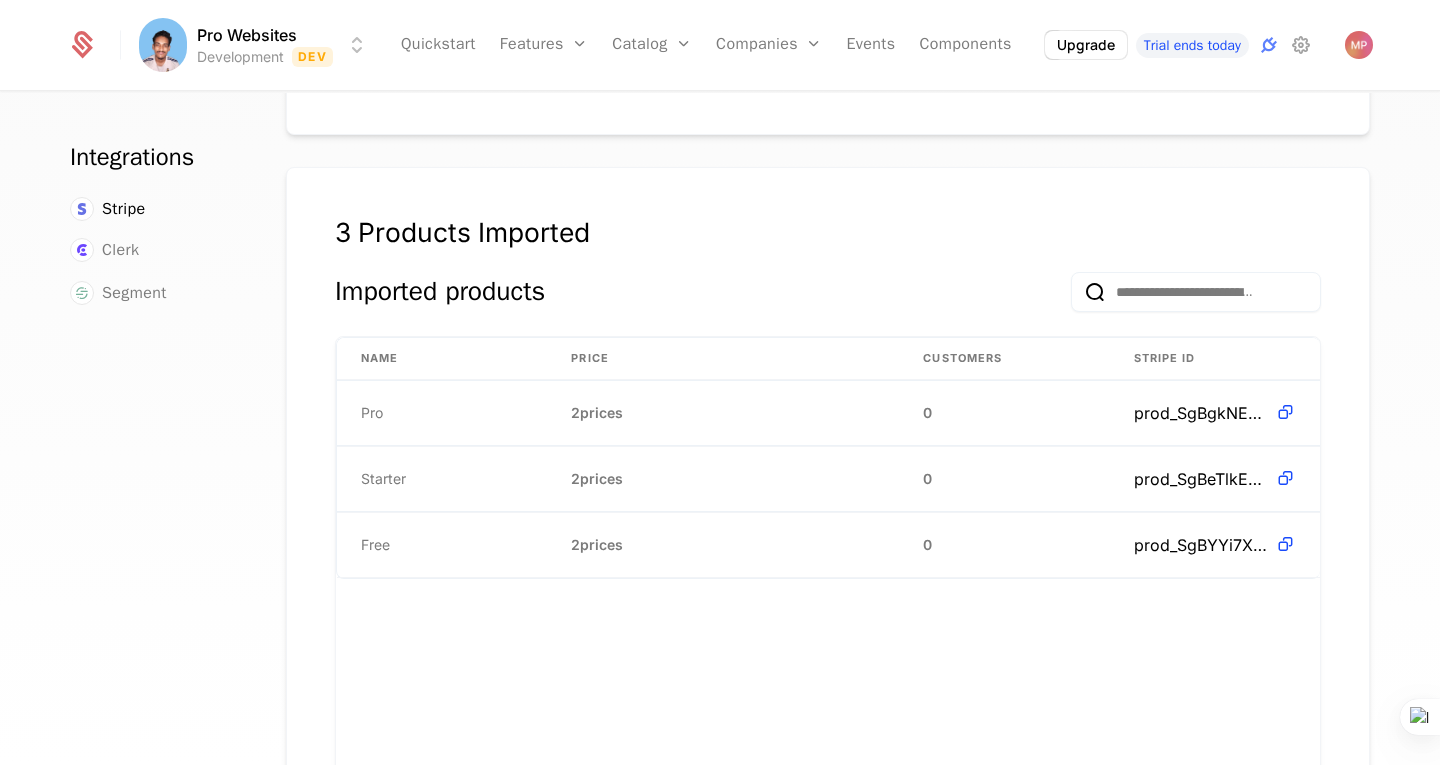 scroll, scrollTop: 0, scrollLeft: 0, axis: both 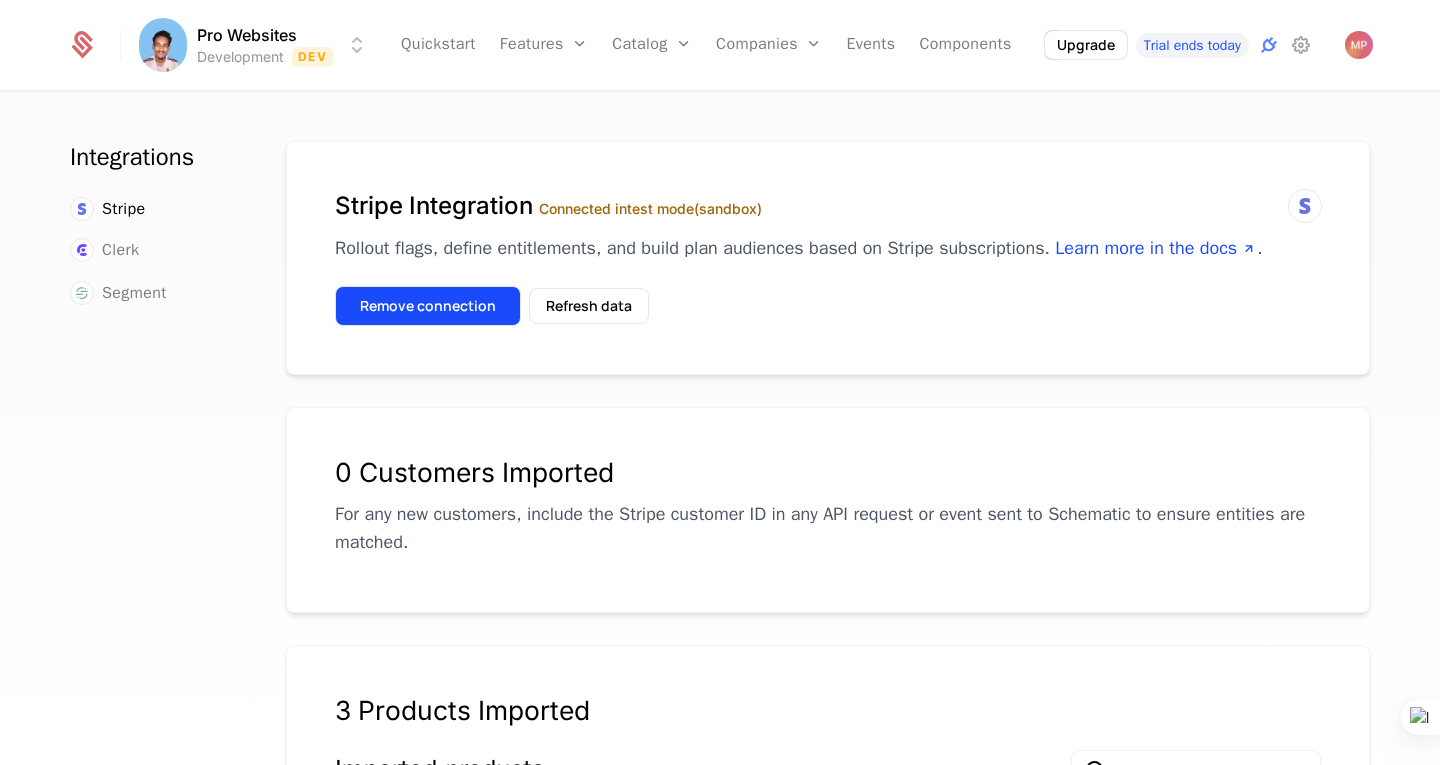 click on "Remove connection" at bounding box center (428, 306) 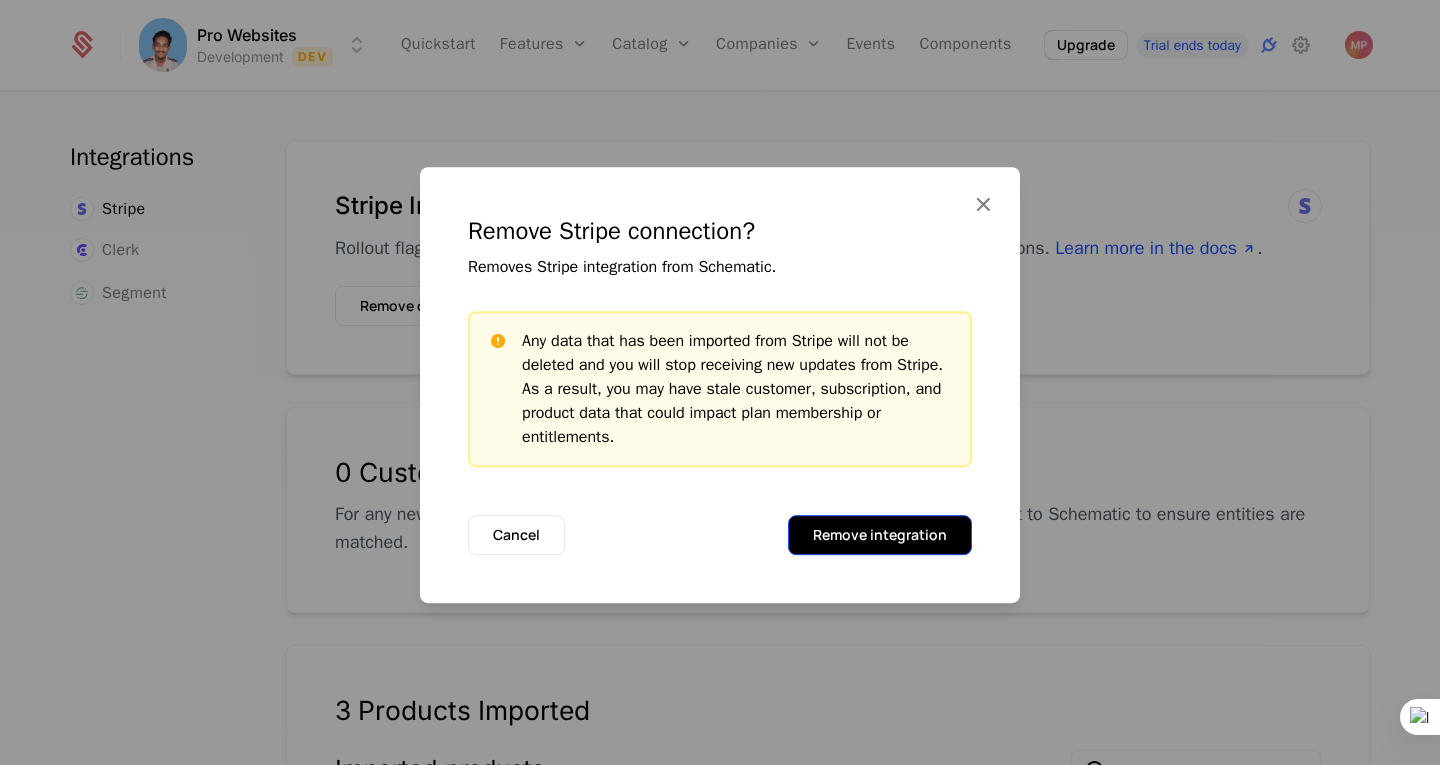 click on "Remove integration" at bounding box center [880, 535] 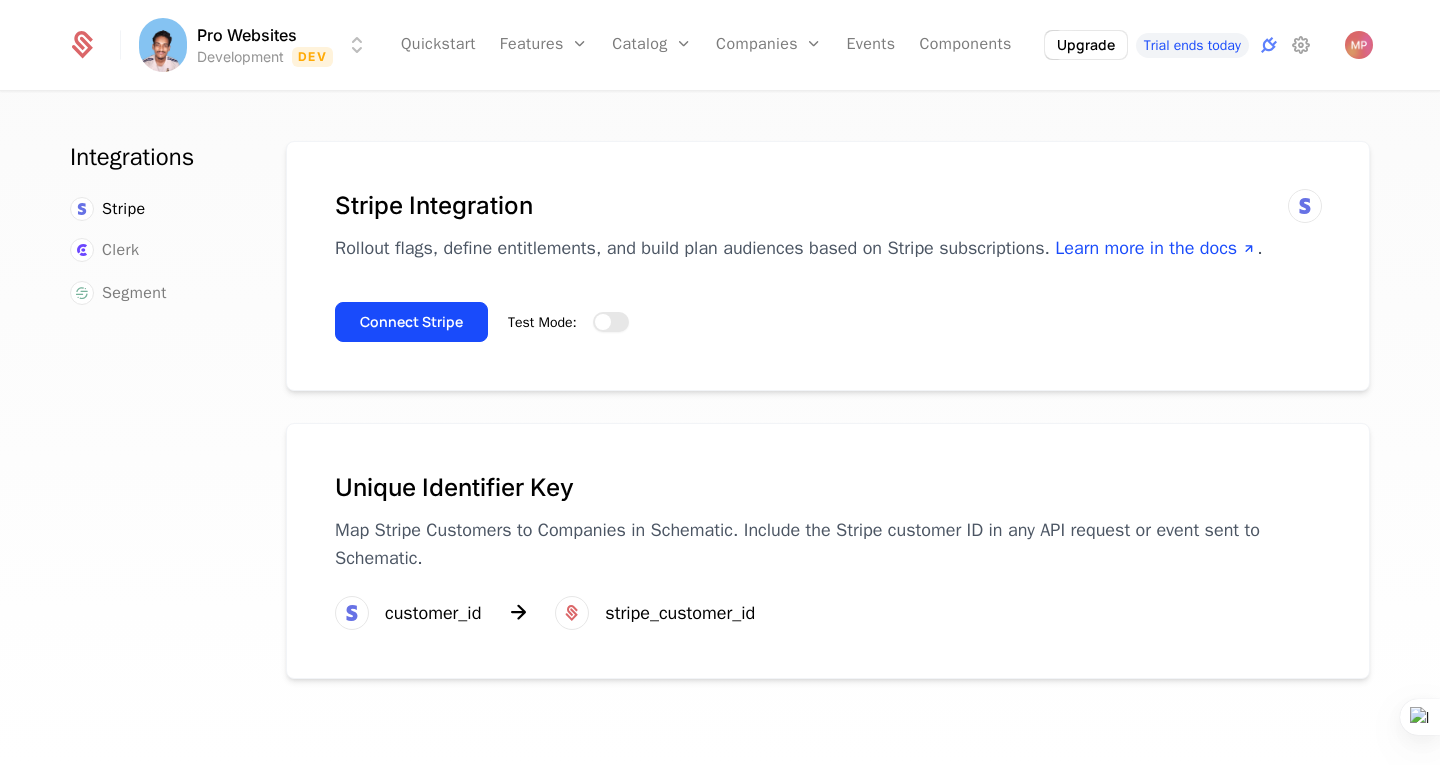 click on "Test Mode:" at bounding box center (611, 322) 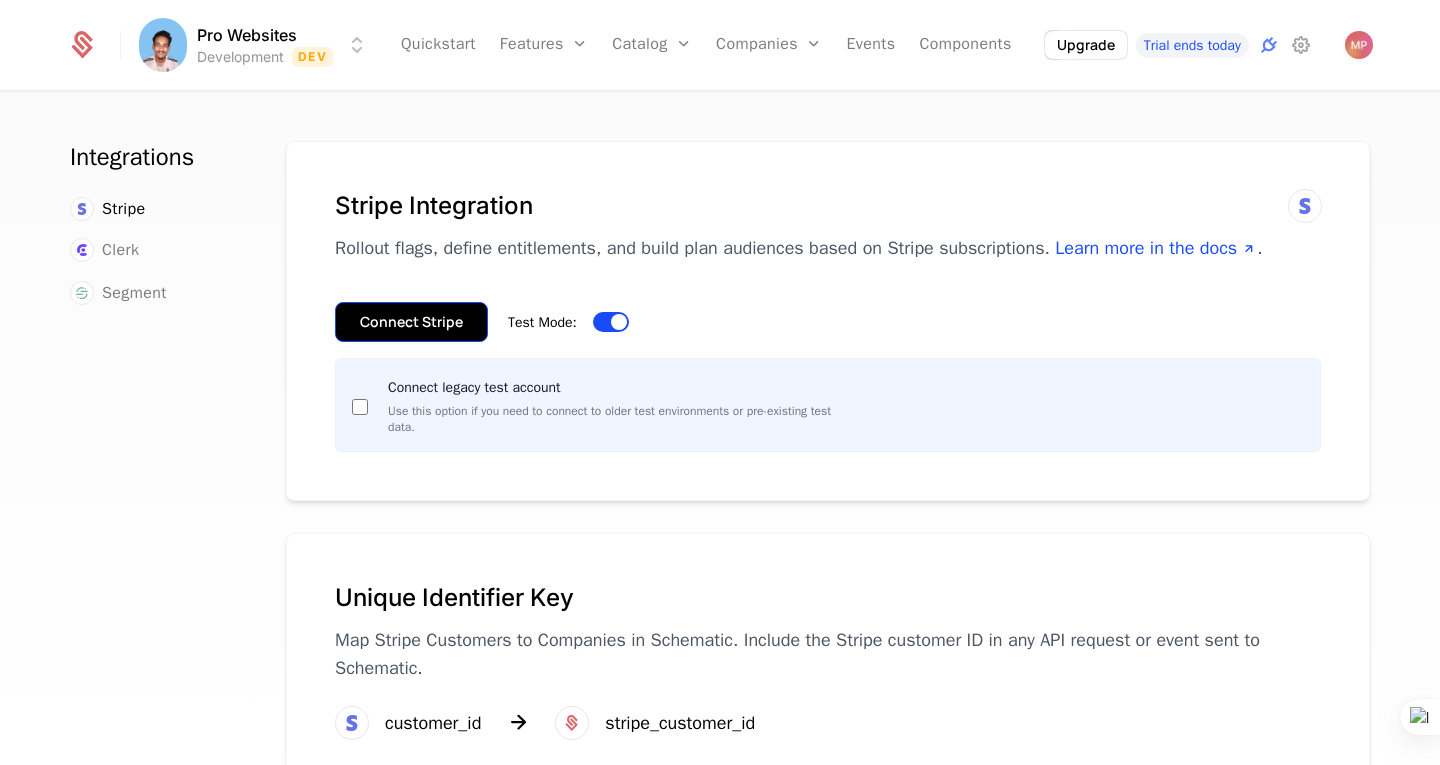 click on "Connect Stripe" at bounding box center [411, 322] 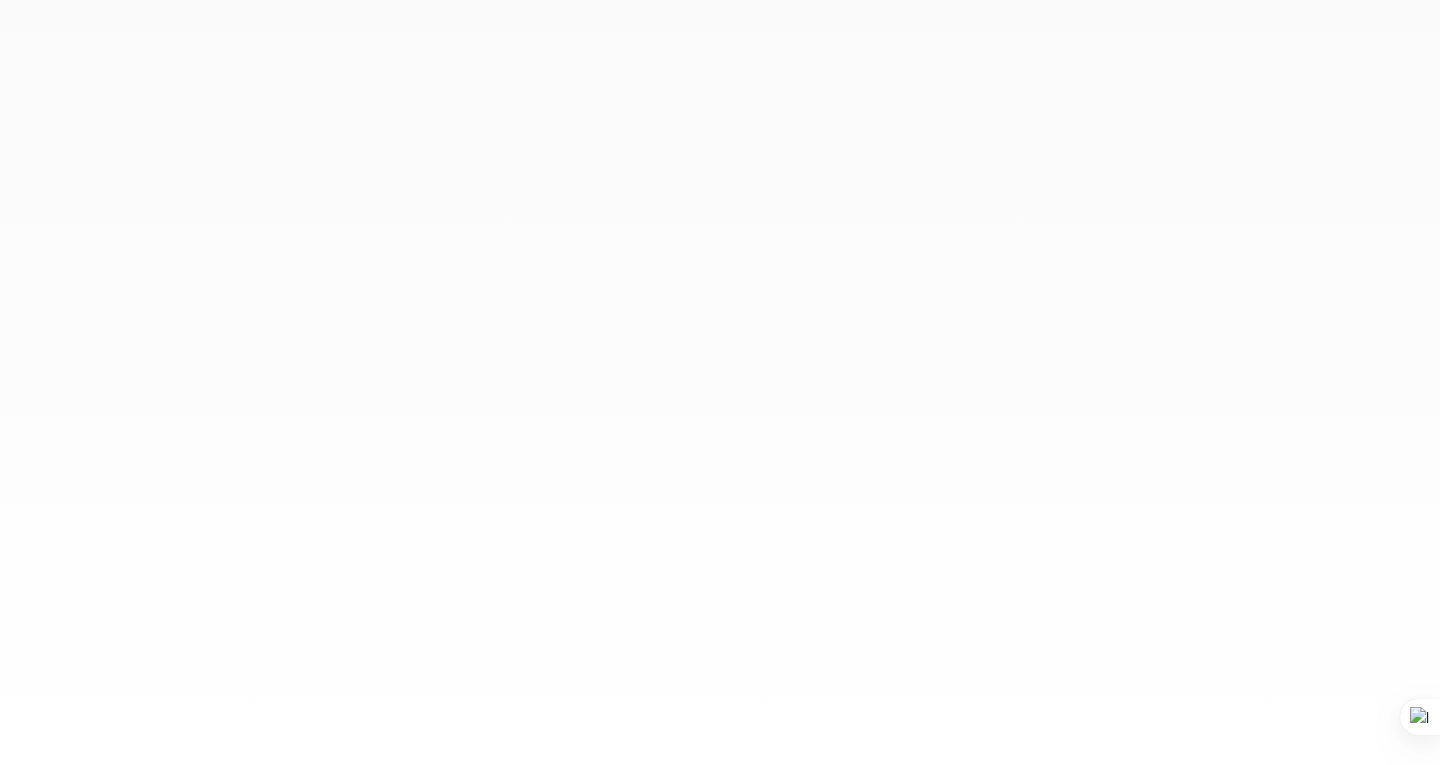 scroll, scrollTop: 0, scrollLeft: 0, axis: both 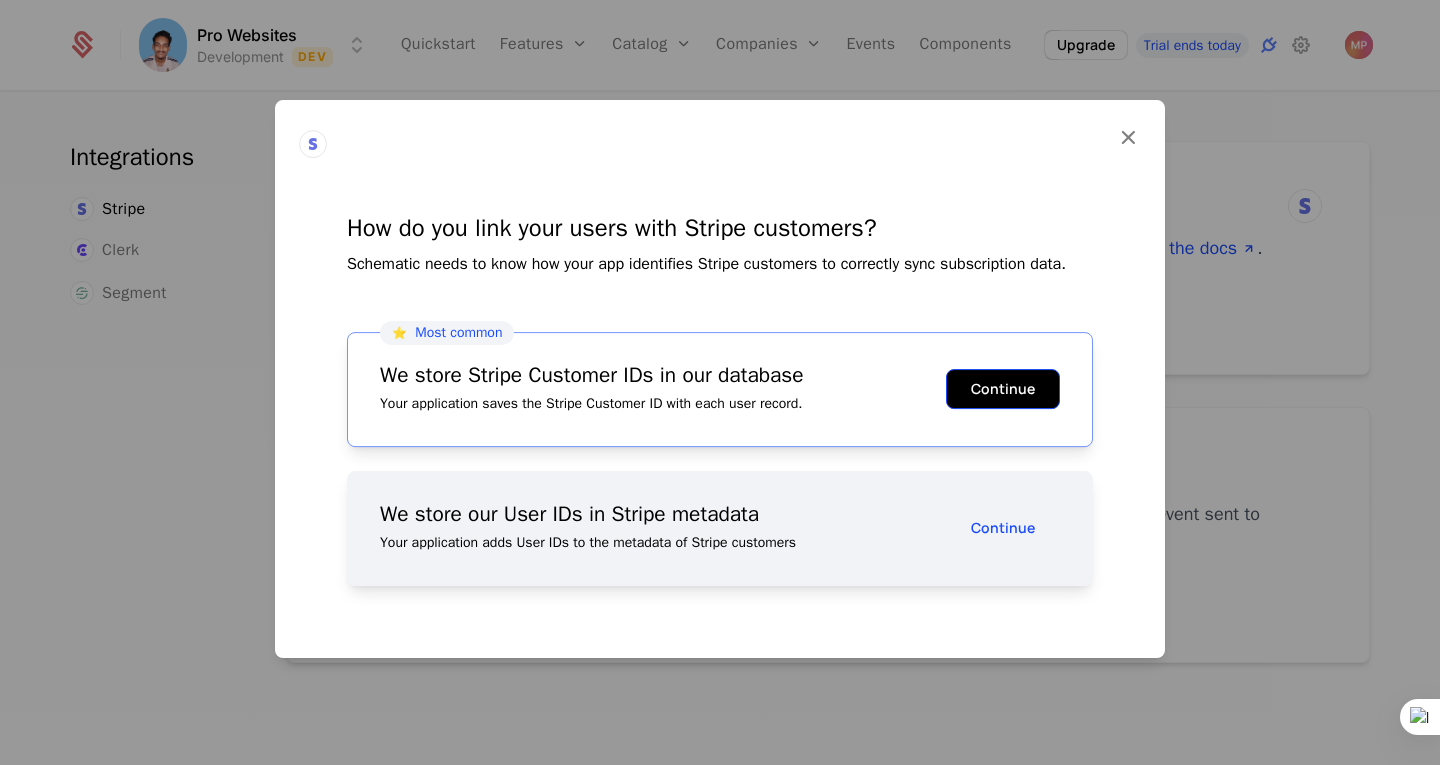 click on "Continue" at bounding box center (1003, 389) 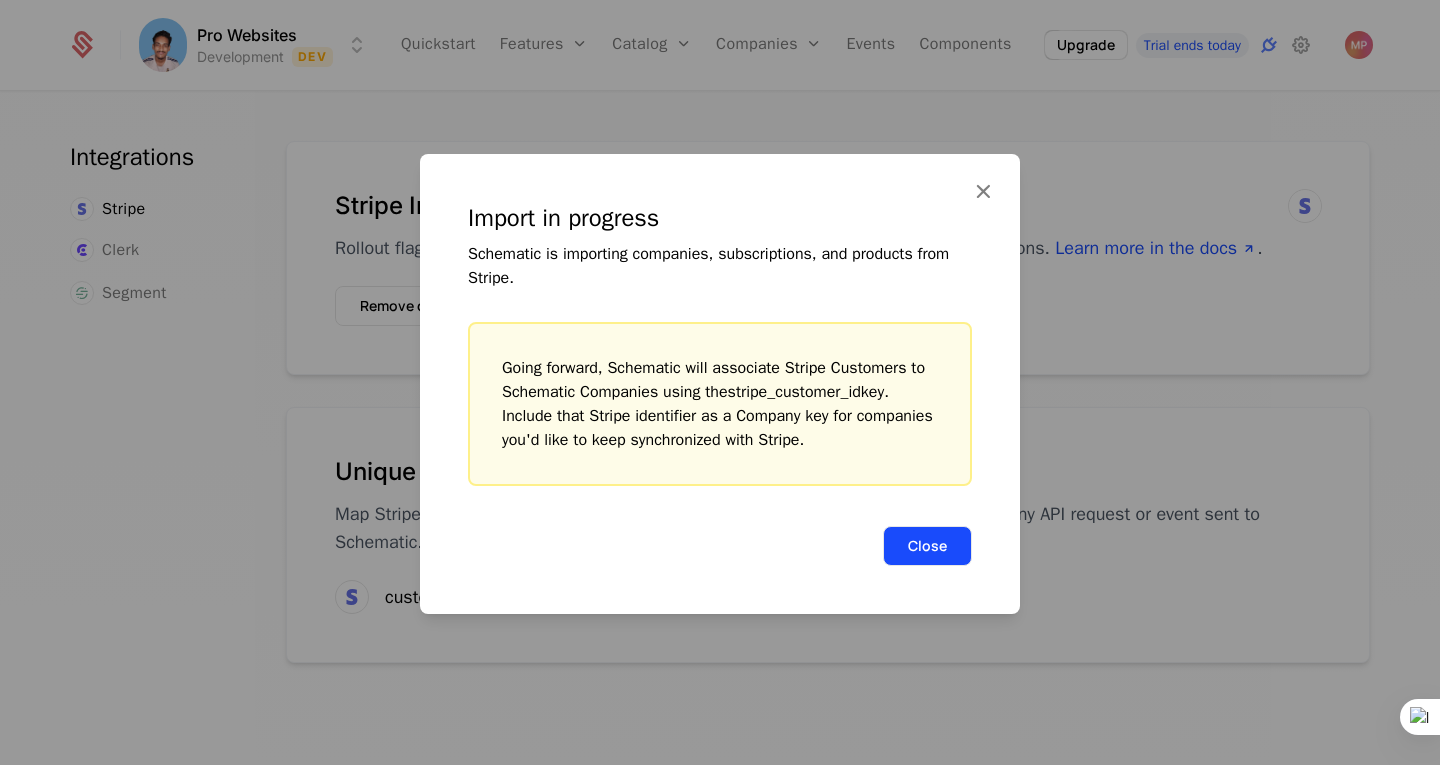 click on "Close" at bounding box center (927, 546) 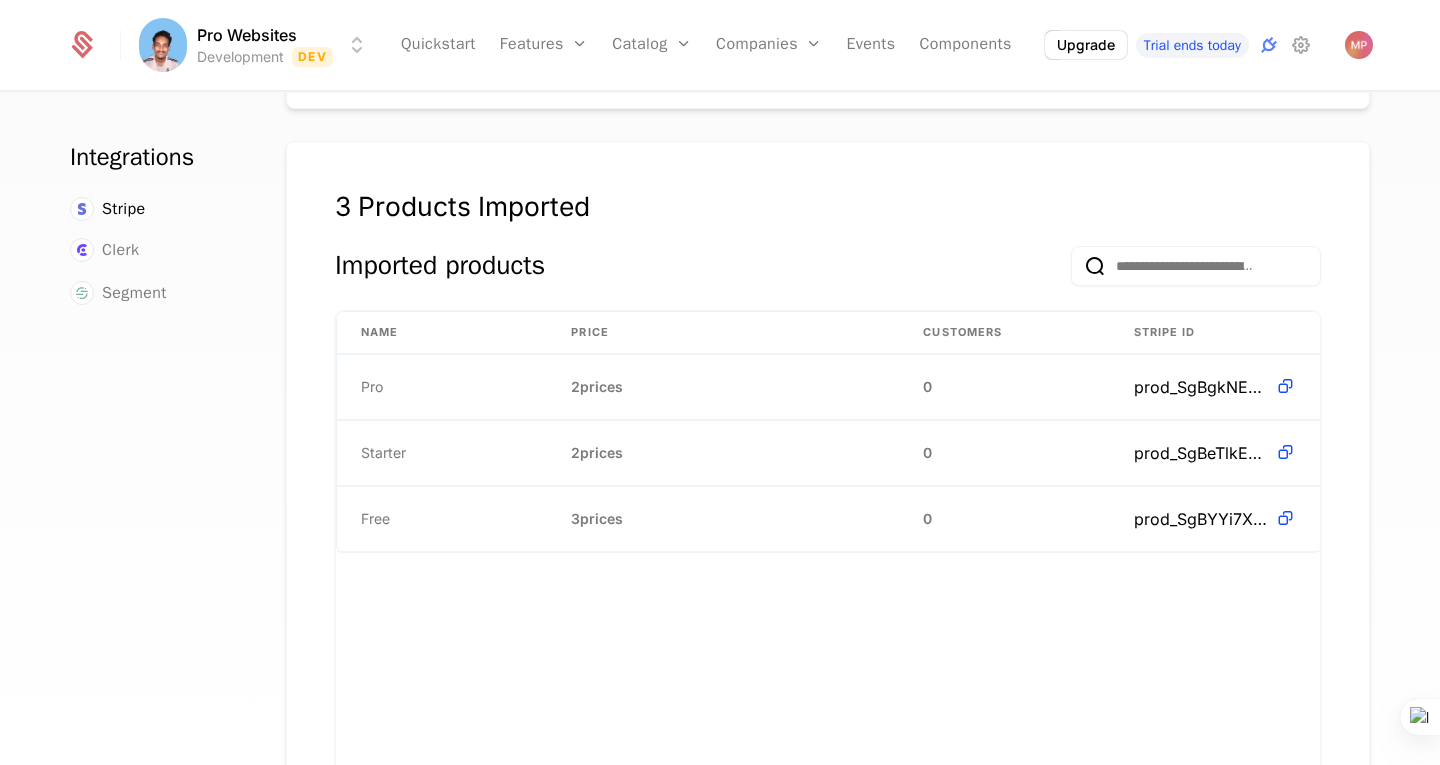 scroll, scrollTop: 506, scrollLeft: 0, axis: vertical 